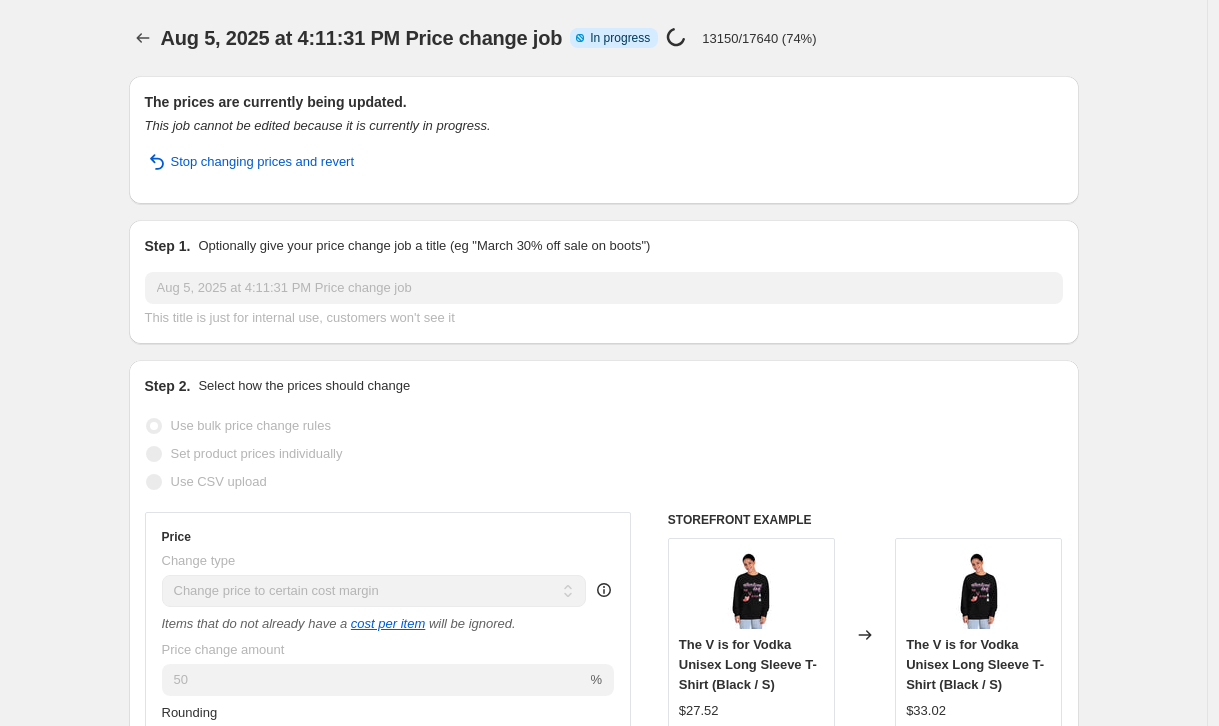 select on "margin" 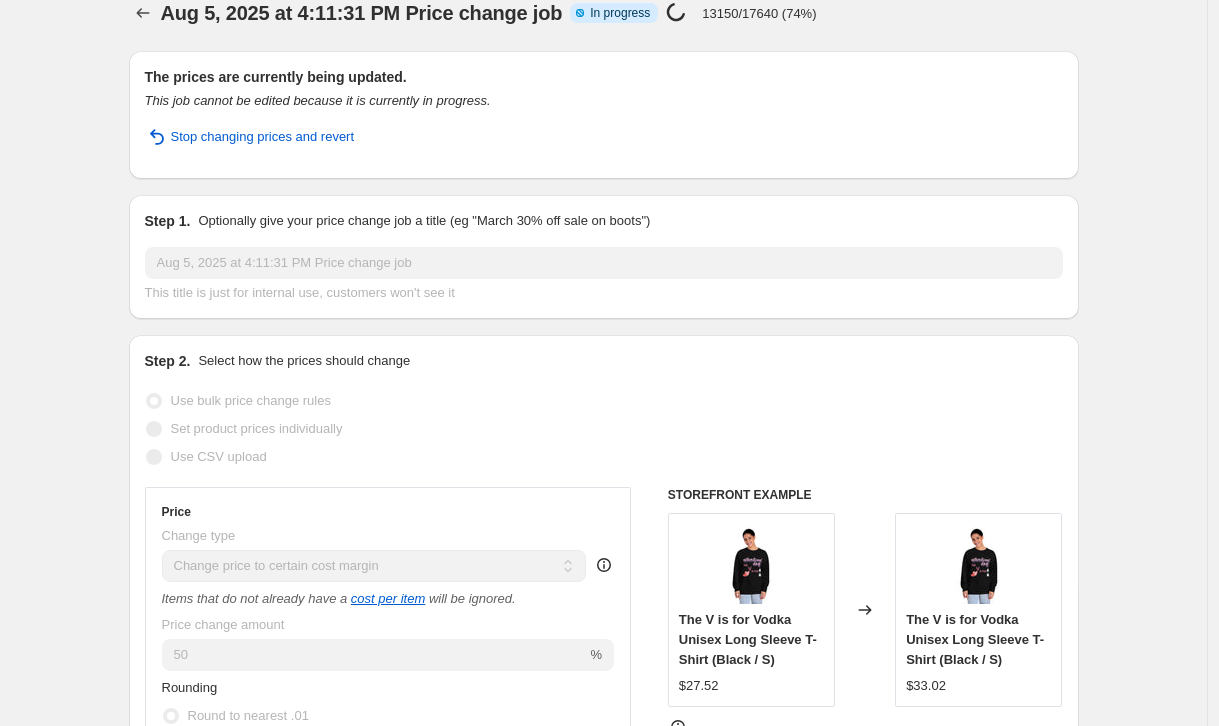 click on "13150/17640 (74%)" at bounding box center [759, 13] 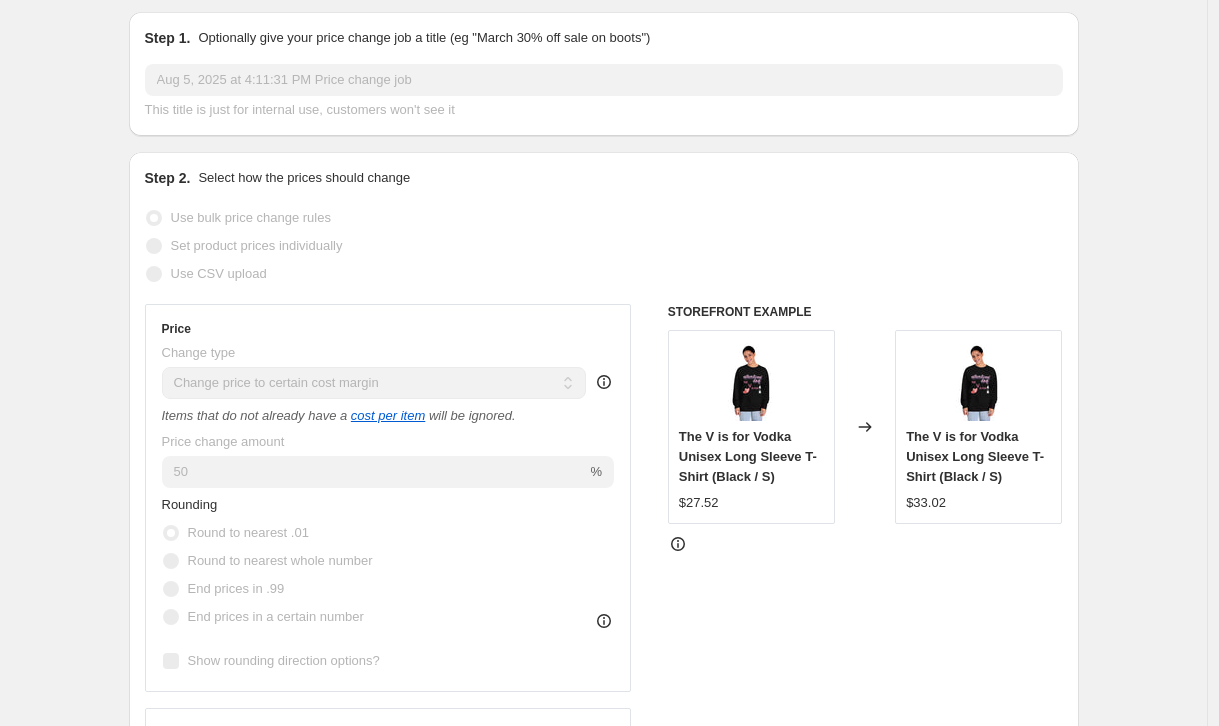 scroll, scrollTop: 210, scrollLeft: 0, axis: vertical 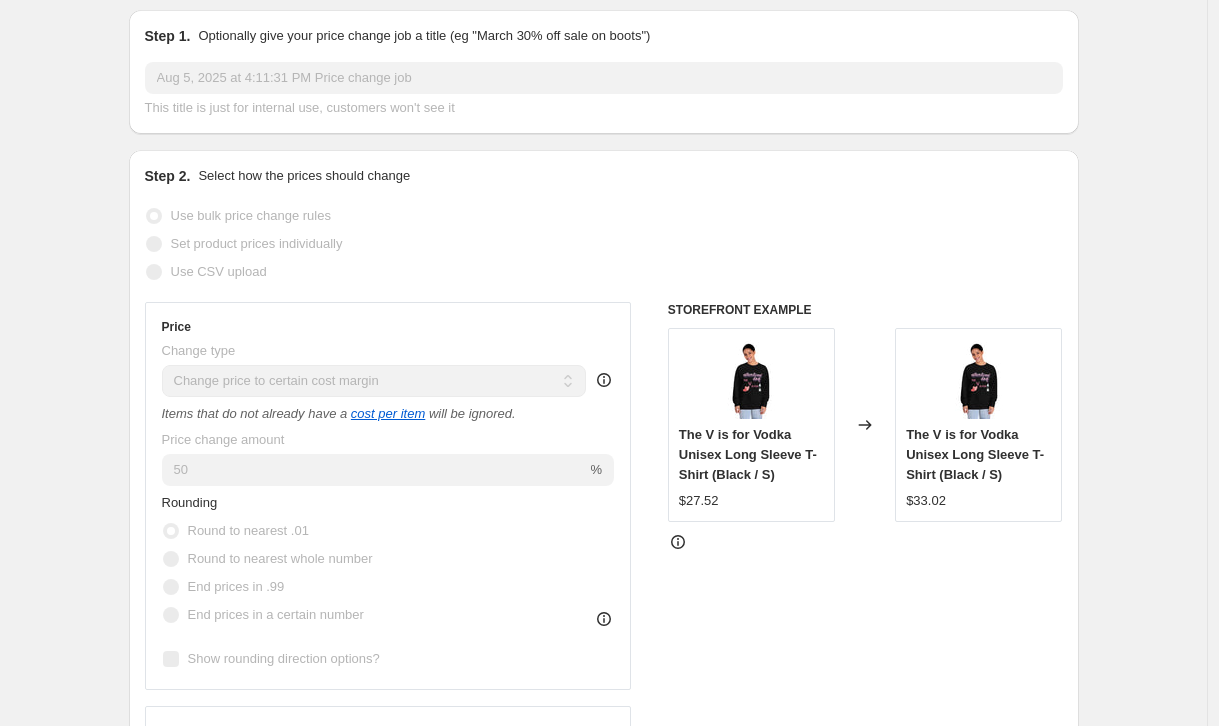 click on "Aug 5, 2025 at 4:11:31 PM Price change job. This page is ready Aug 5, 2025 at 4:11:31 PM Price change job Info Partially complete In progress Price change job in progress... 13150/17640 (74%) The prices are currently being updated. This job cannot be edited because it is currently in progress. Stop changing prices and revert Step 1. Optionally give your price change job a title (eg "March 30% off sale on boots") Aug 5, 2025 at 4:11:31 PM Price change job This title is just for internal use, customers won't see it Step 2. Select how the prices should change Use bulk price change rules Set product prices individually Use CSV upload Price Change type Change the price to a certain amount Change the price by a certain amount Change the price by a certain percentage Change the price to the current compare at price (price before sale) Change the price by a certain amount relative to the compare at price Change the price by a certain percentage relative to the compare at price Don't change the price   cost per item" at bounding box center [603, 868] 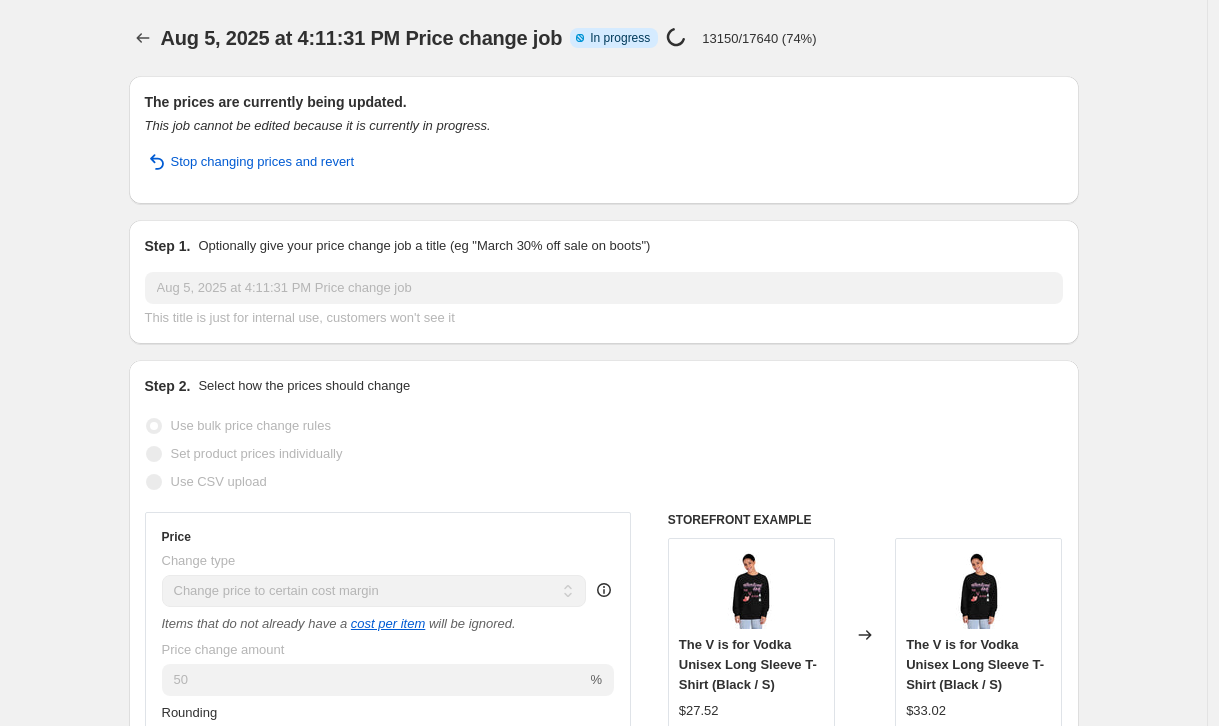 scroll, scrollTop: 0, scrollLeft: 0, axis: both 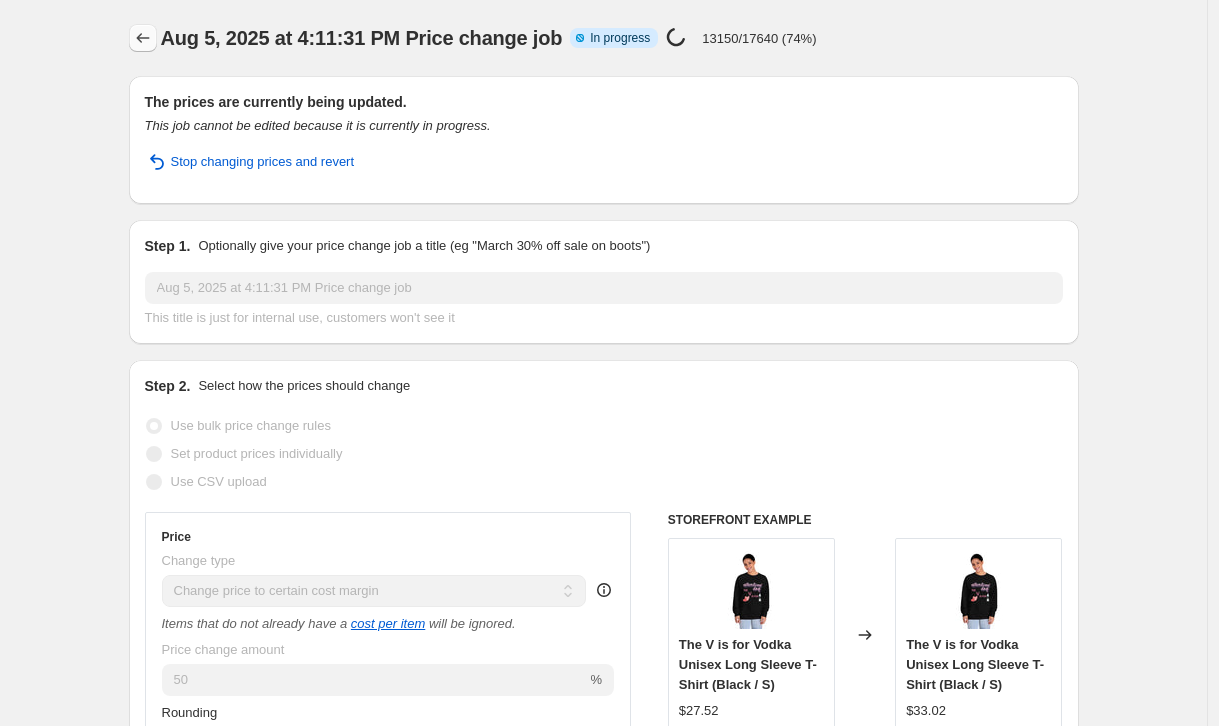 click 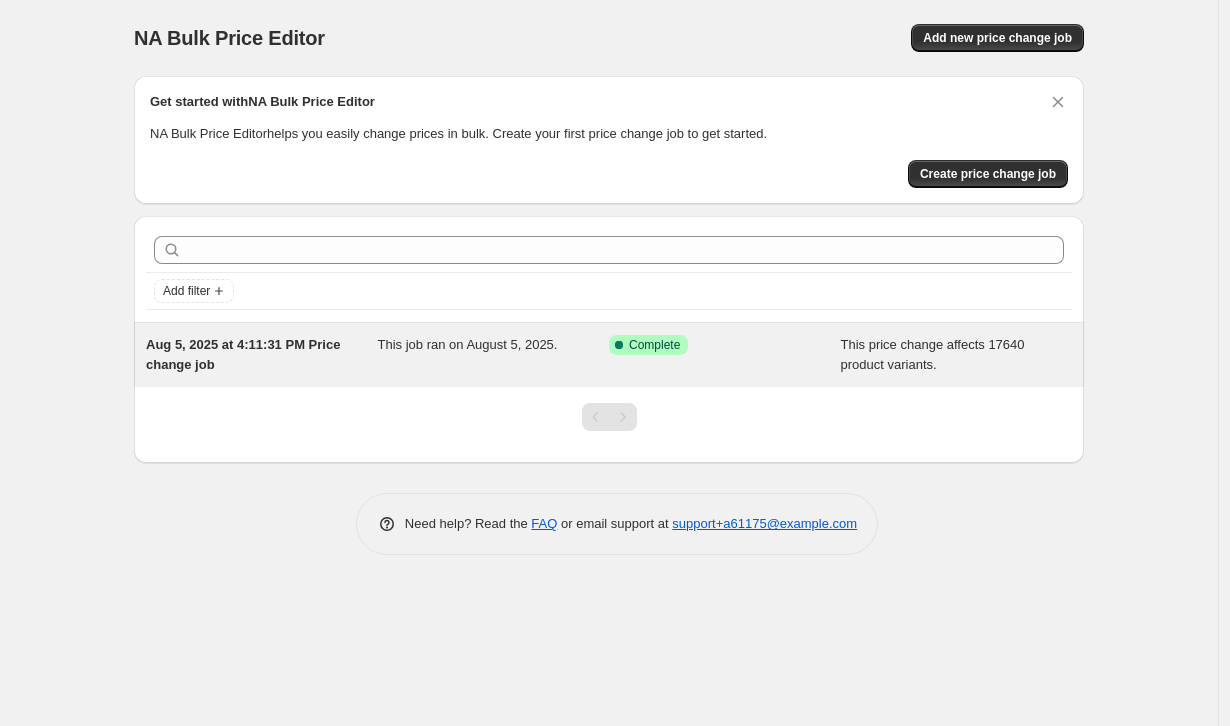 click on "Aug 5, 2025 at 4:11:31 PM Price change job" at bounding box center (243, 354) 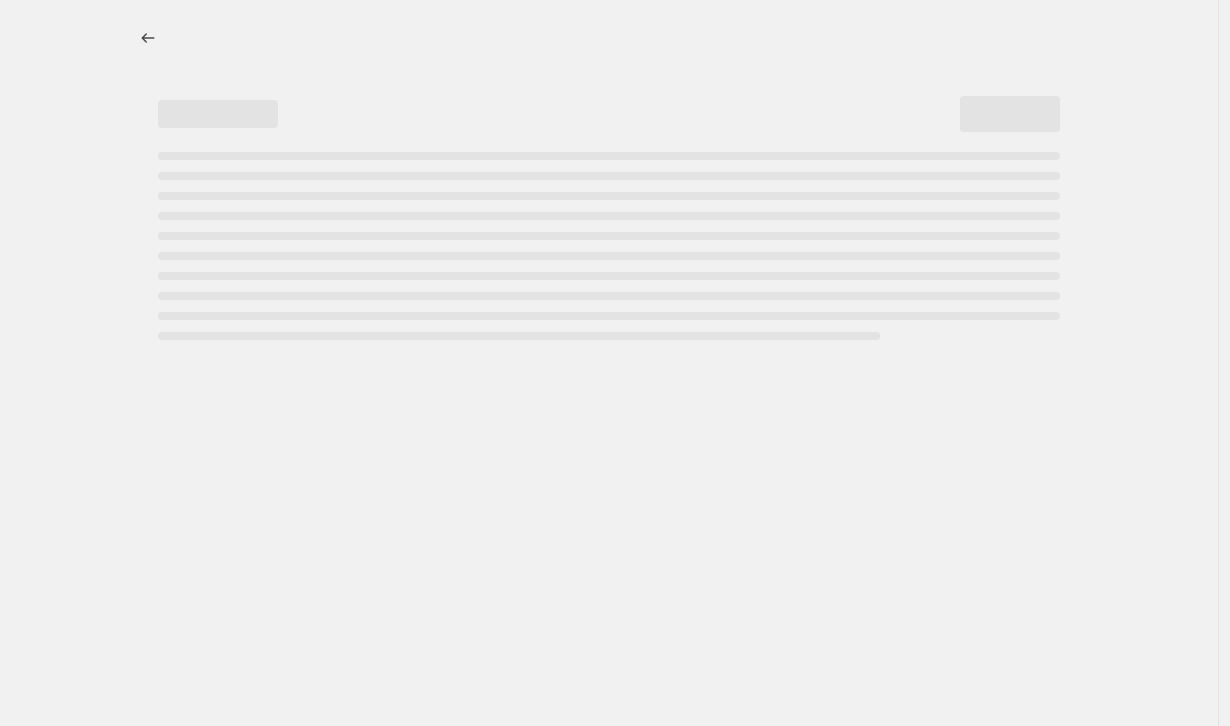 select on "margin" 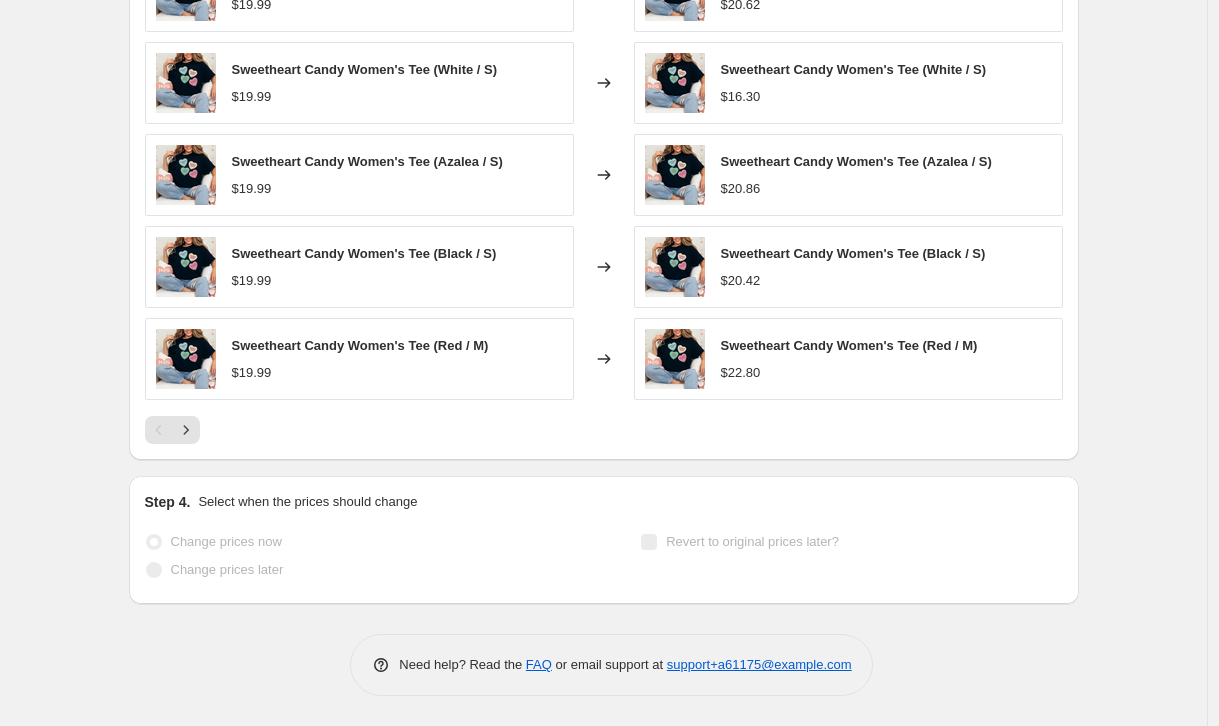 scroll, scrollTop: 1445, scrollLeft: 0, axis: vertical 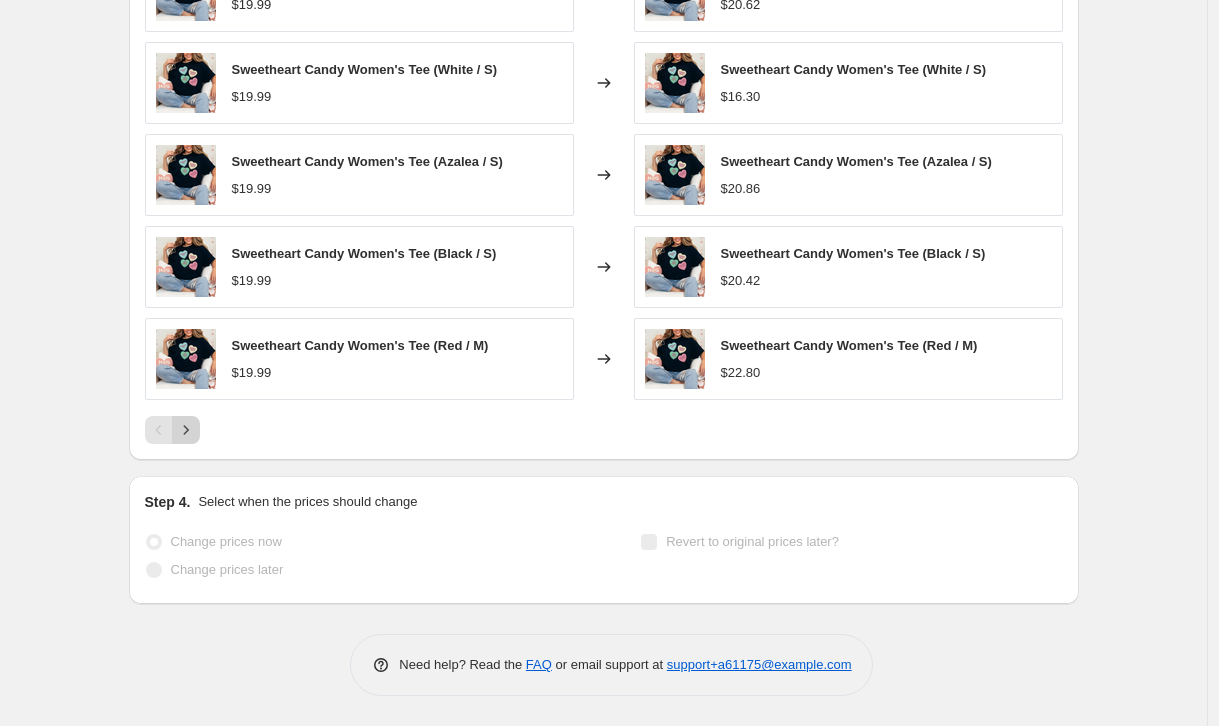 click 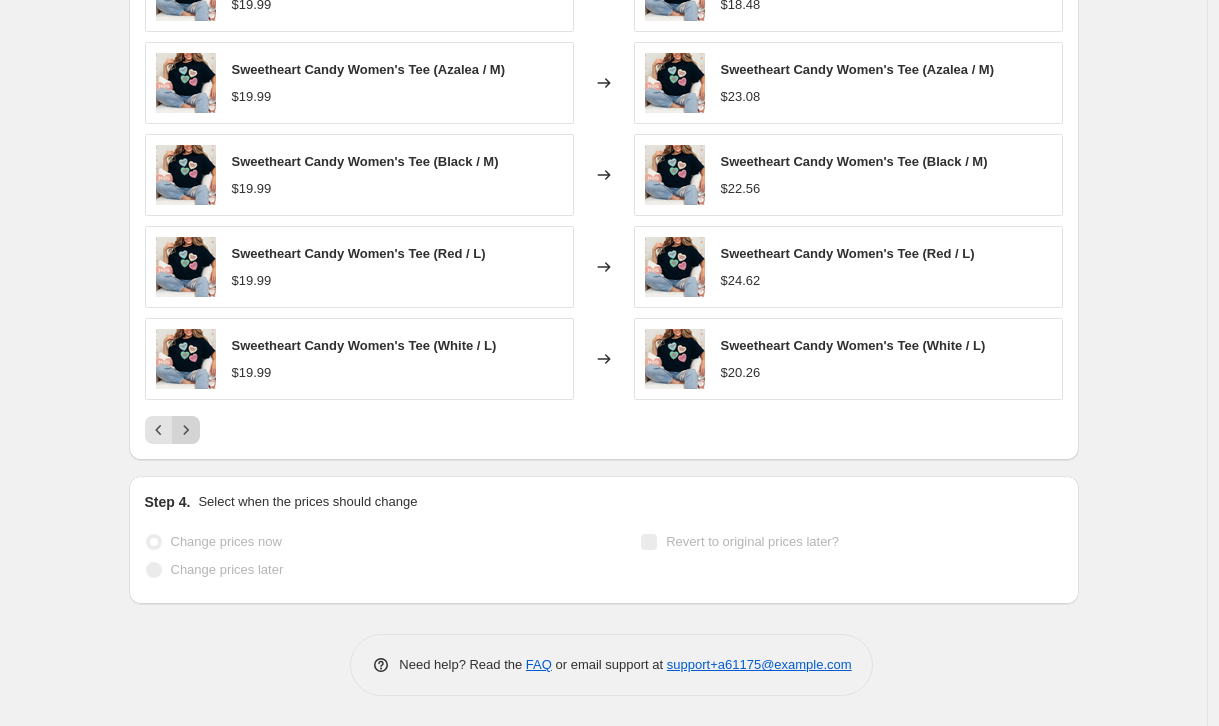 click at bounding box center (186, 430) 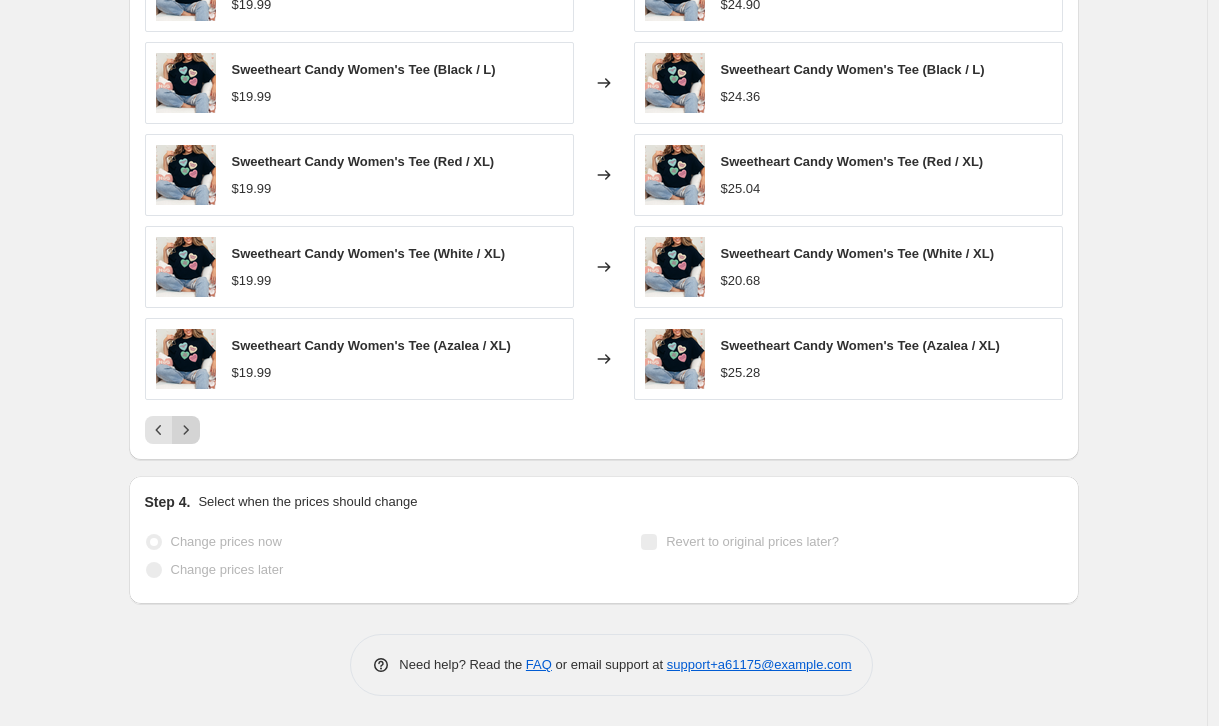 click at bounding box center [186, 430] 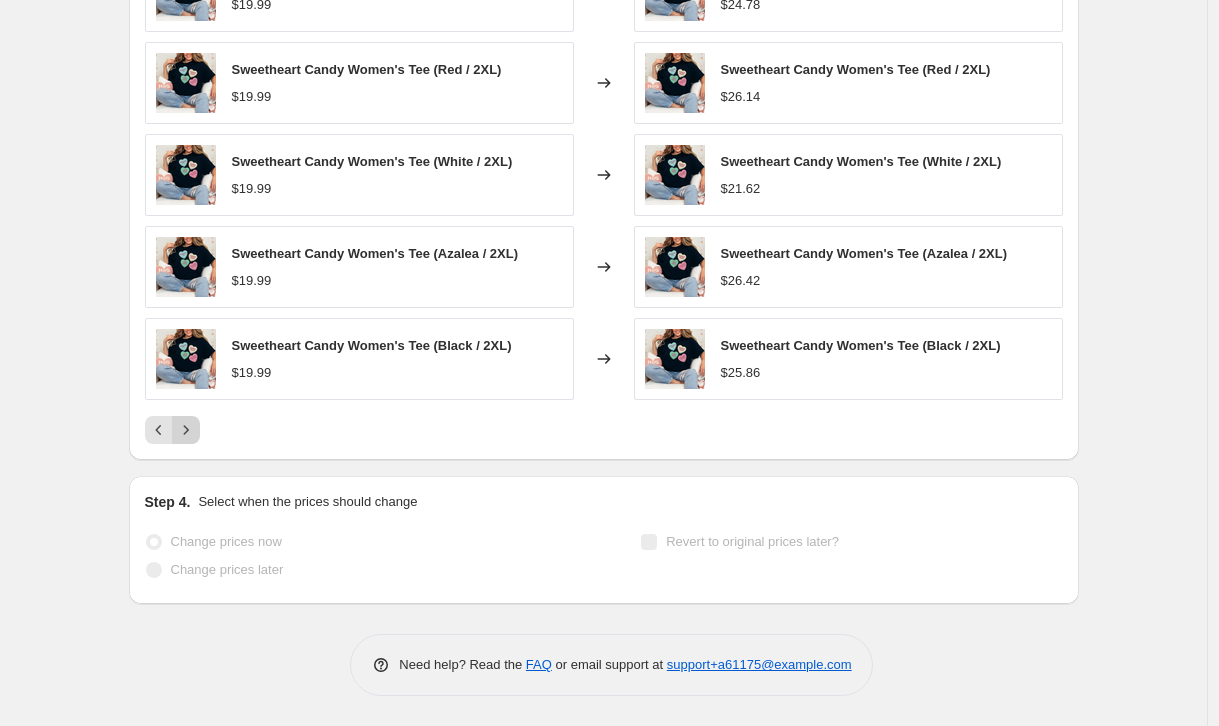 click at bounding box center (186, 430) 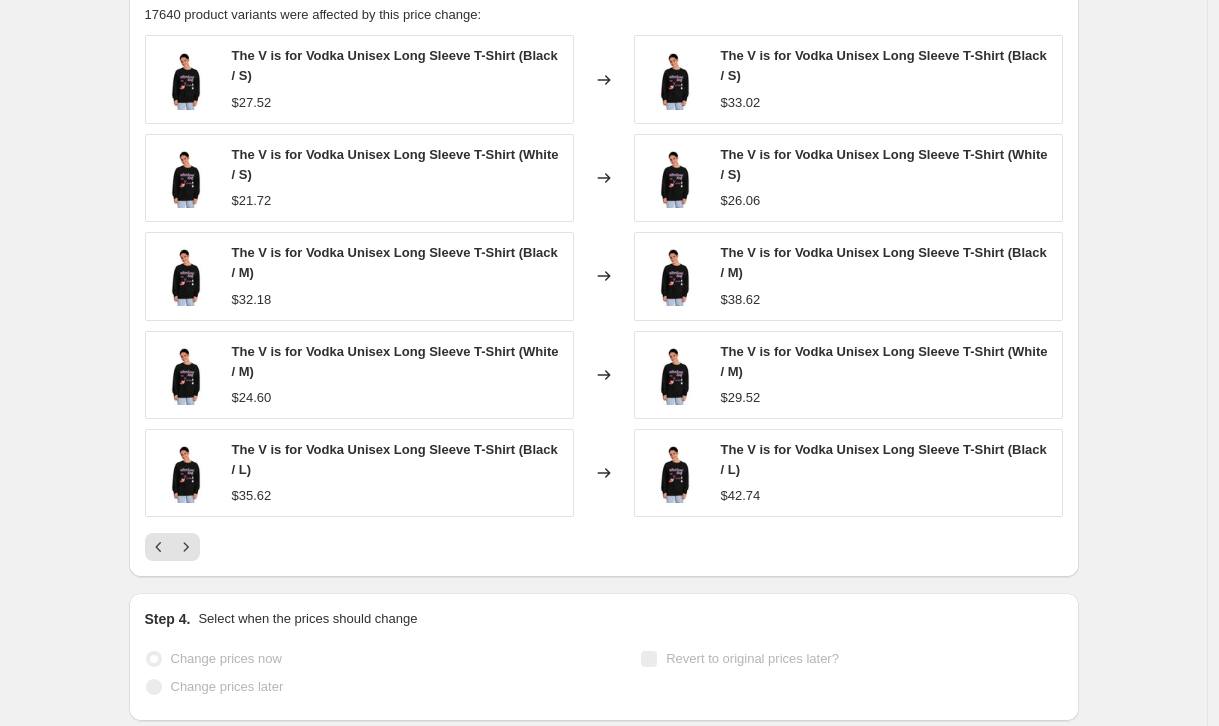 scroll, scrollTop: 1366, scrollLeft: 0, axis: vertical 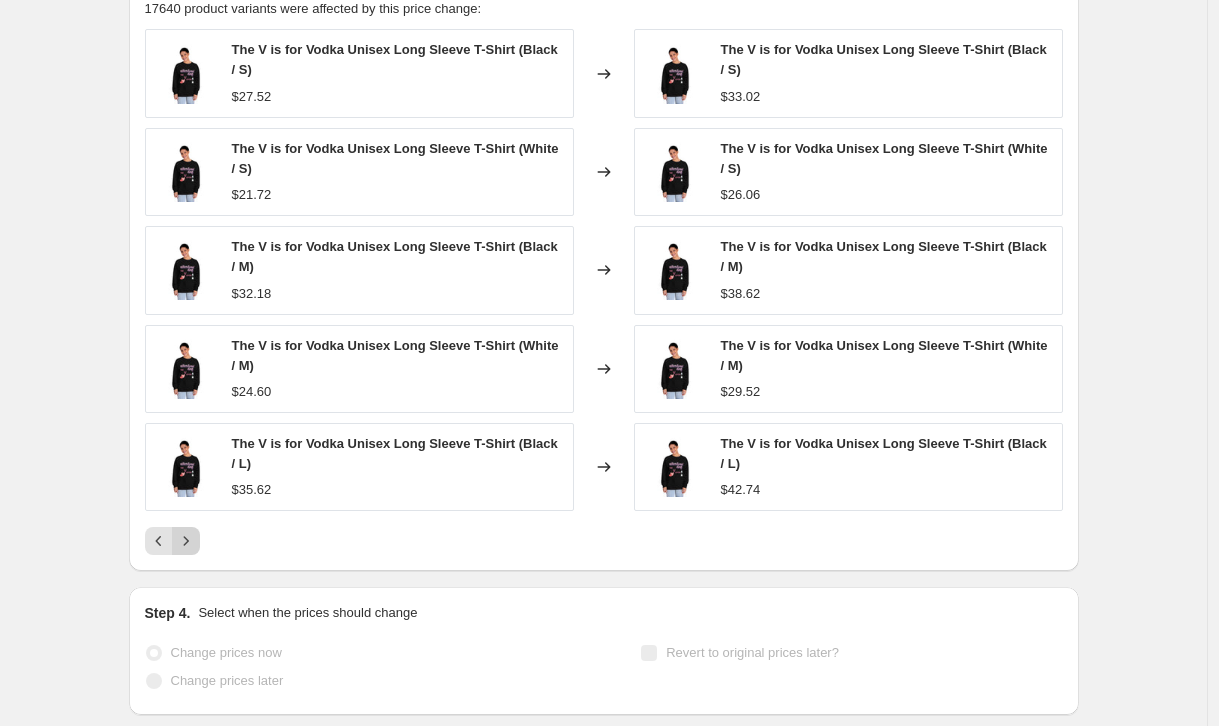 click 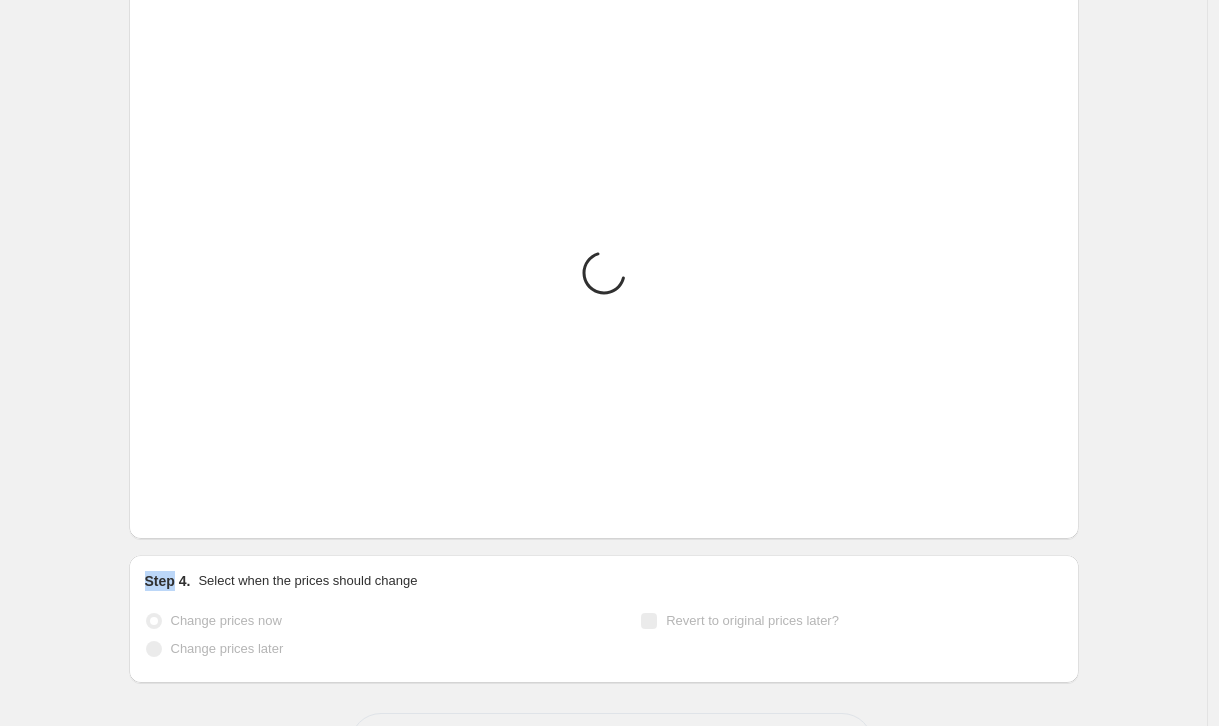 click on "Prices changed successfully This job successfully completed on August 5, 2025 at 4:45 PM. This job cannot be edited because it has already completed. Revert prices now Step 1. Optionally give your price change job a title (eg "March 30% off sale on boots") Aug 5, 2025 at 4:11:31 PM Price change job This title is just for internal use, customers won't see it Step 2. Select how the prices should change Use bulk price change rules Set product prices individually Use CSV upload Price Change type Change the price to a certain amount Change the price by a certain amount Change the price by a certain percentage Change the price to the current compare at price (price before sale) Change the price by a certain amount relative to the compare at price Change the price by a certain percentage relative to the compare at price Don't change the price Change the price by a certain percentage relative to the cost per item Change price to certain cost margin Change price to certain cost margin Items that do not already have a" at bounding box center [596, -312] 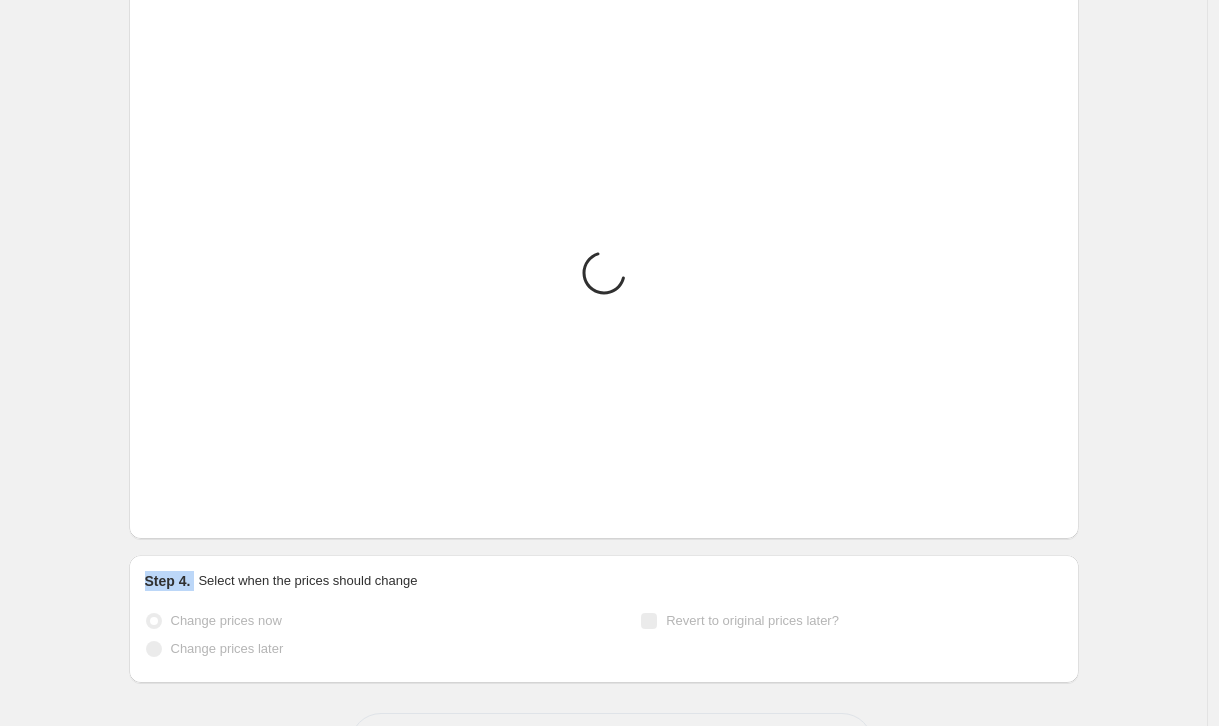 click on "Prices changed successfully This job successfully completed on August 5, 2025 at 4:45 PM. This job cannot be edited because it has already completed. Revert prices now Step 1. Optionally give your price change job a title (eg "March 30% off sale on boots") Aug 5, 2025 at 4:11:31 PM Price change job This title is just for internal use, customers won't see it Step 2. Select how the prices should change Use bulk price change rules Set product prices individually Use CSV upload Price Change type Change the price to a certain amount Change the price by a certain amount Change the price by a certain percentage Change the price to the current compare at price (price before sale) Change the price by a certain amount relative to the compare at price Change the price by a certain percentage relative to the compare at price Don't change the price Change the price by a certain percentage relative to the cost per item Change price to certain cost margin Change price to certain cost margin Items that do not already have a" at bounding box center [596, -312] 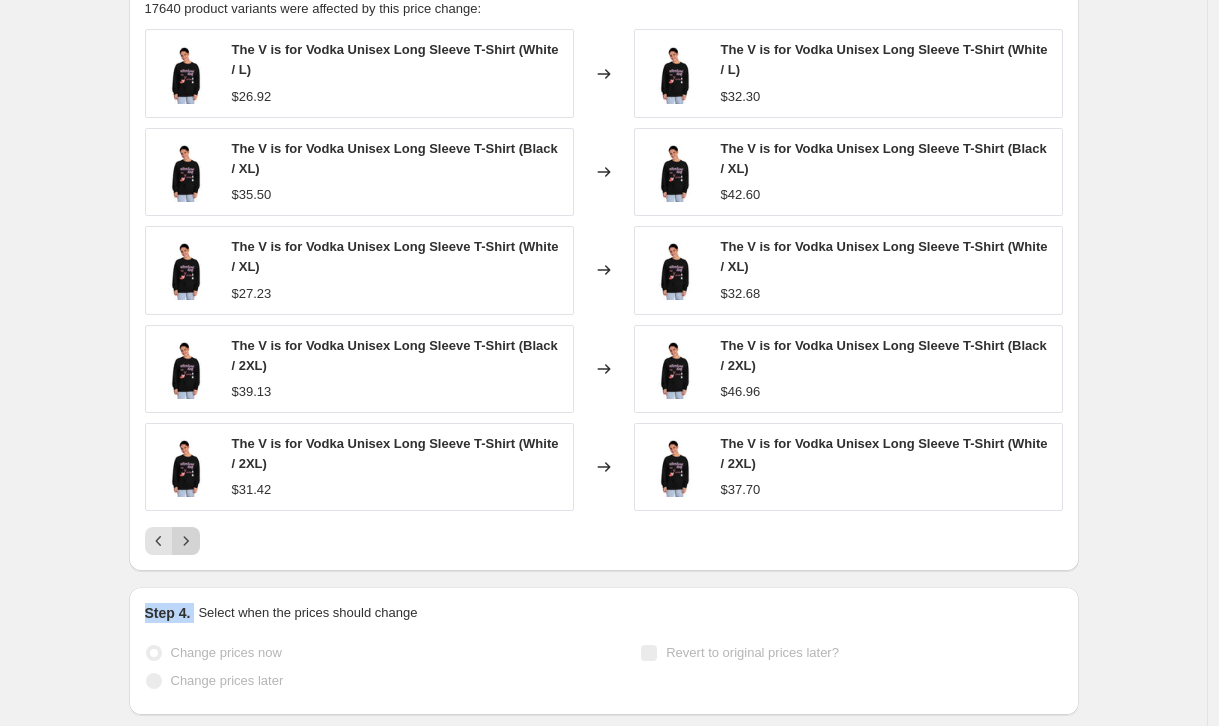click 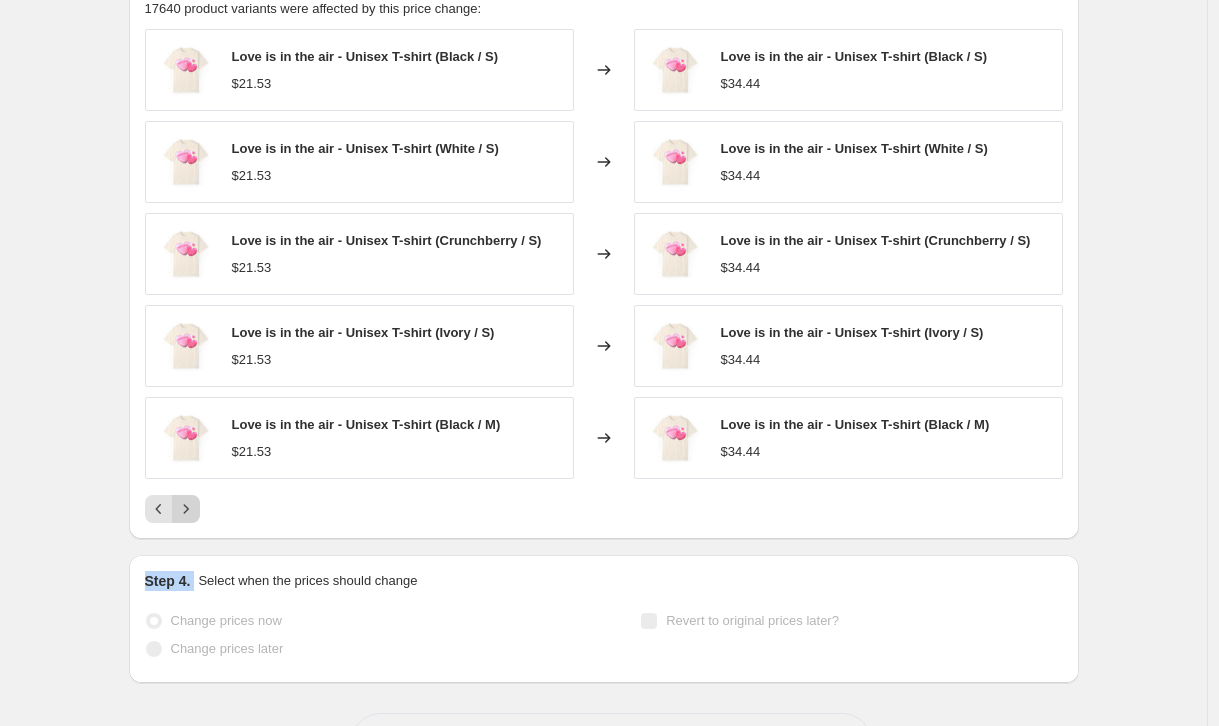 click 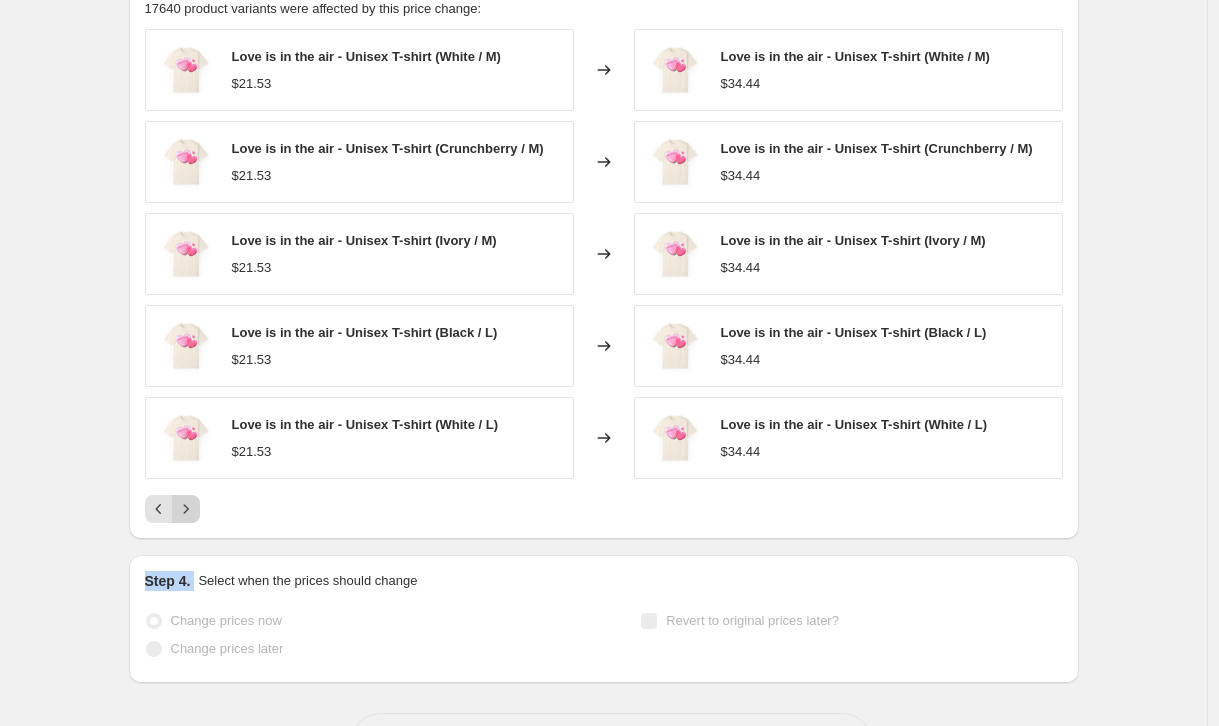 click 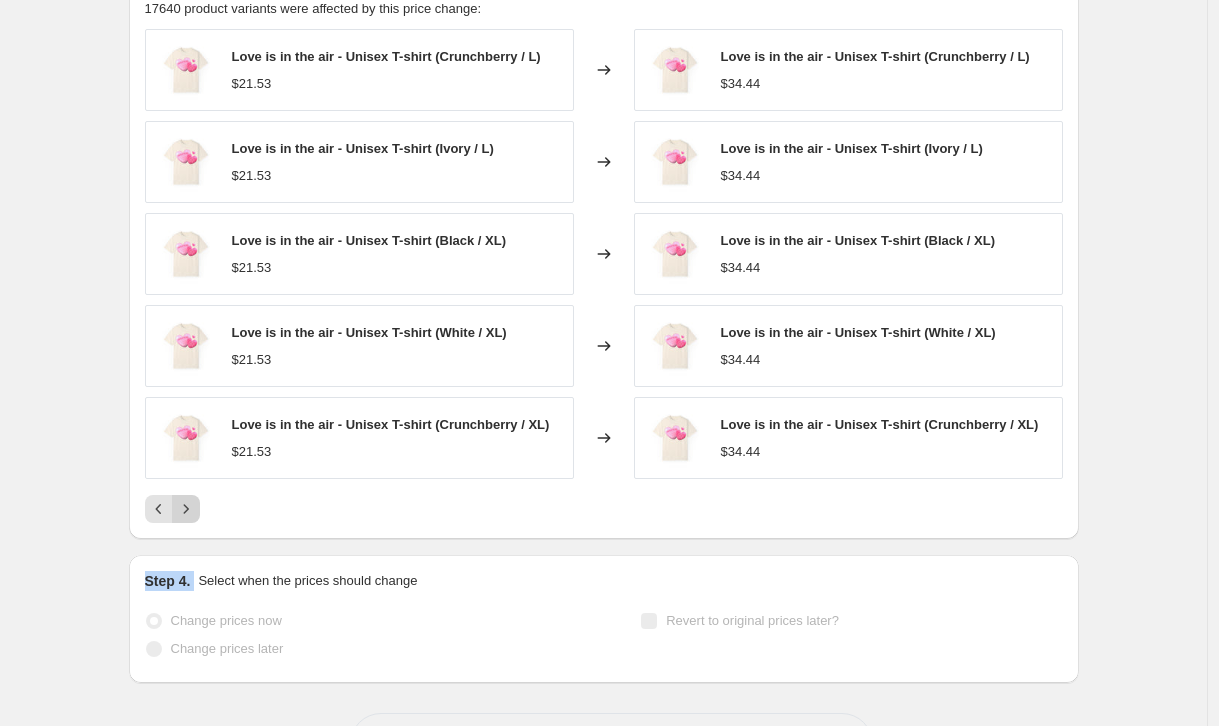 click 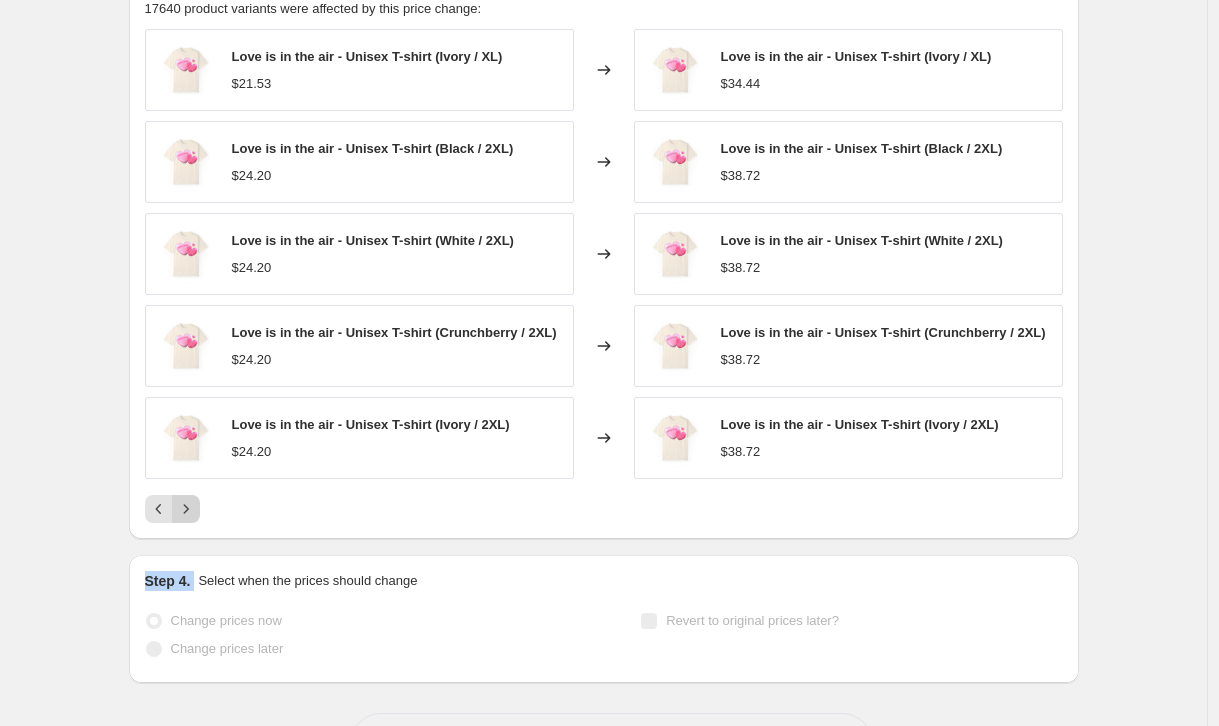 click at bounding box center [186, 509] 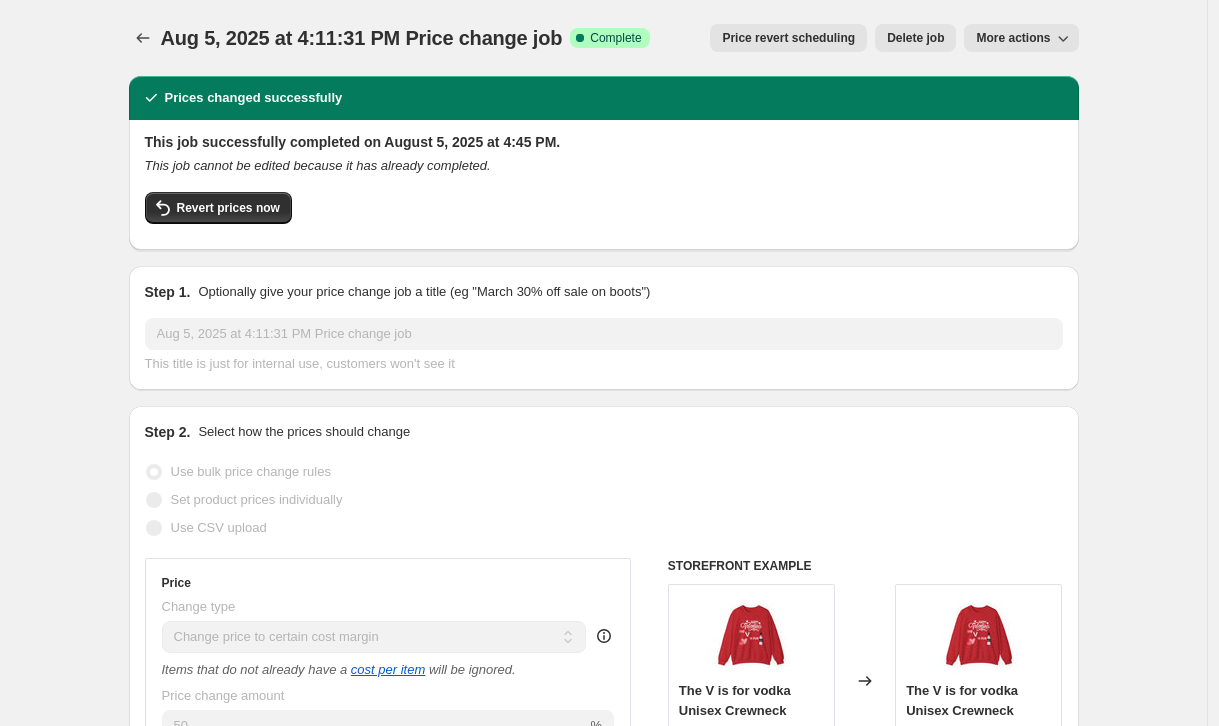 scroll, scrollTop: 0, scrollLeft: 0, axis: both 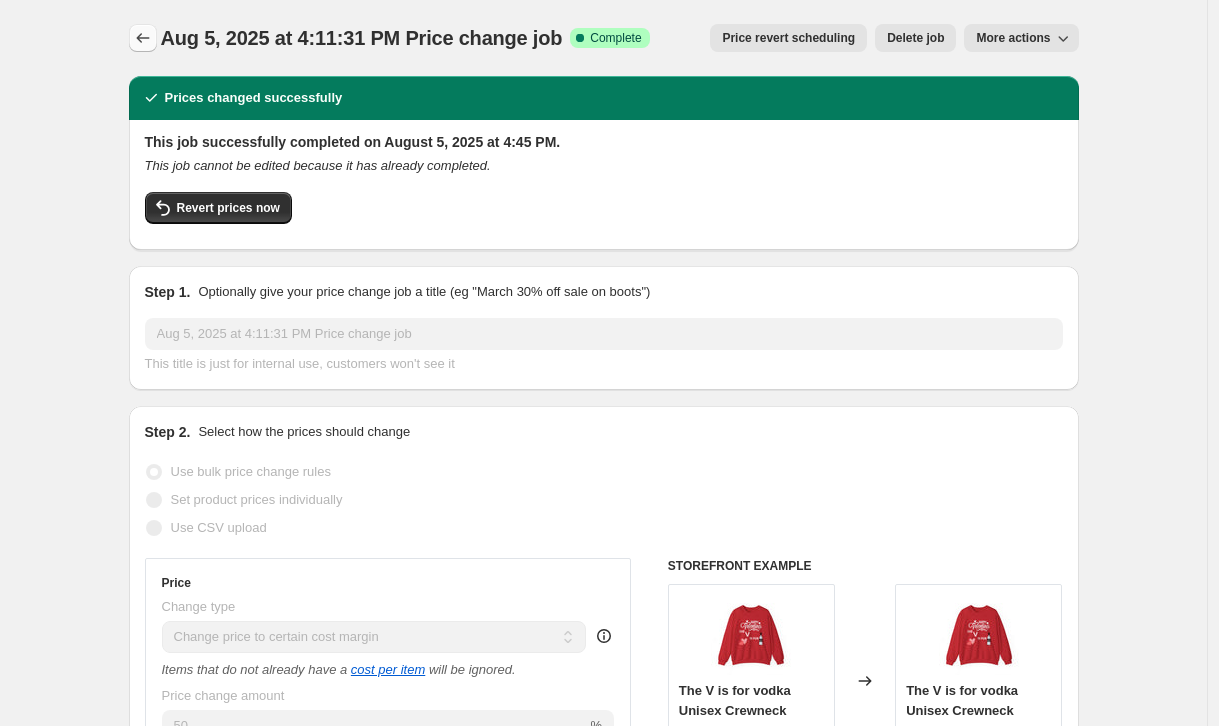 click 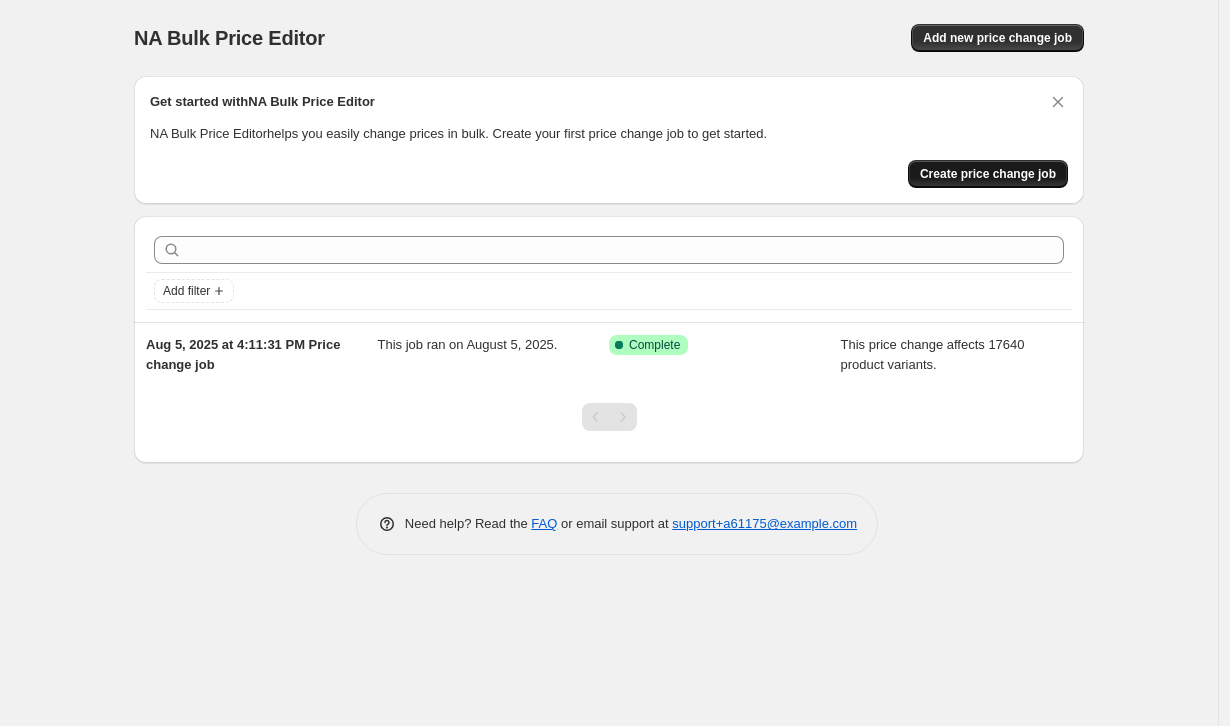 click on "Create price change job" at bounding box center [988, 174] 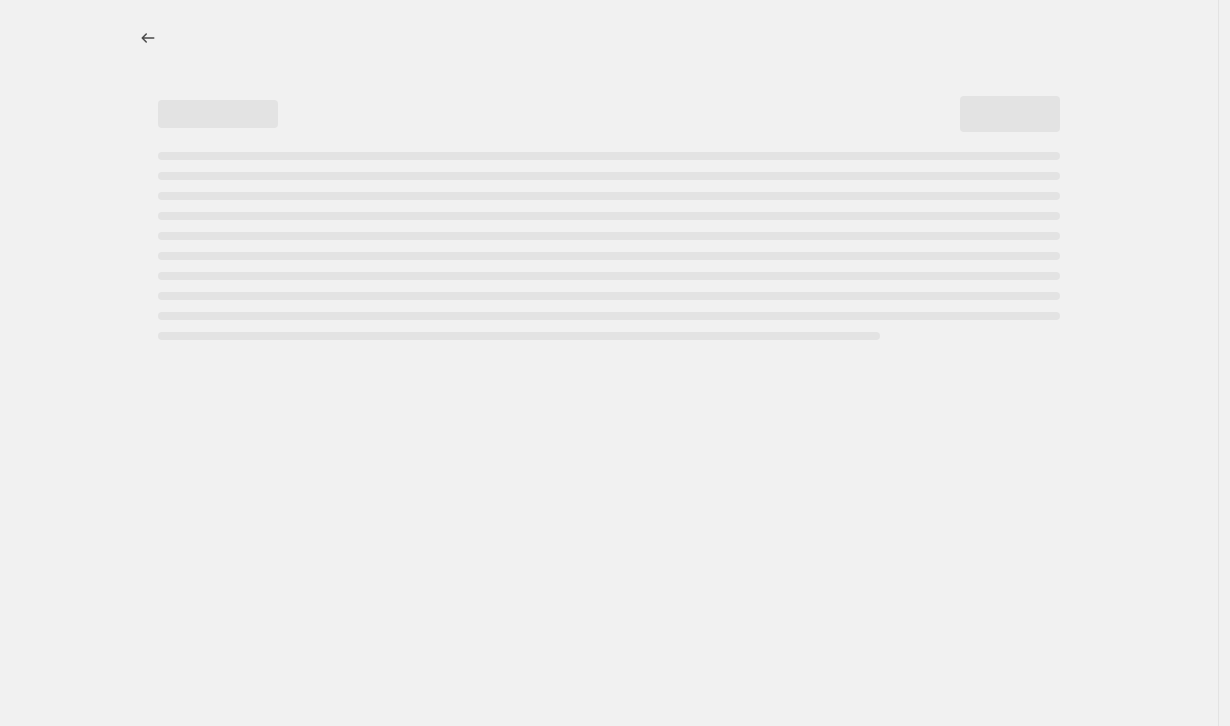 select on "percentage" 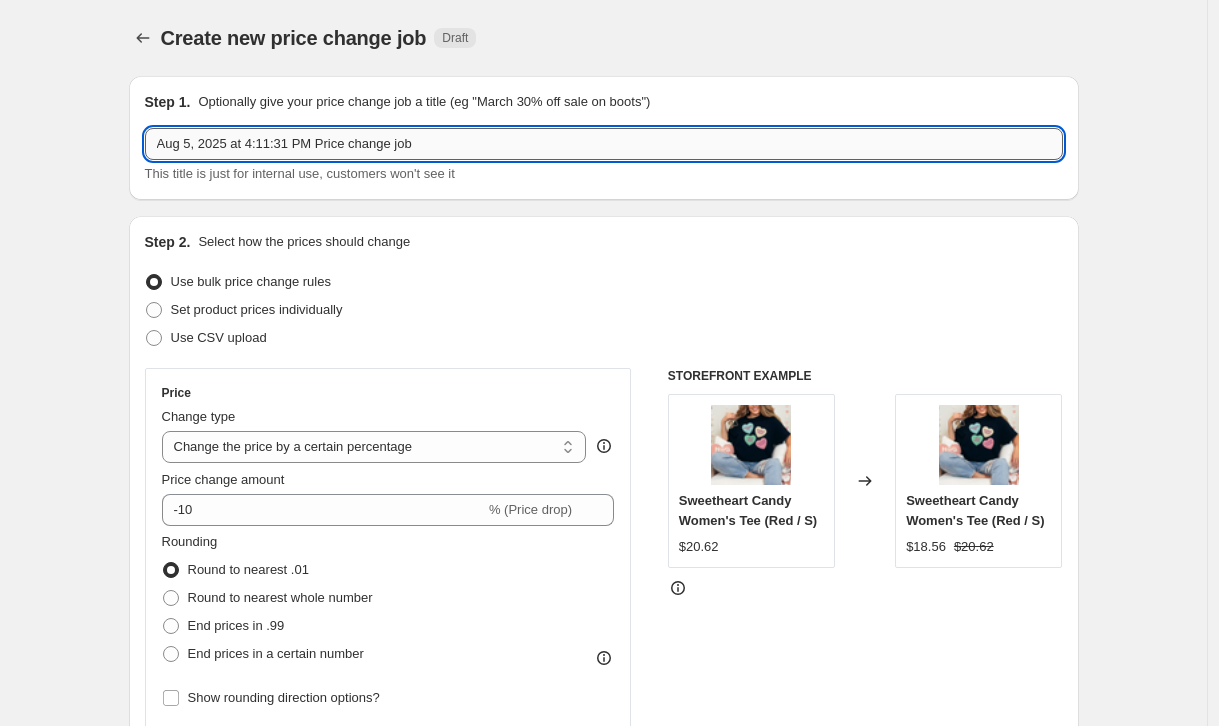 click on "Aug 5, 2025 at 4:11:31 PM Price change job" at bounding box center (604, 144) 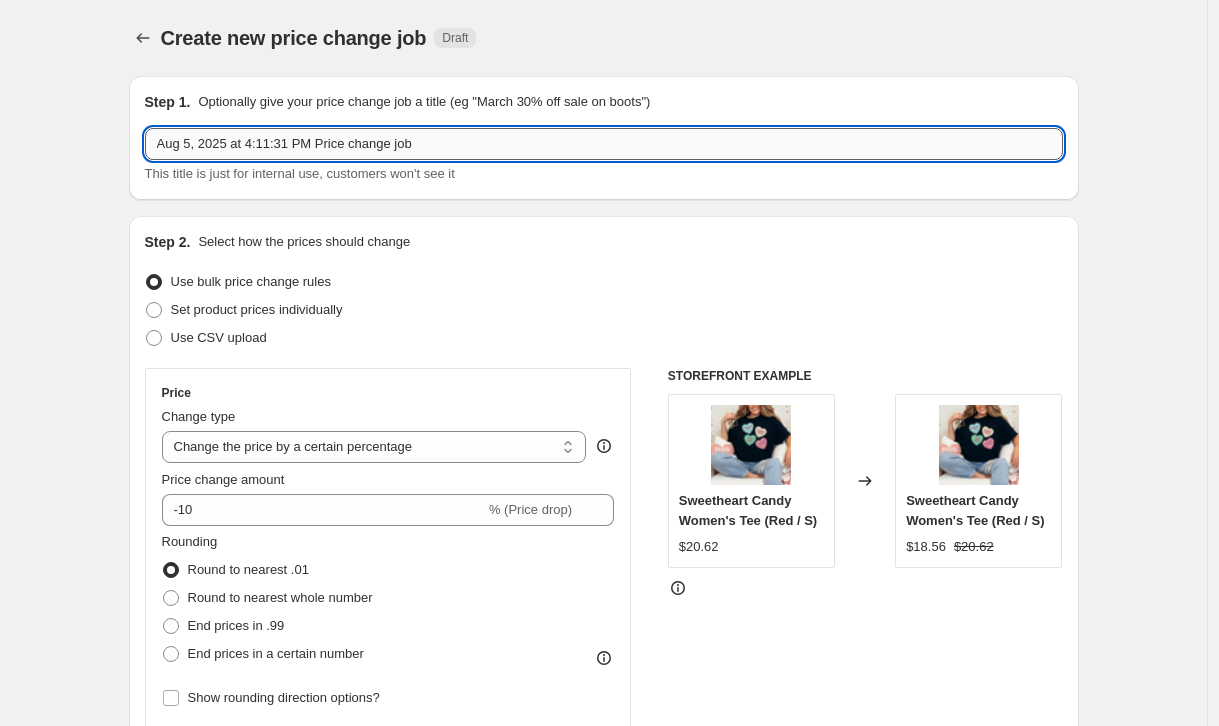 type on "C" 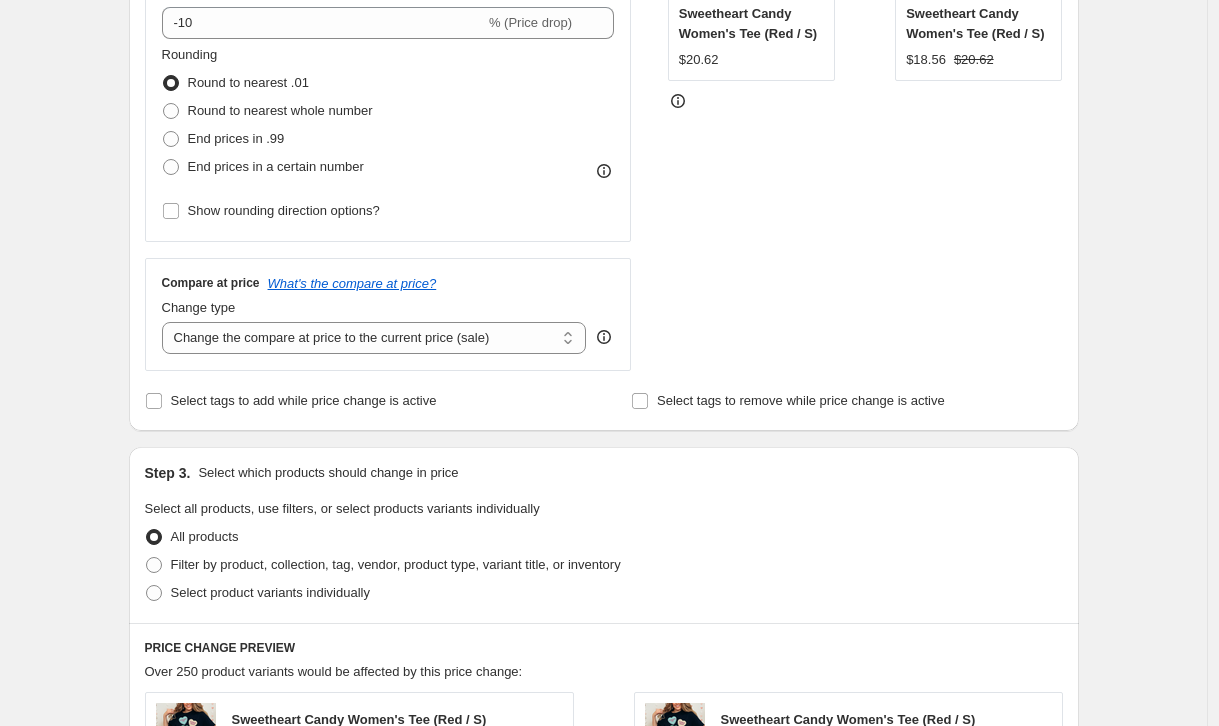 scroll, scrollTop: 660, scrollLeft: 0, axis: vertical 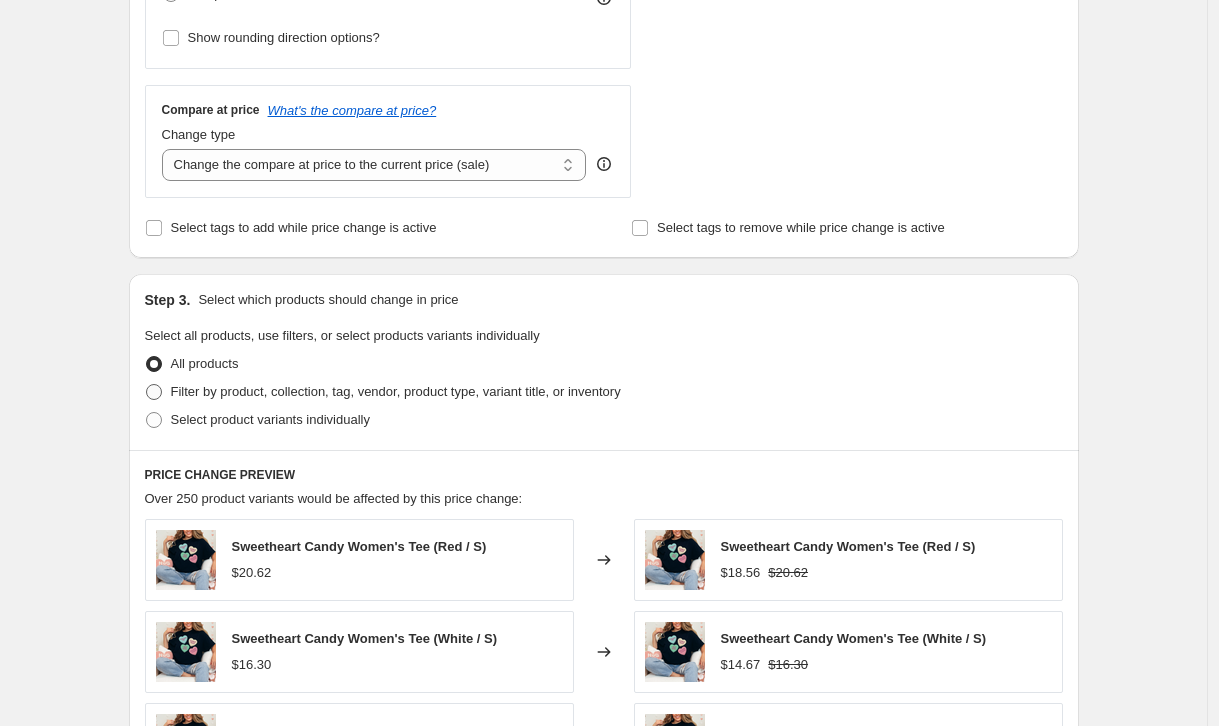 type on "On Hand Inventory 50%" 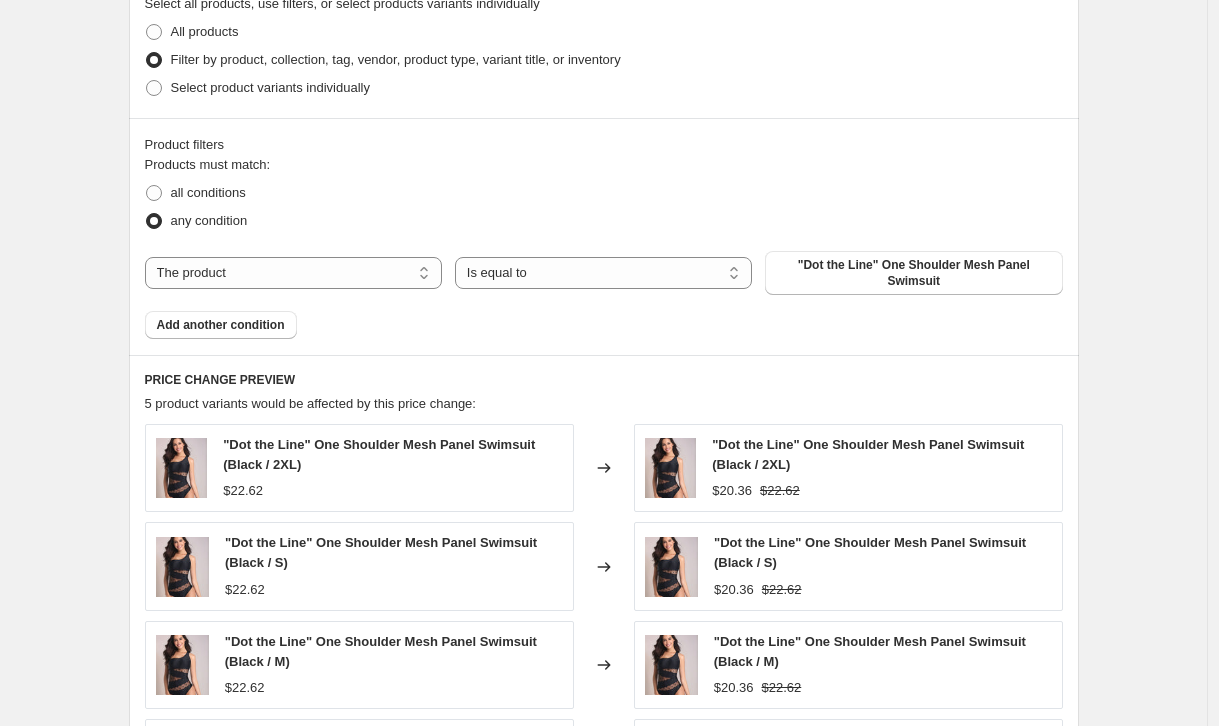 scroll, scrollTop: 1030, scrollLeft: 0, axis: vertical 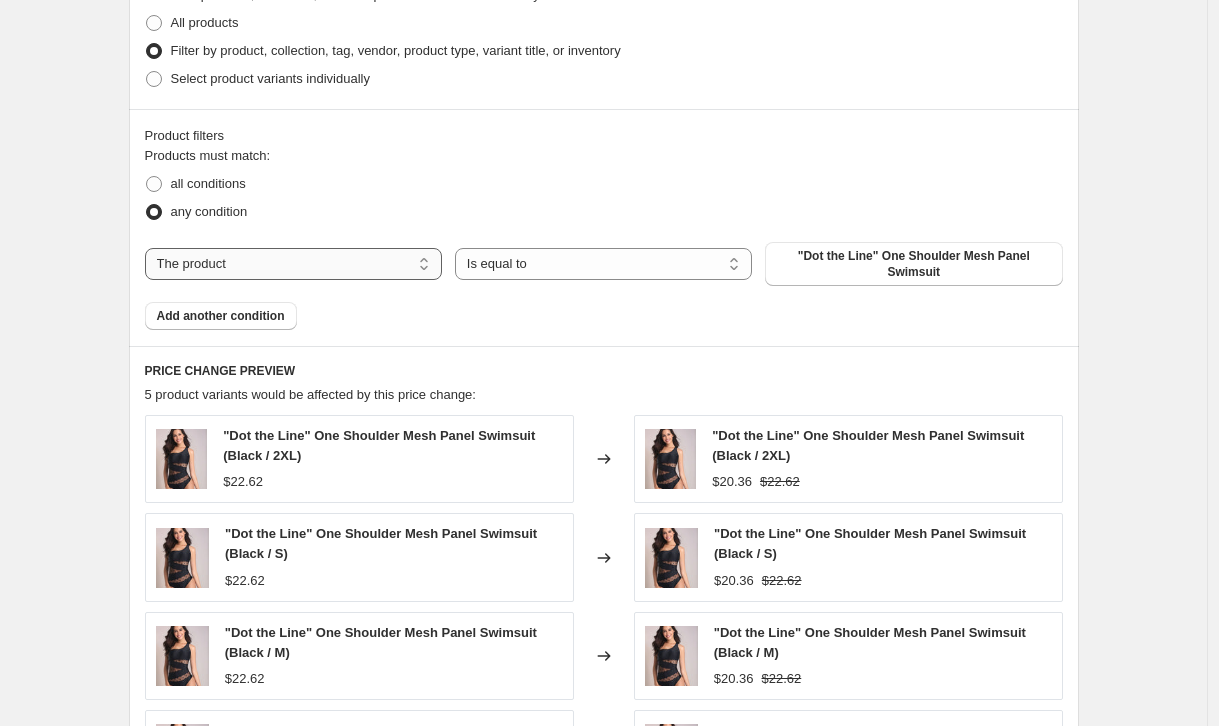 select on "vendor" 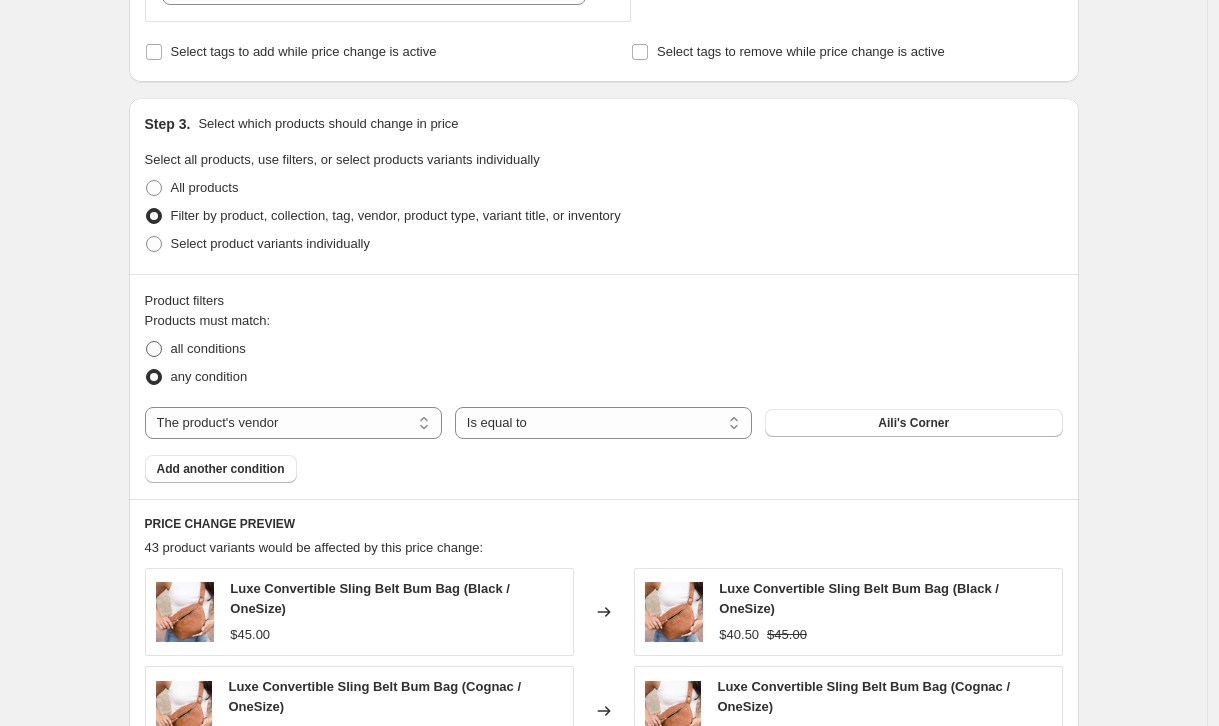scroll, scrollTop: 832, scrollLeft: 0, axis: vertical 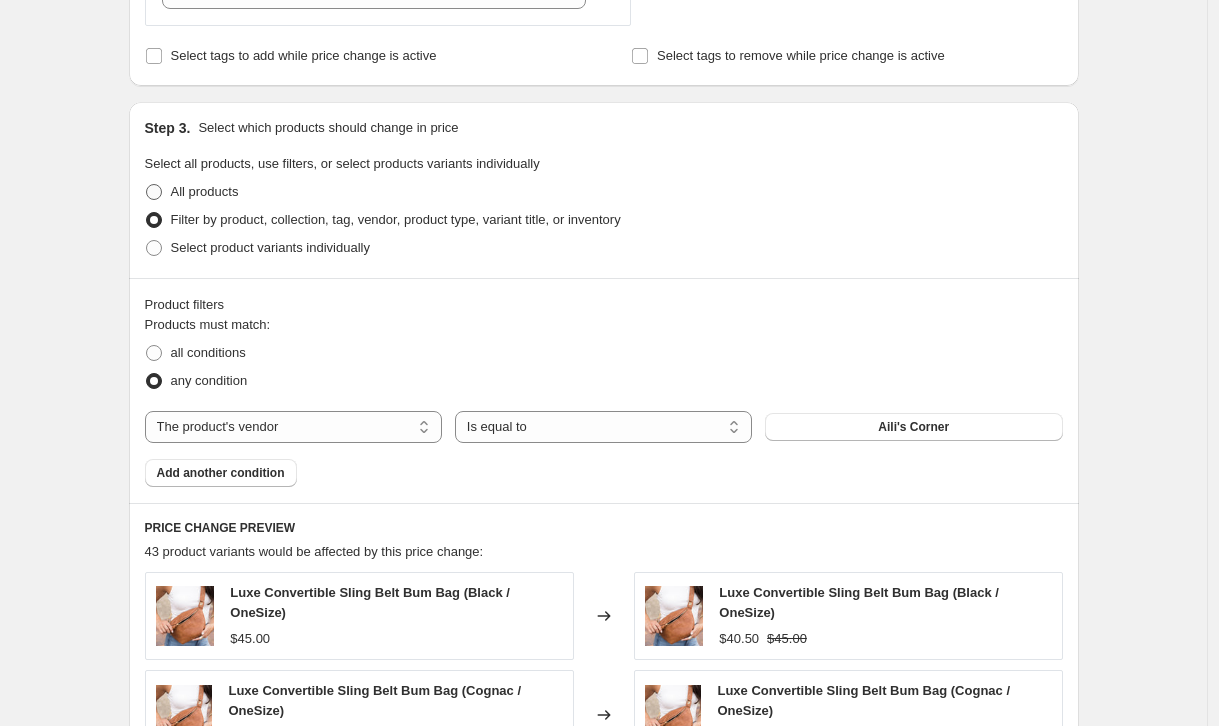 click on "All products" at bounding box center (205, 191) 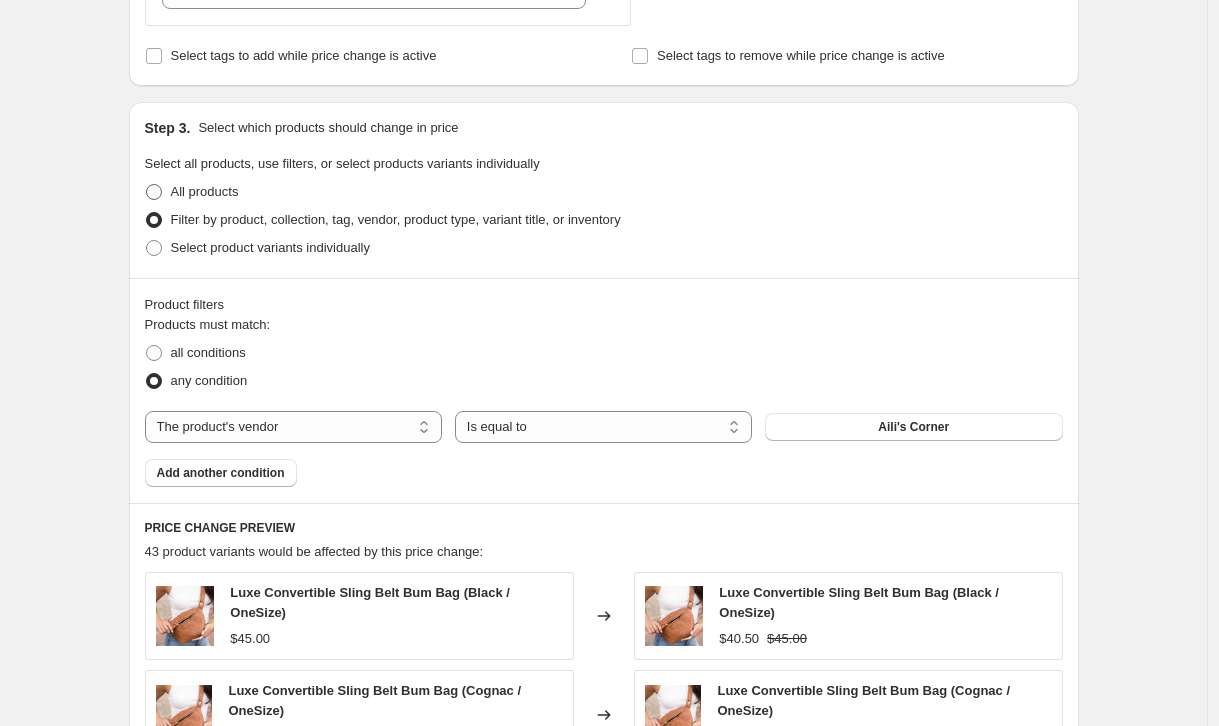 radio on "true" 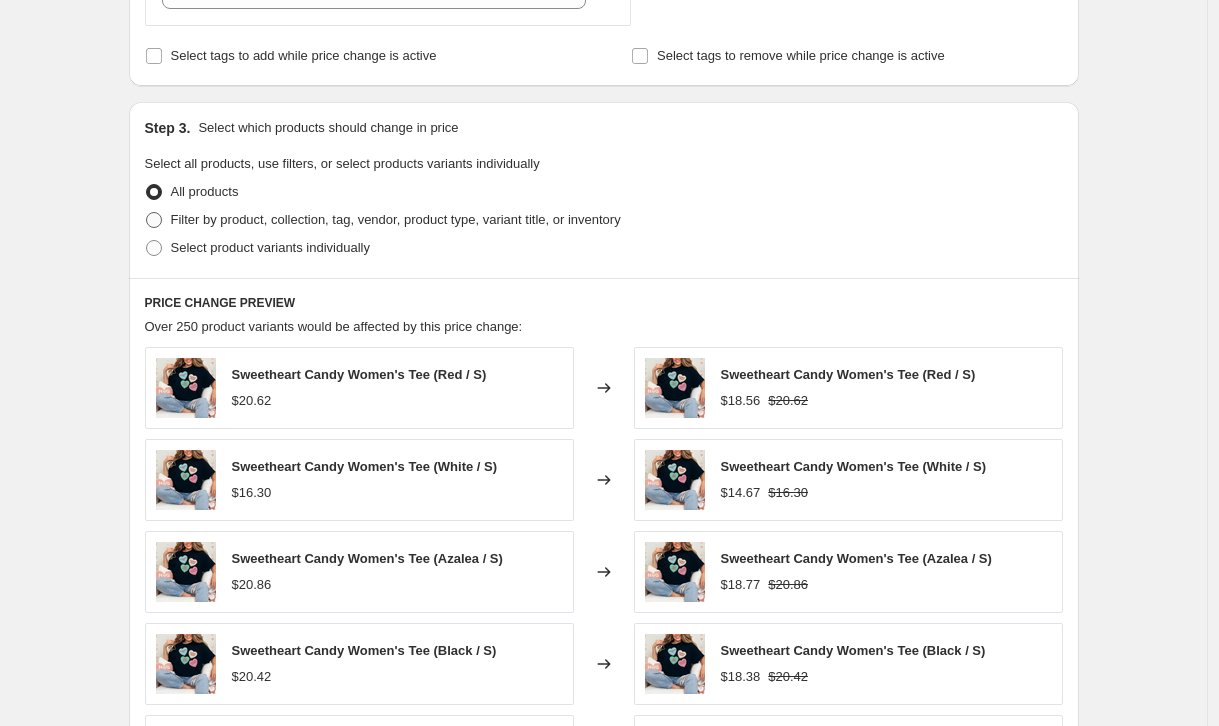 click on "Filter by product, collection, tag, vendor, product type, variant title, or inventory" at bounding box center [396, 219] 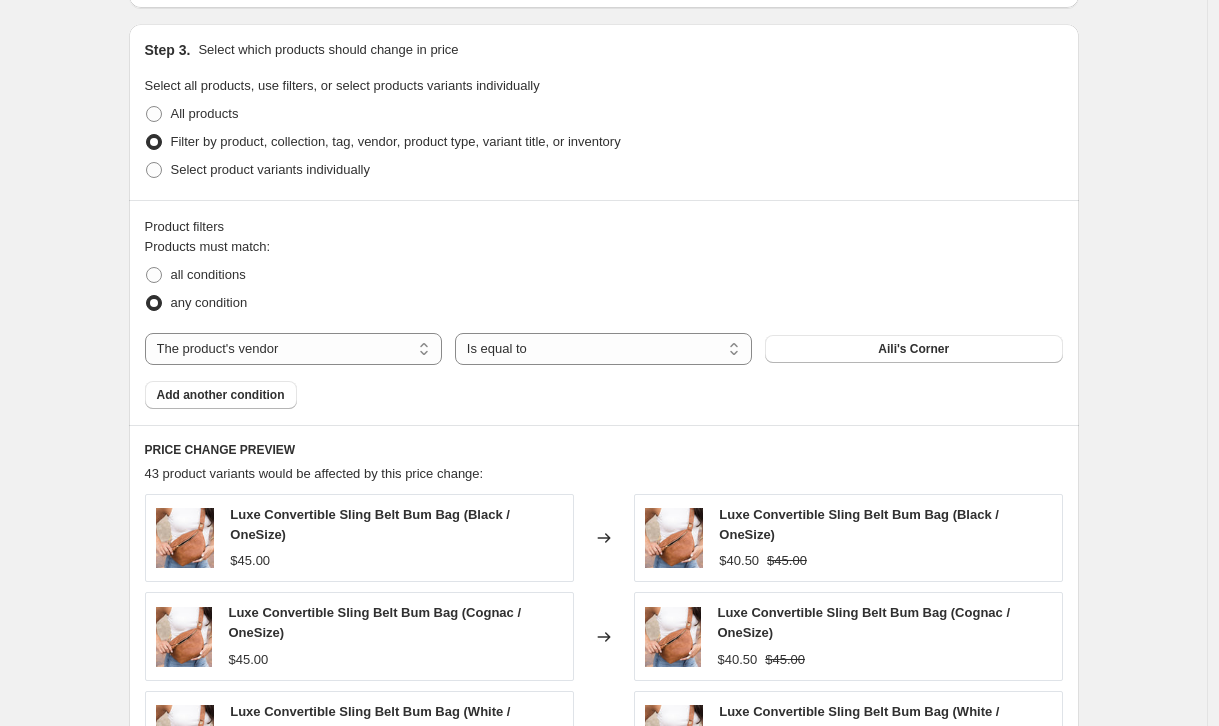scroll, scrollTop: 958, scrollLeft: 0, axis: vertical 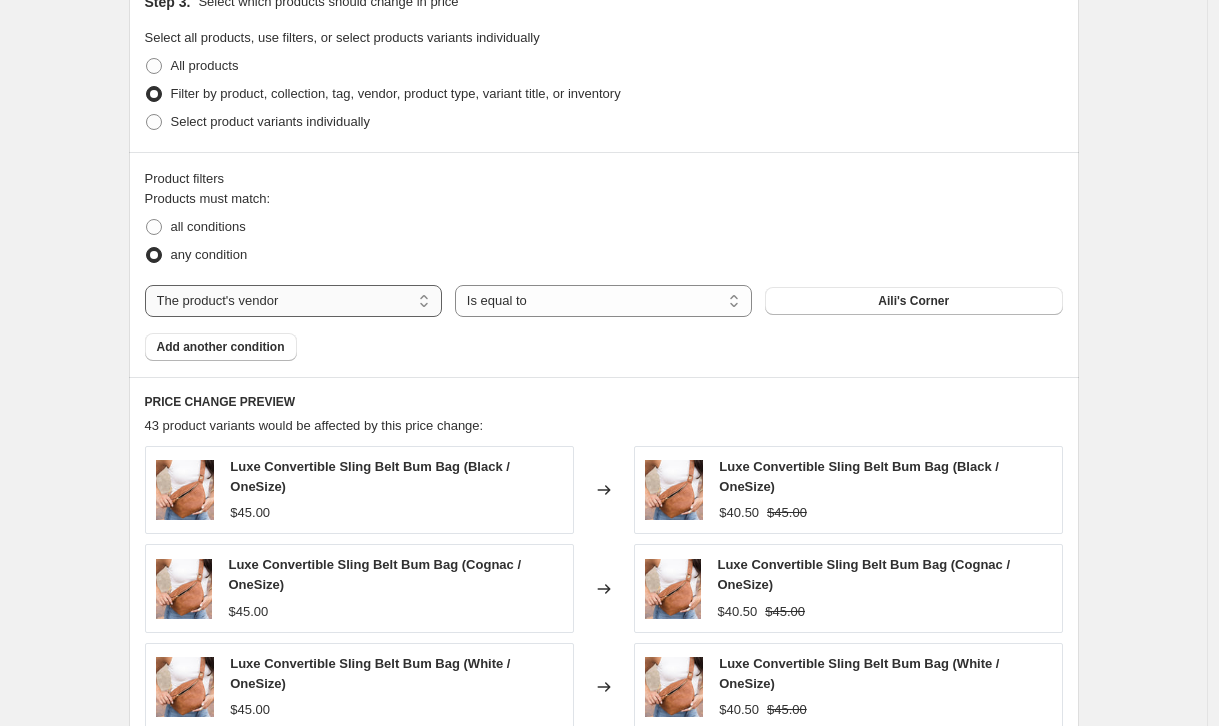 select on "tag" 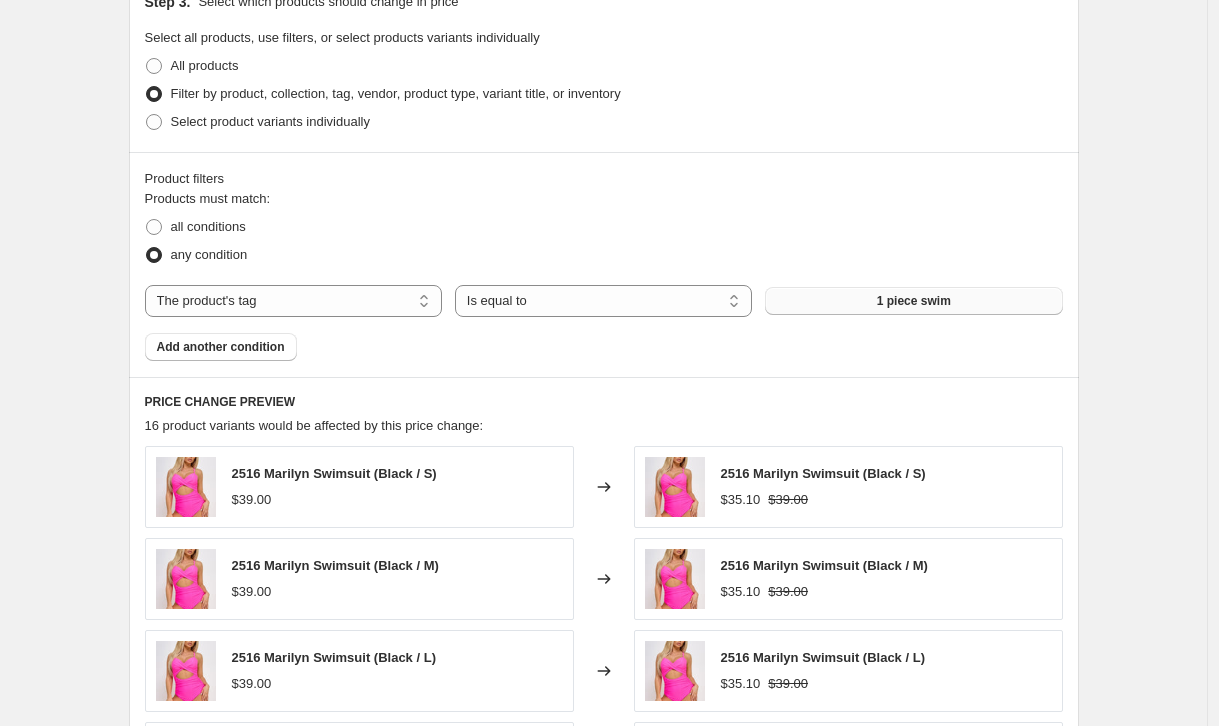 click on "1 piece swim" at bounding box center [913, 301] 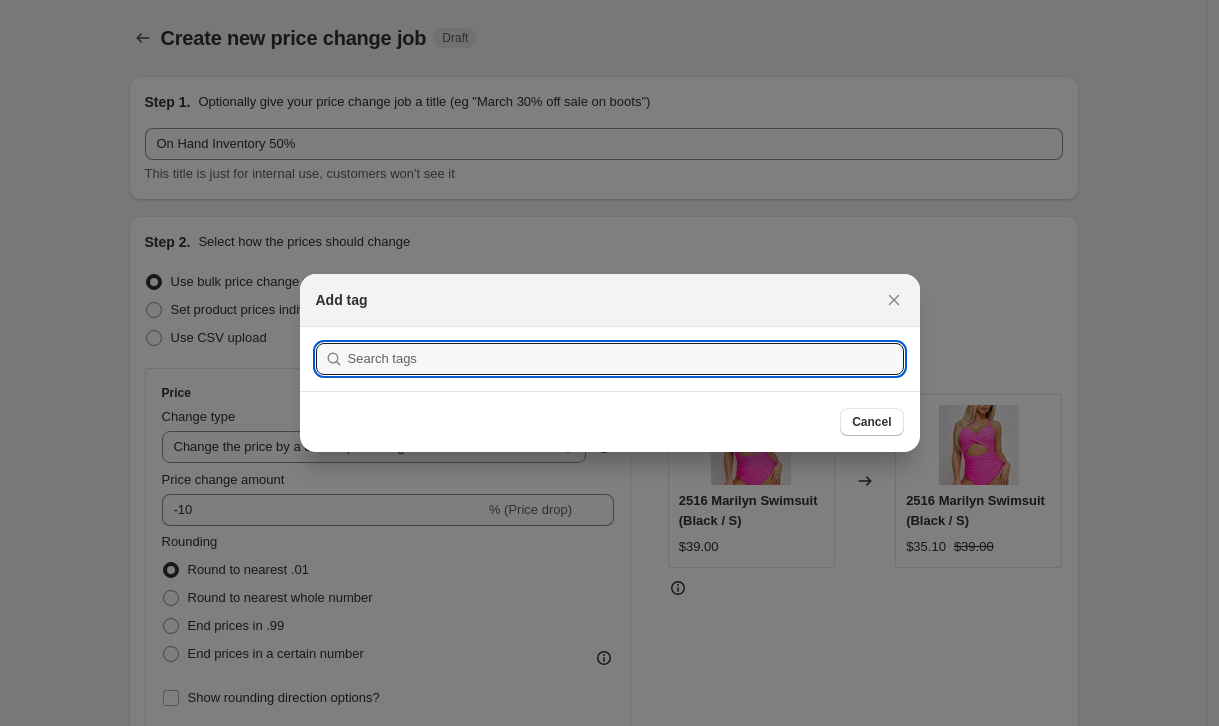 scroll, scrollTop: 0, scrollLeft: 0, axis: both 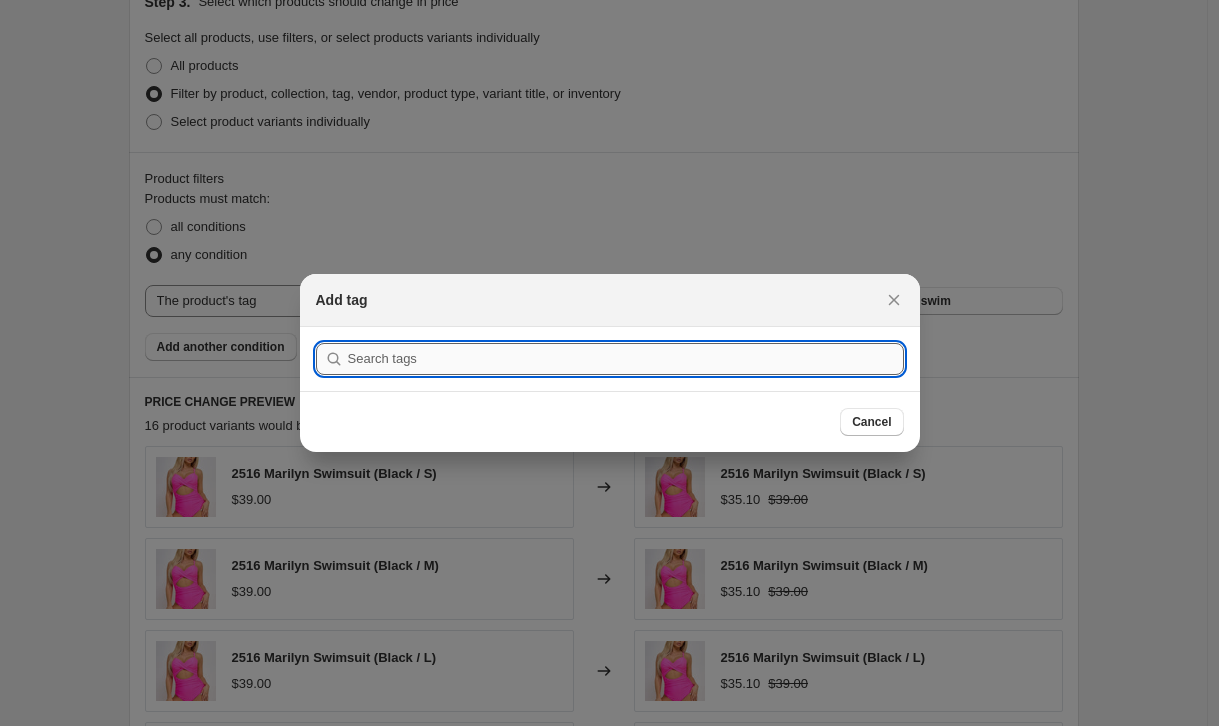 click at bounding box center (626, 359) 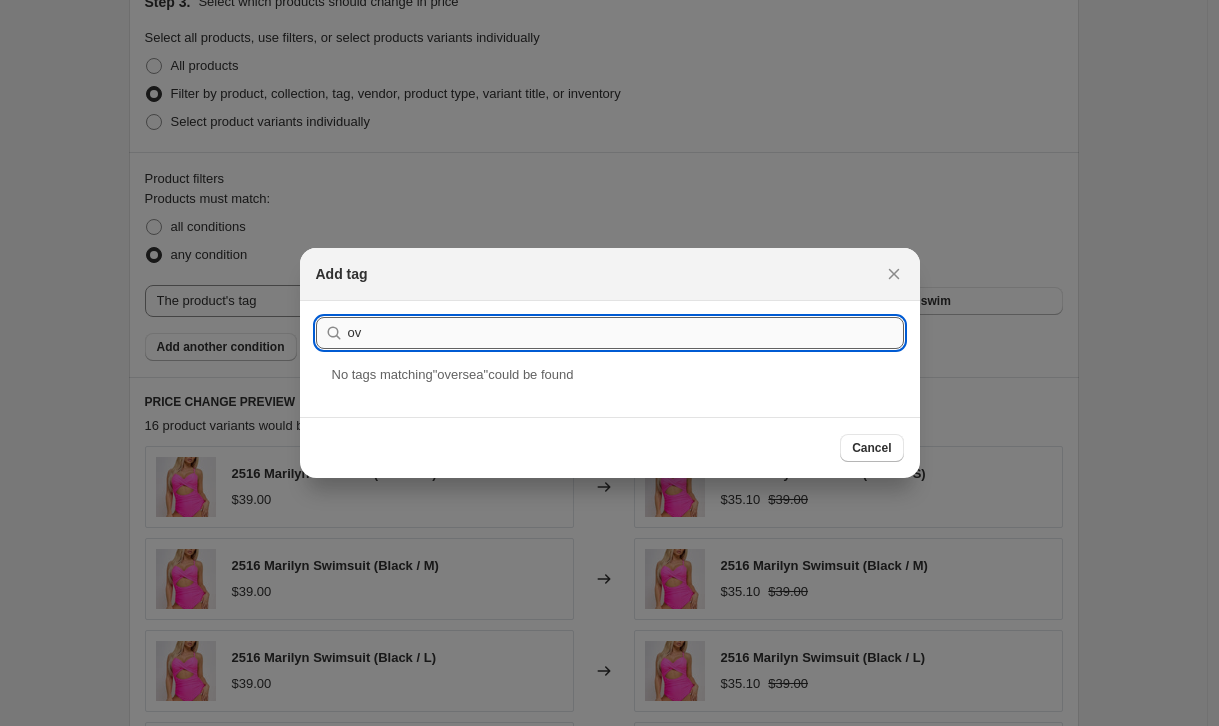 type on "o" 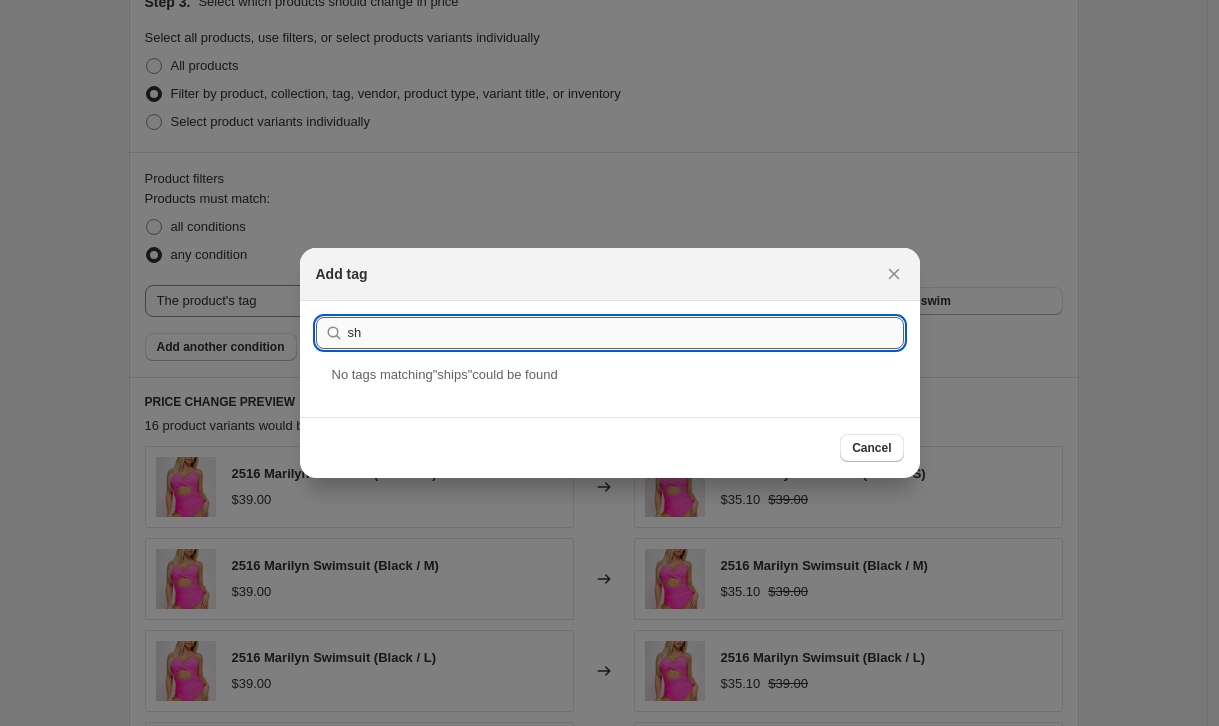 type on "s" 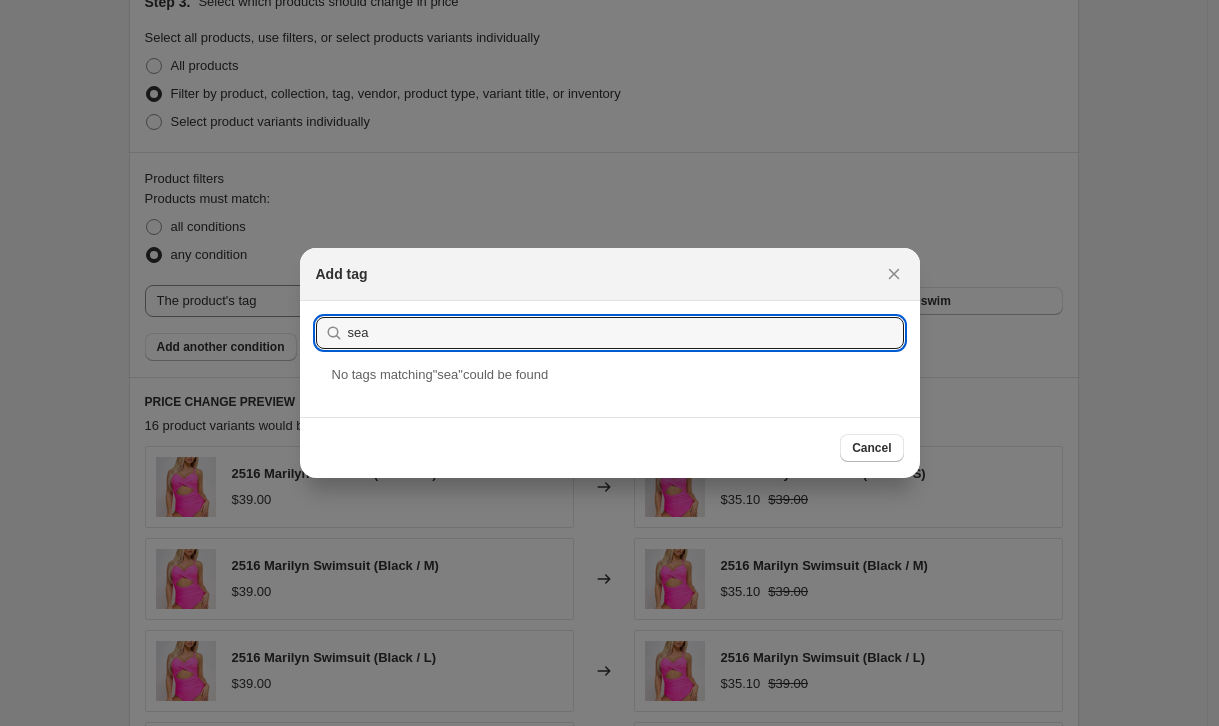 type on "sea" 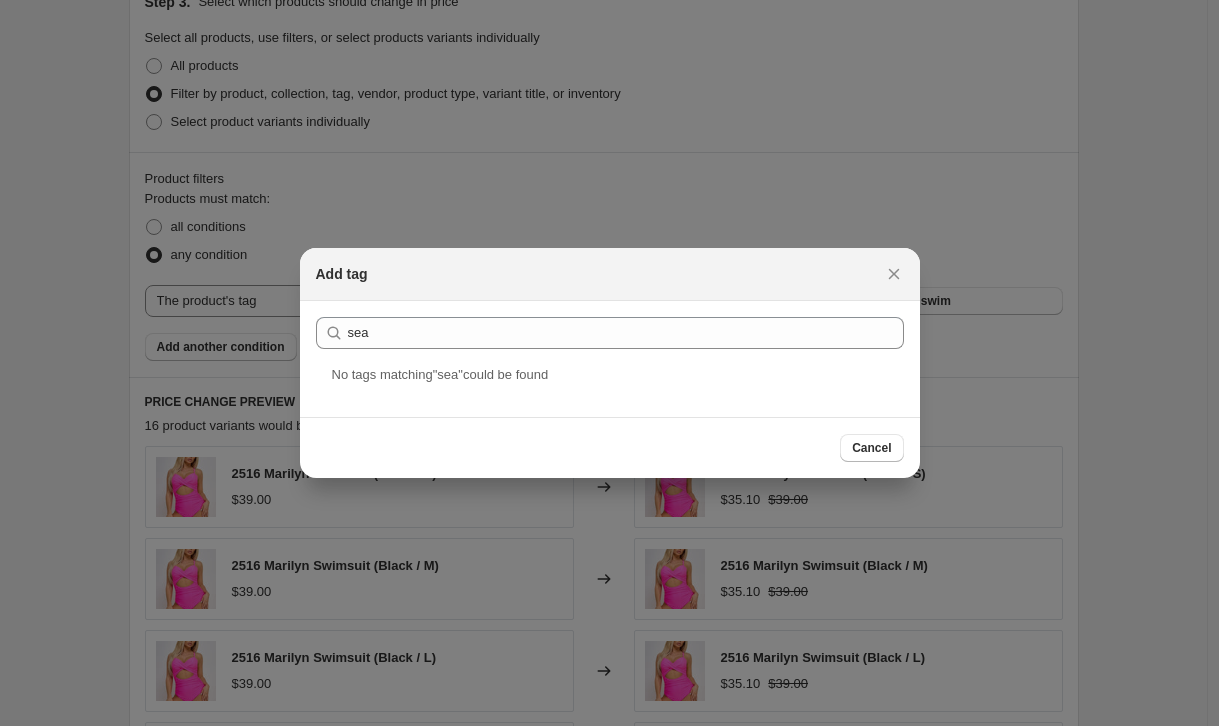 click on "Cancel" at bounding box center [610, 447] 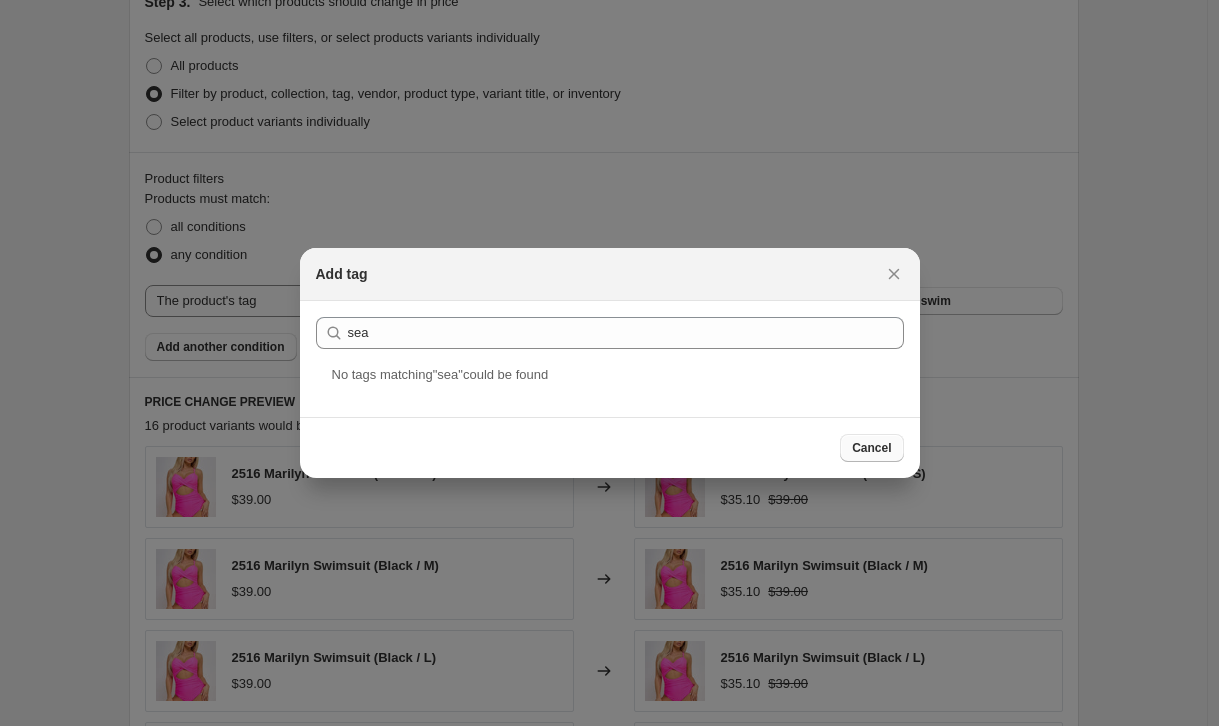click on "Cancel" at bounding box center [871, 448] 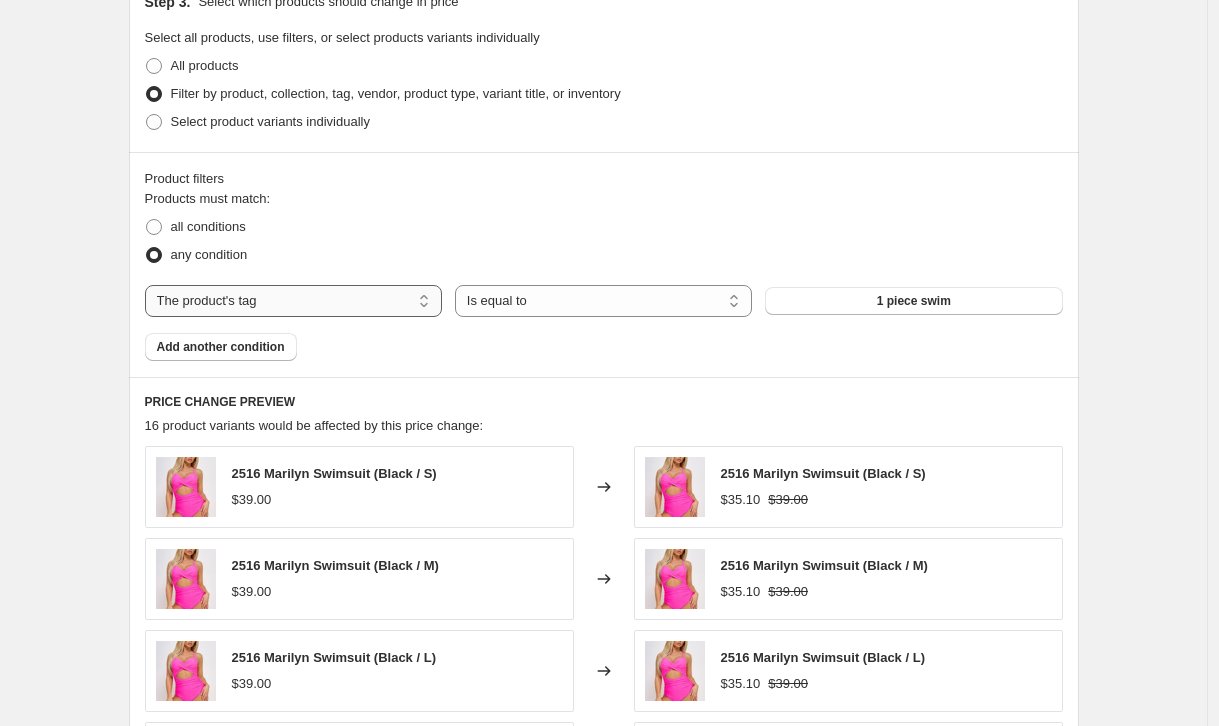 select on "vendor" 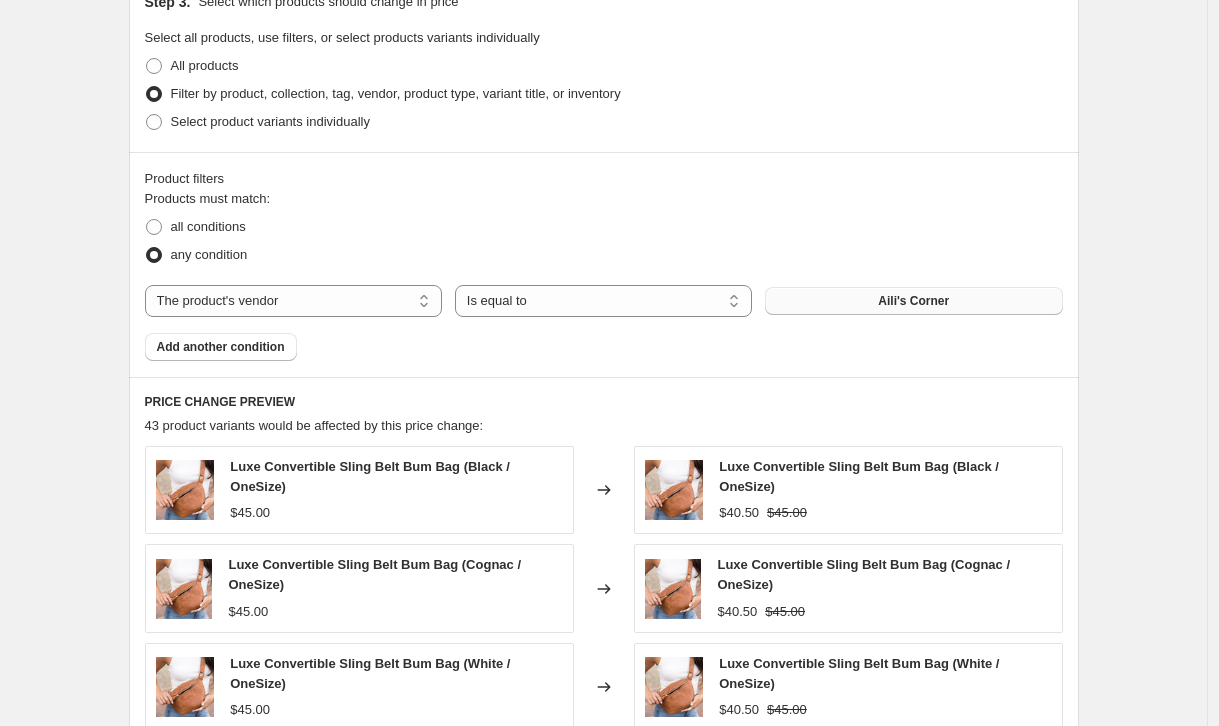 click on "Aili's Corner" at bounding box center [913, 301] 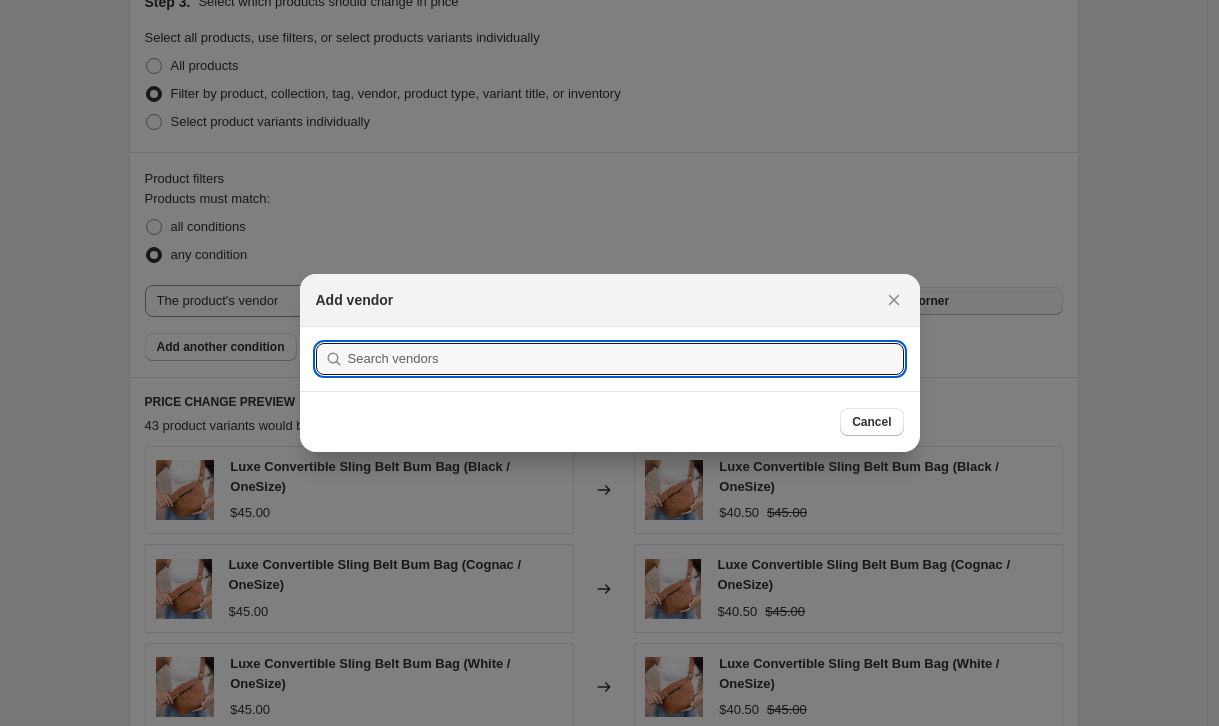 scroll, scrollTop: 0, scrollLeft: 0, axis: both 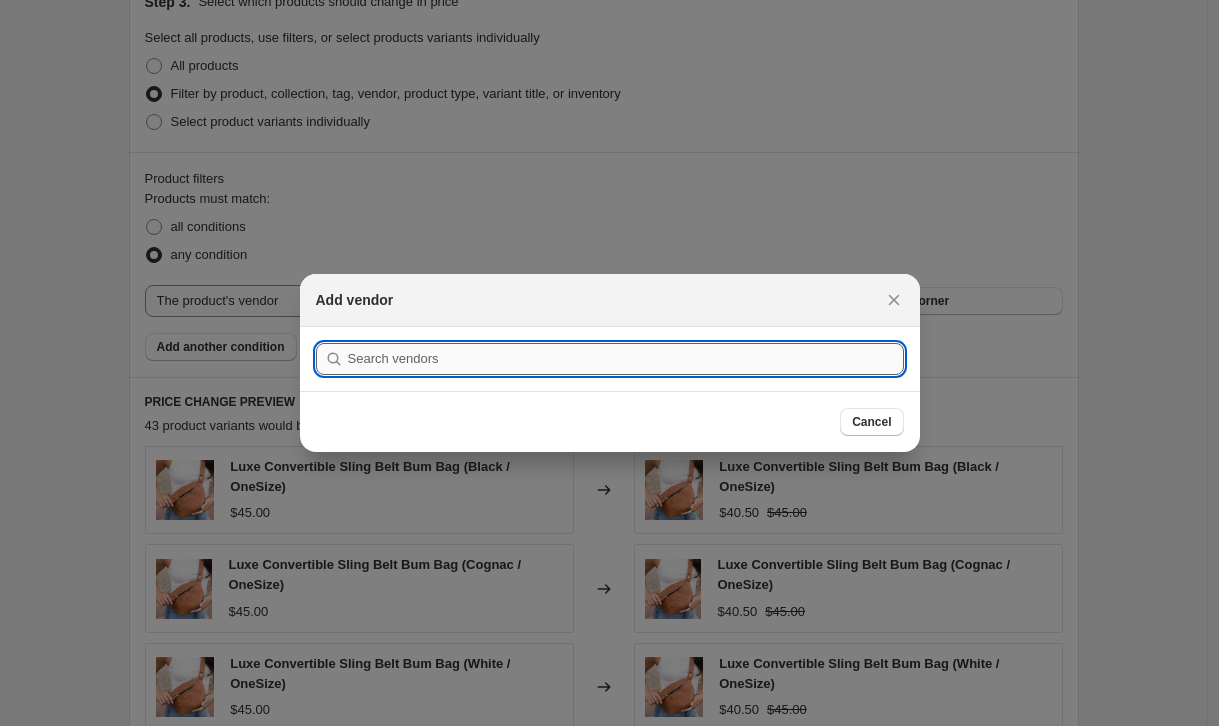 click at bounding box center [626, 359] 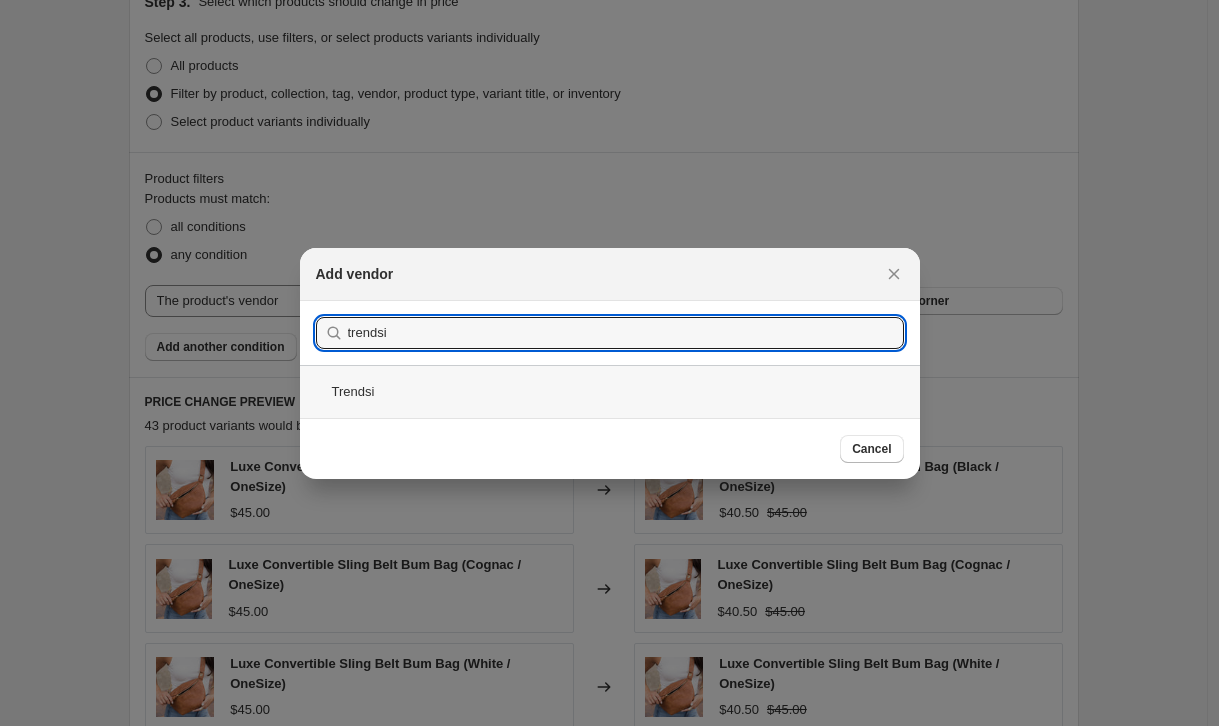 type on "trendsi" 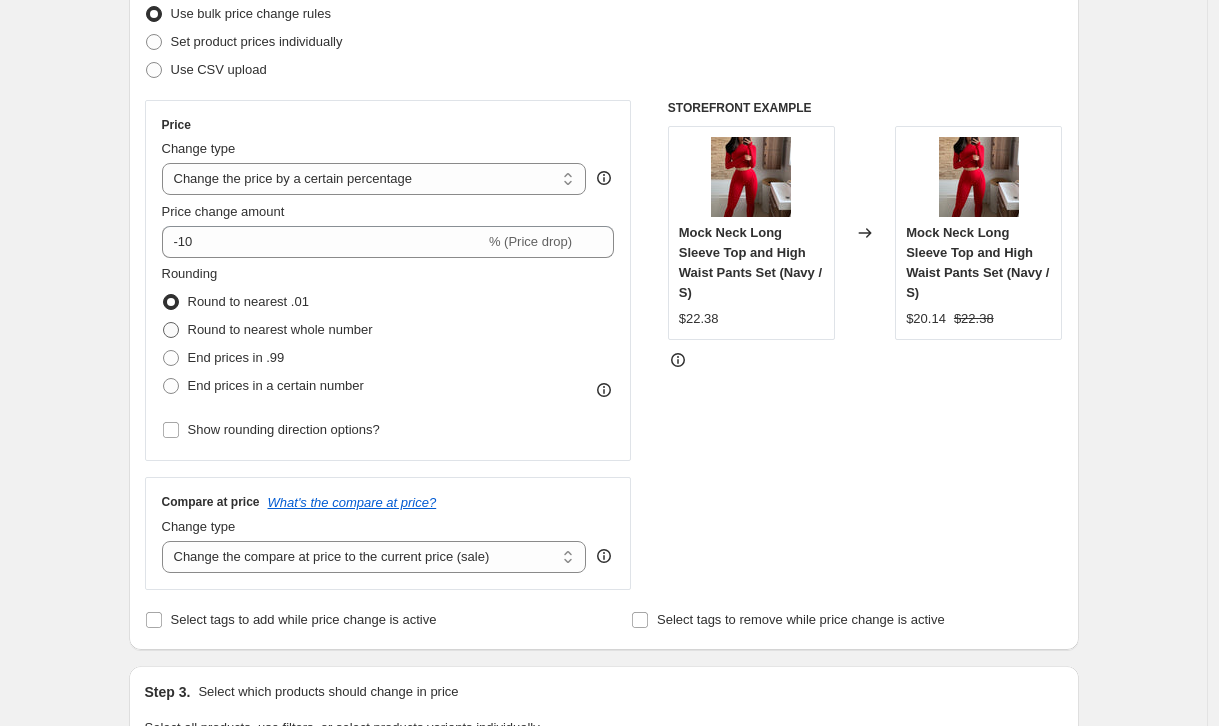 scroll, scrollTop: 267, scrollLeft: 0, axis: vertical 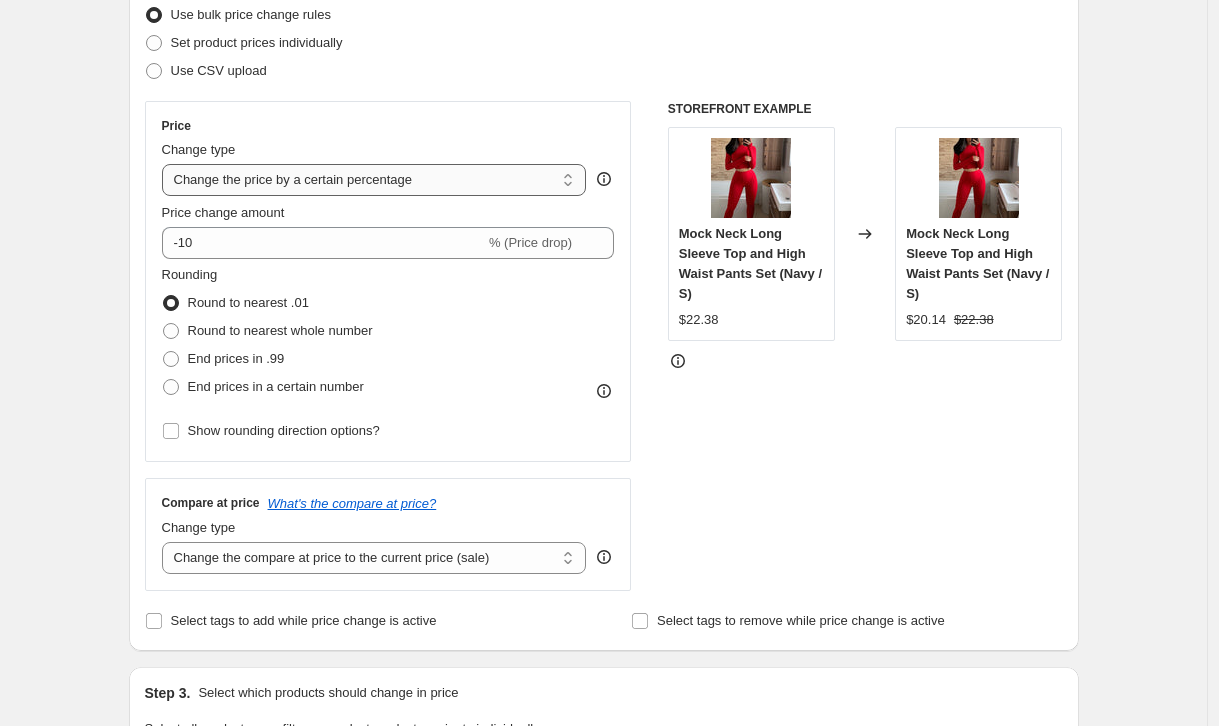 select on "pc" 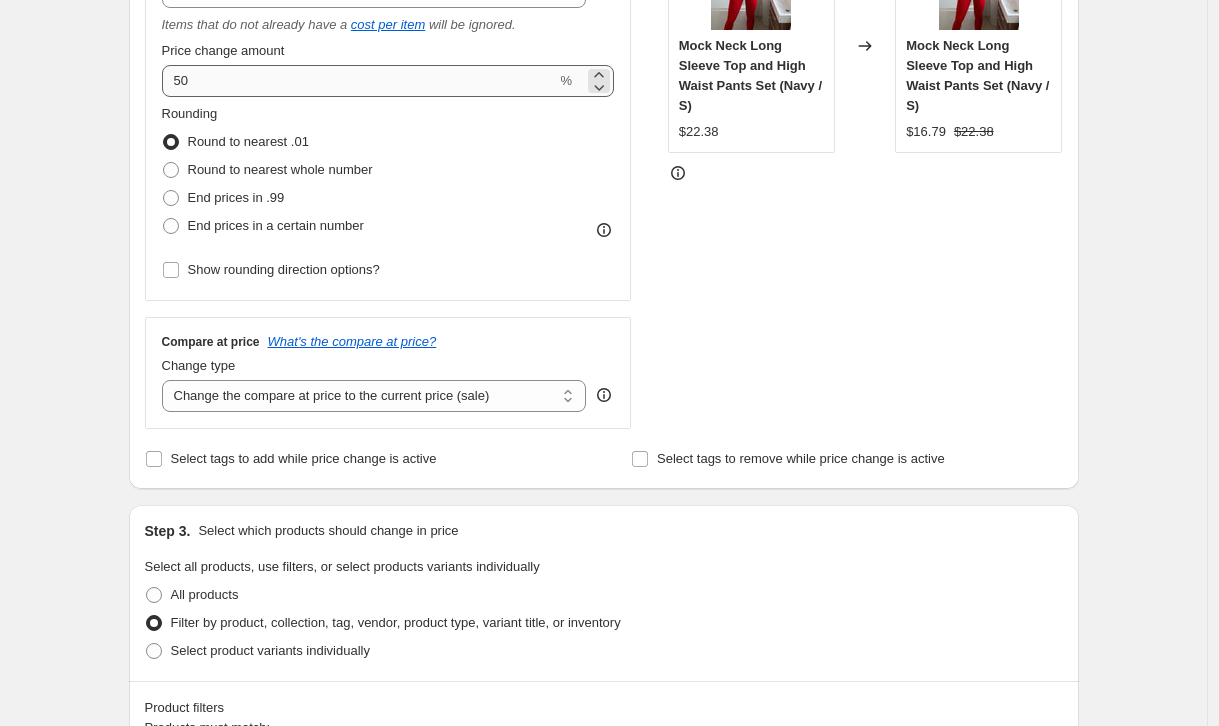 scroll, scrollTop: 462, scrollLeft: 0, axis: vertical 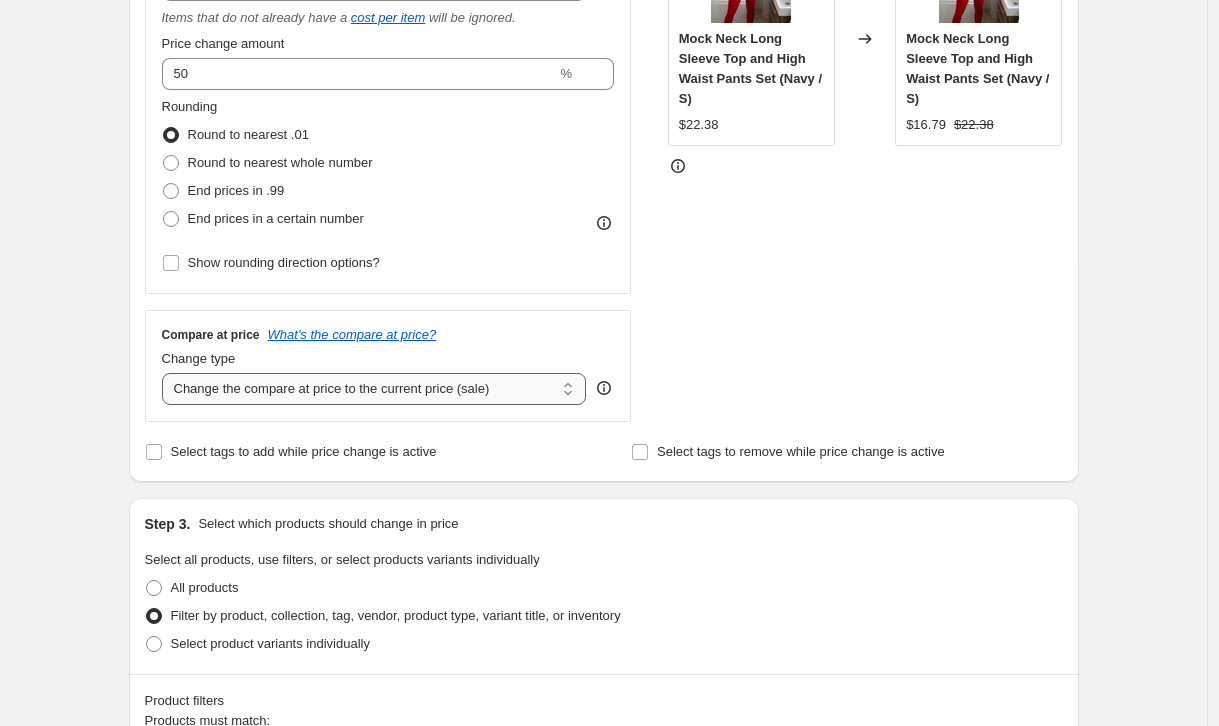 select on "remove" 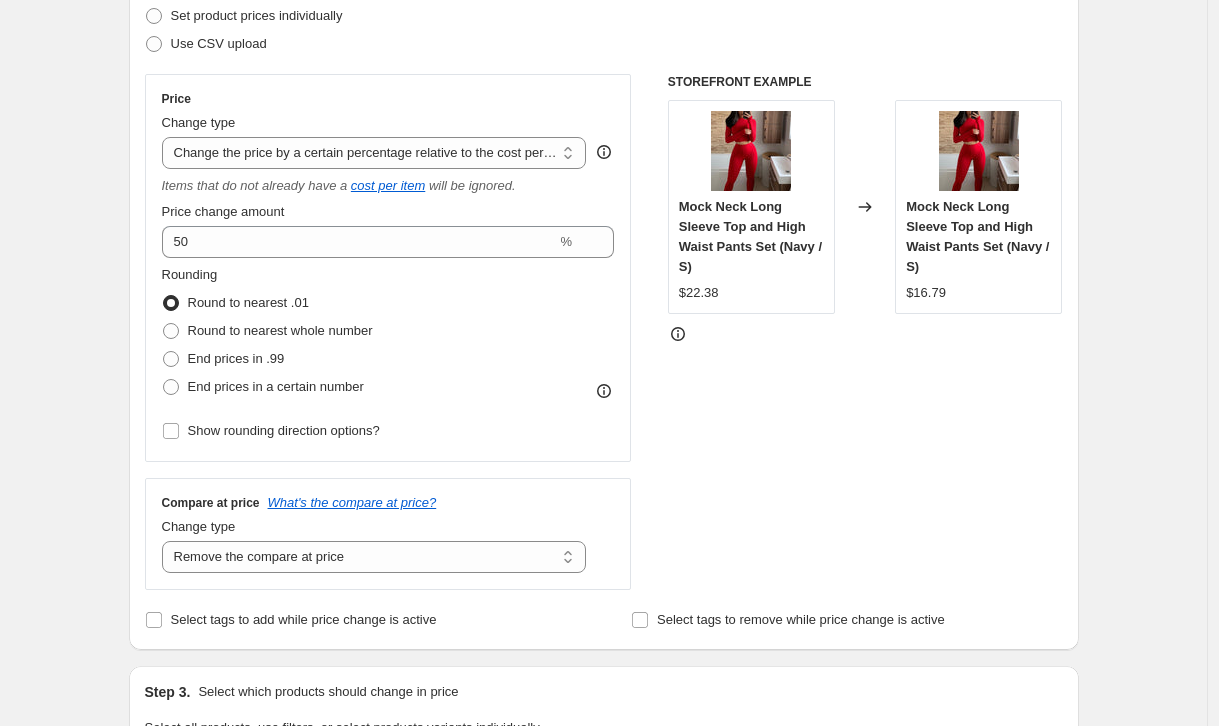 scroll, scrollTop: 291, scrollLeft: 0, axis: vertical 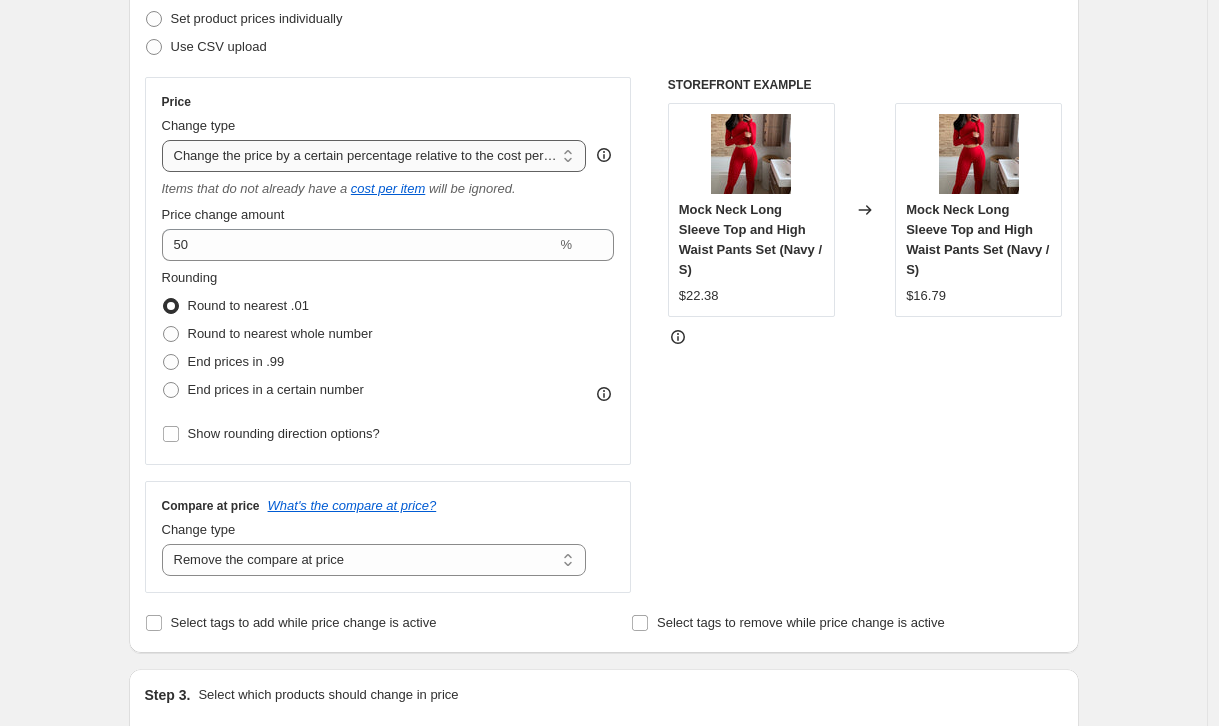 select on "margin" 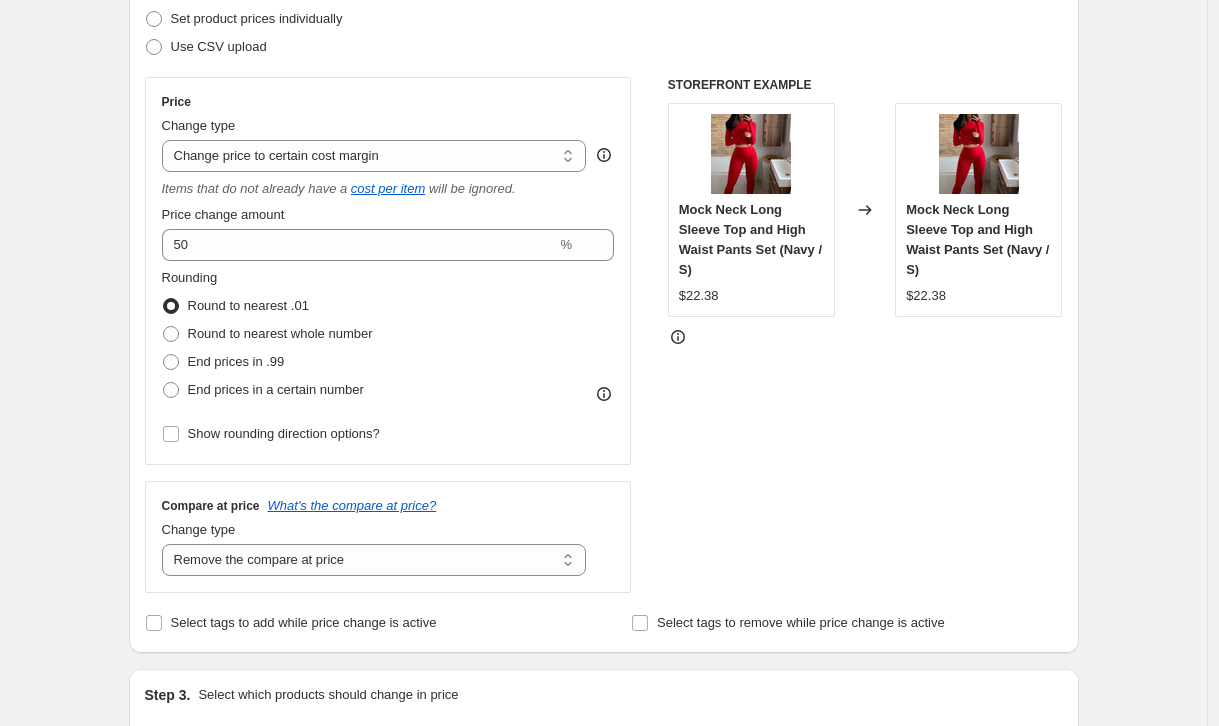 click on "Items that do not already have a   cost per item   will be ignored." at bounding box center (388, 189) 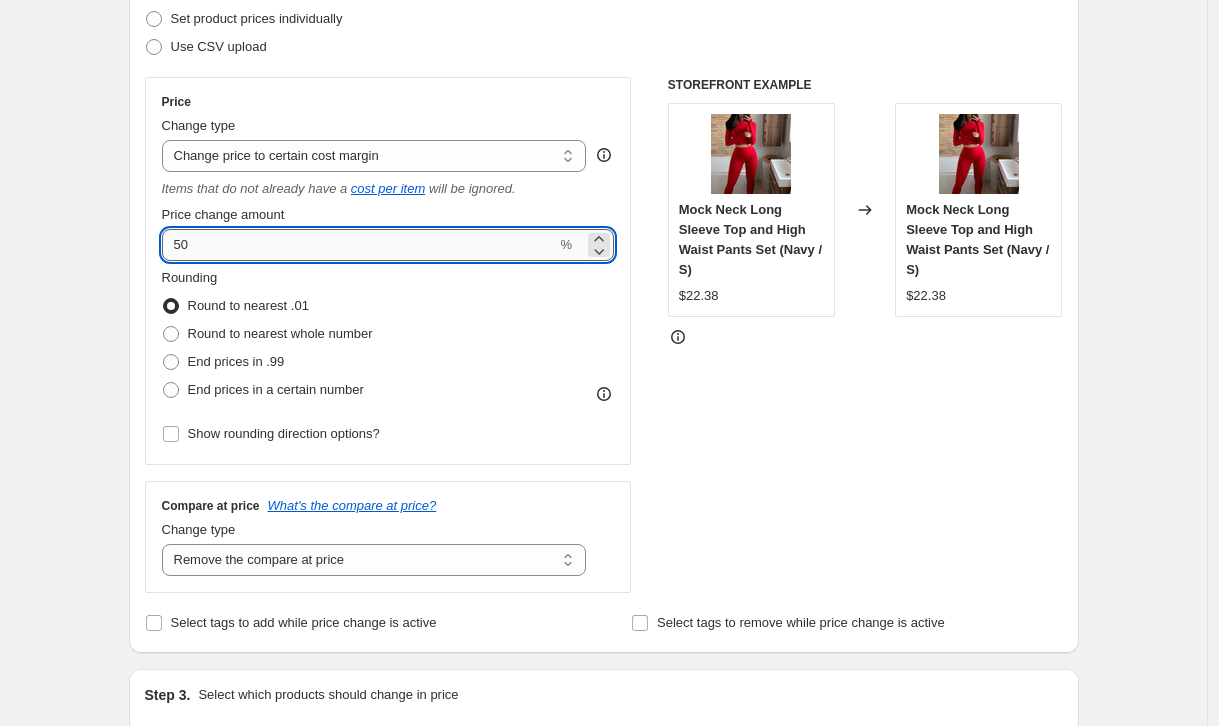 click on "50" at bounding box center (359, 245) 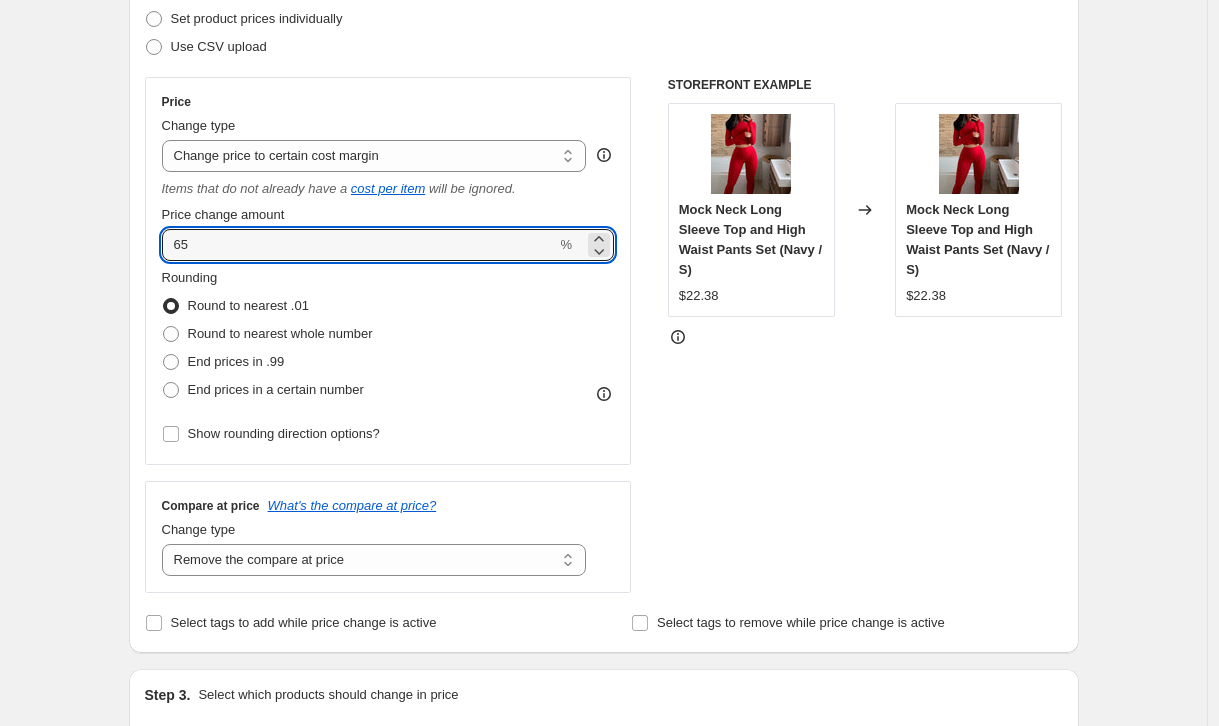 type on "65" 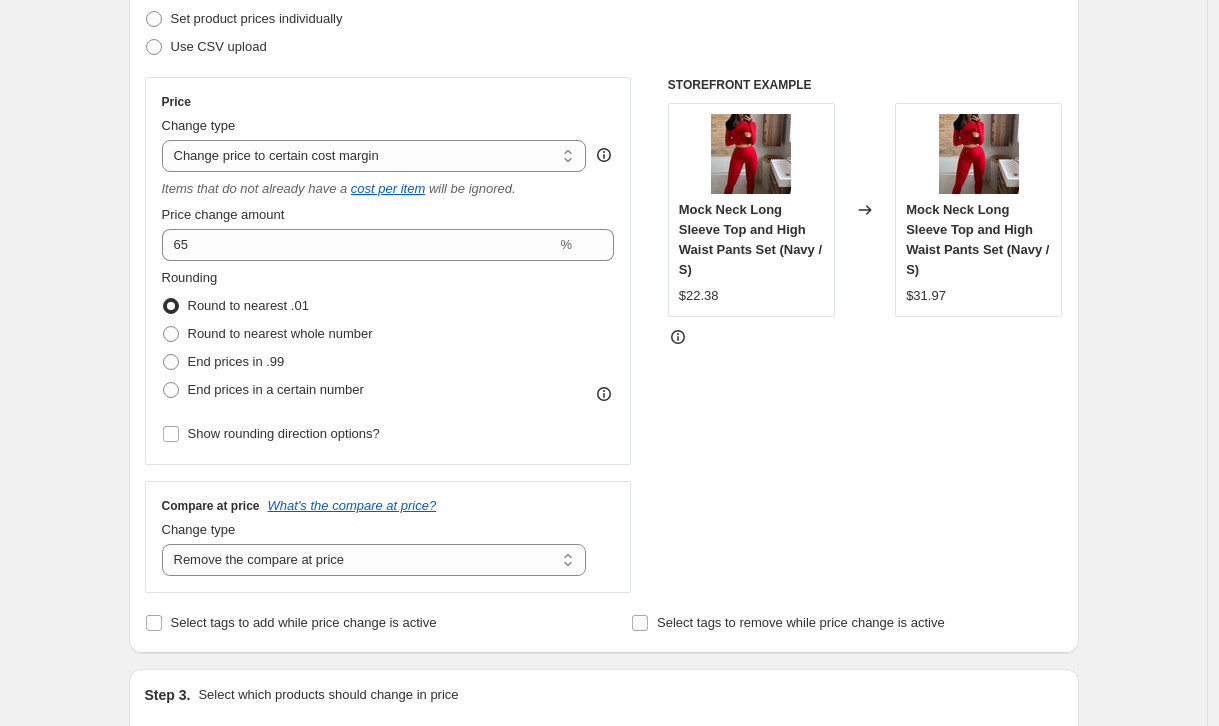 click on "Create new price change job. This page is ready Create new price change job Draft Step 1. Optionally give your price change job a title (eg "March 30% off sale on boots") On Hand Inventory 50% This title is just for internal use, customers won't see it Step 2. Select how the prices should change Use bulk price change rules Set product prices individually Use CSV upload Price Change type Change the price to a certain amount Change the price by a certain amount Change the price by a certain percentage Change the price to the current compare at price (price before sale) Change the price by a certain amount relative to the compare at price Change the price by a certain percentage relative to the compare at price Don't change the price Change the price by a certain percentage relative to the cost per item Change price to certain cost margin Change price to certain cost margin Items that do not already have a   cost per item   will be ignored. Price change amount 65 % Rounding Round to nearest .01 End prices in .99" at bounding box center [603, 850] 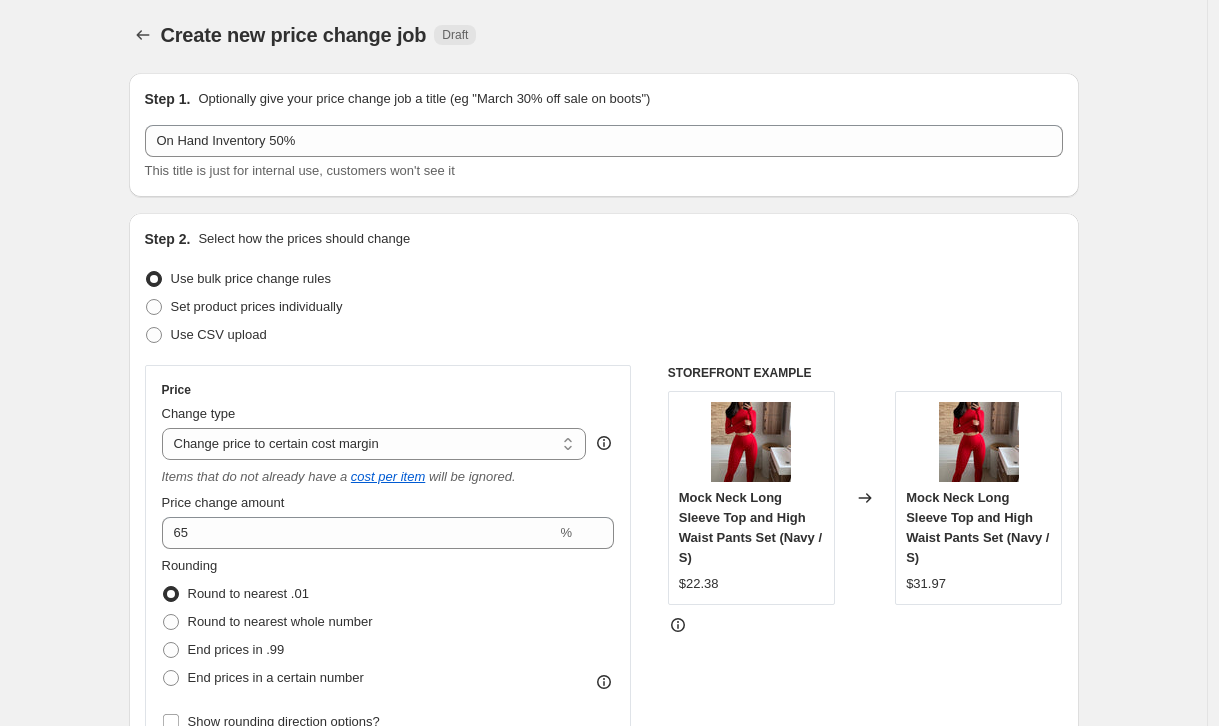 scroll, scrollTop: 2, scrollLeft: 0, axis: vertical 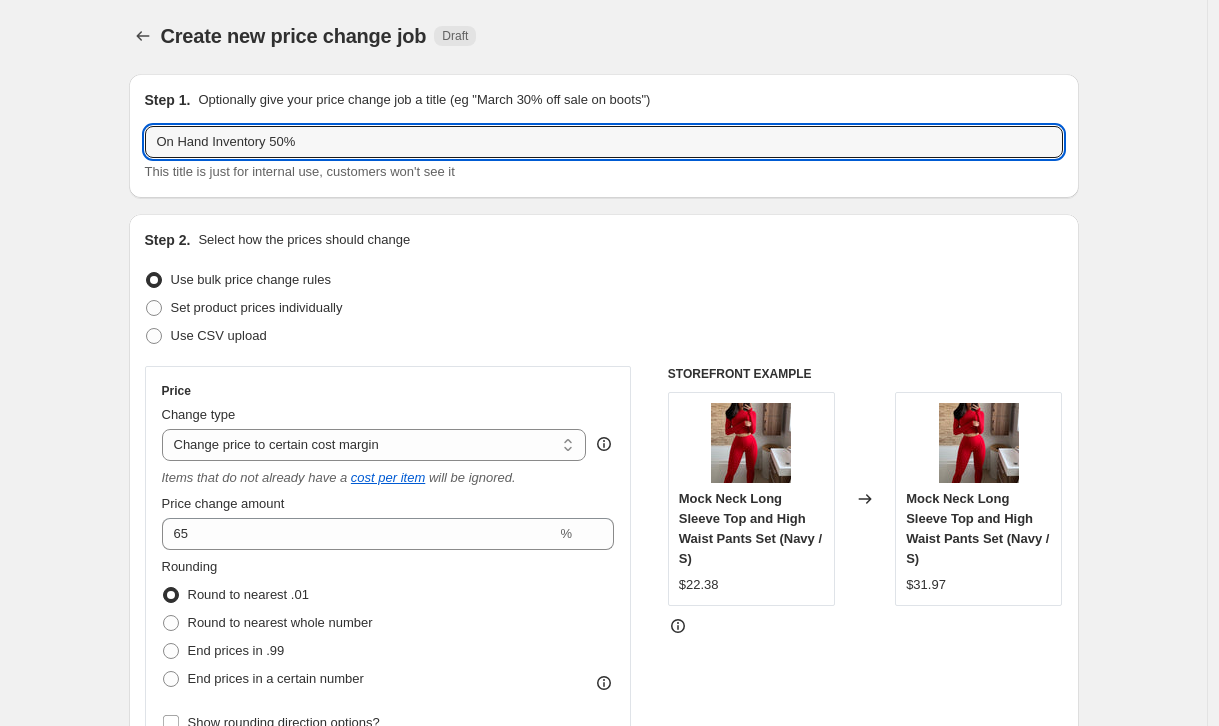 drag, startPoint x: 323, startPoint y: 139, endPoint x: 60, endPoint y: 136, distance: 263.01712 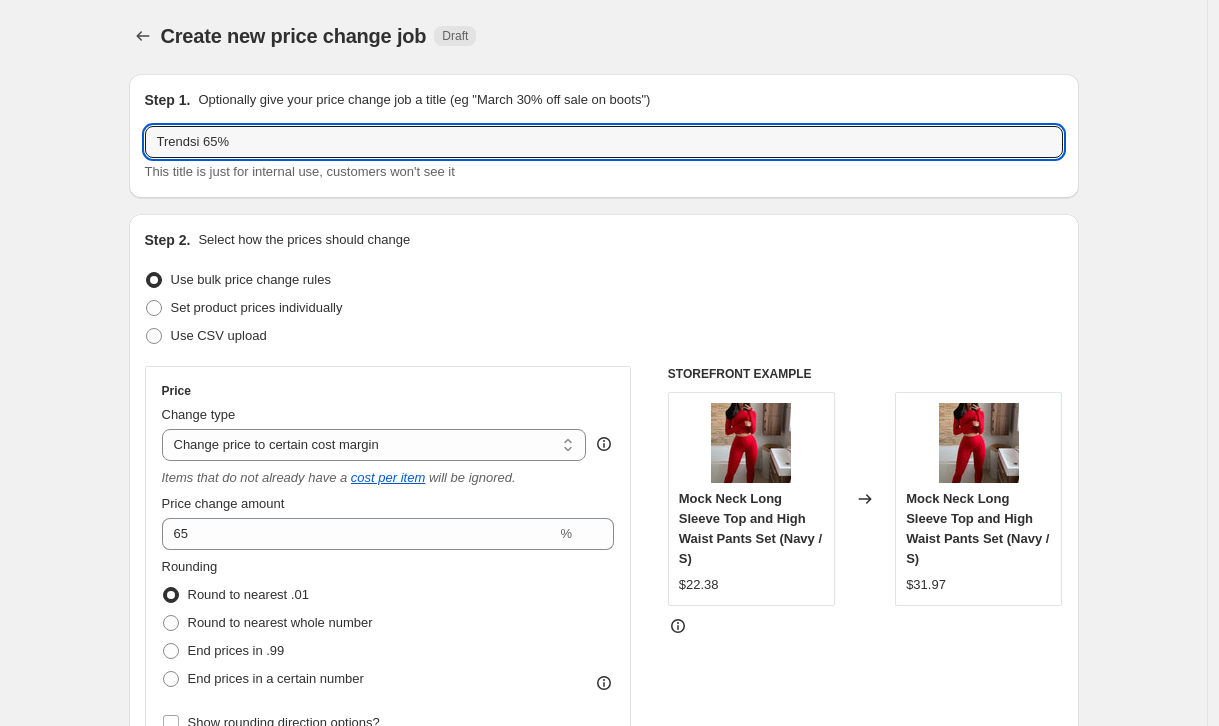 type on "Trendsi 65%" 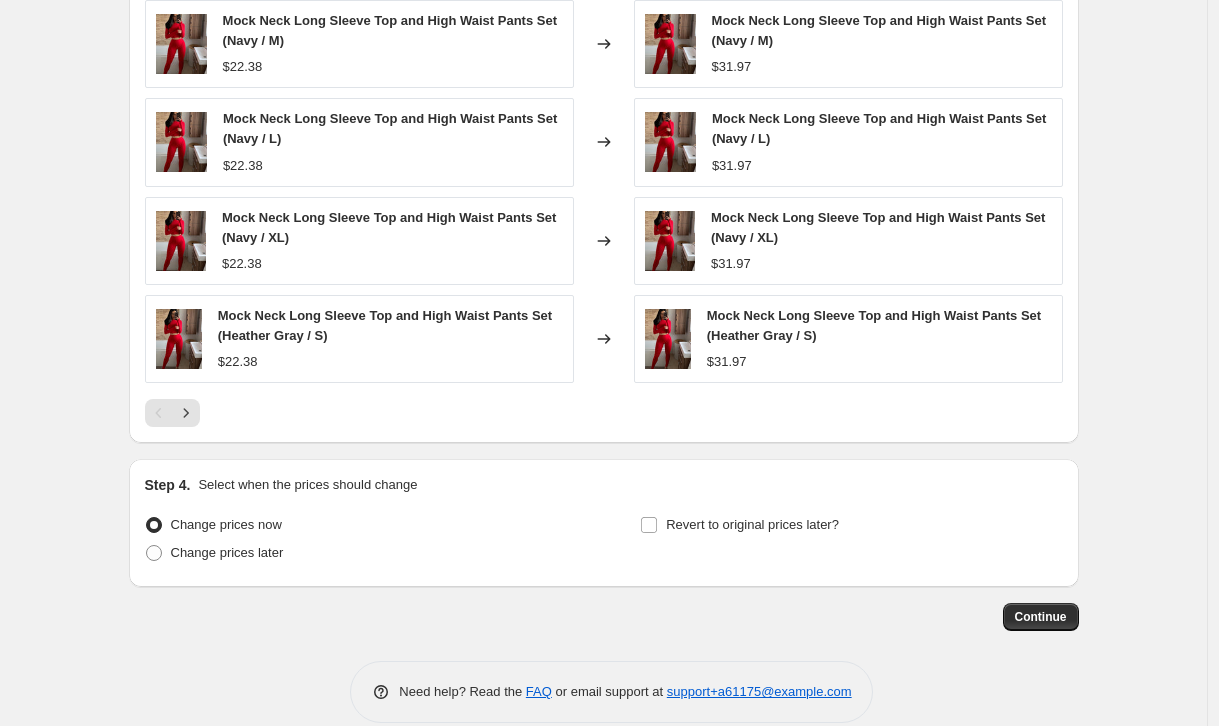 scroll, scrollTop: 1530, scrollLeft: 0, axis: vertical 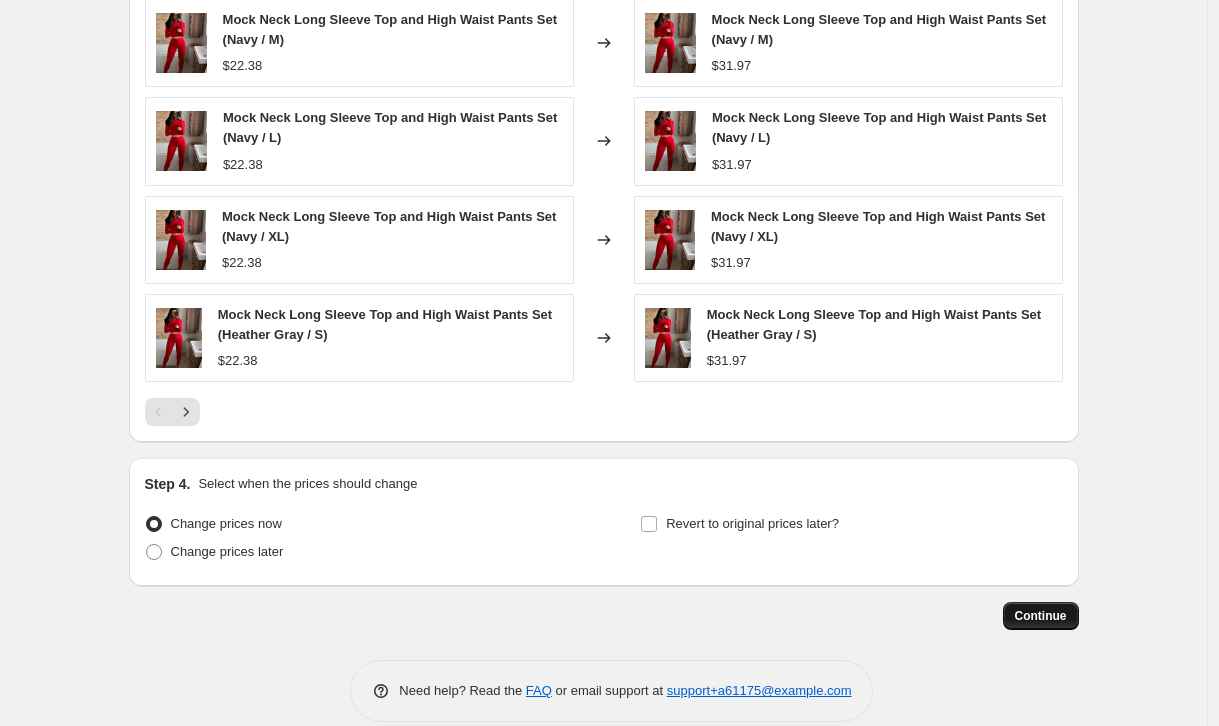 click on "Continue" at bounding box center [1041, 616] 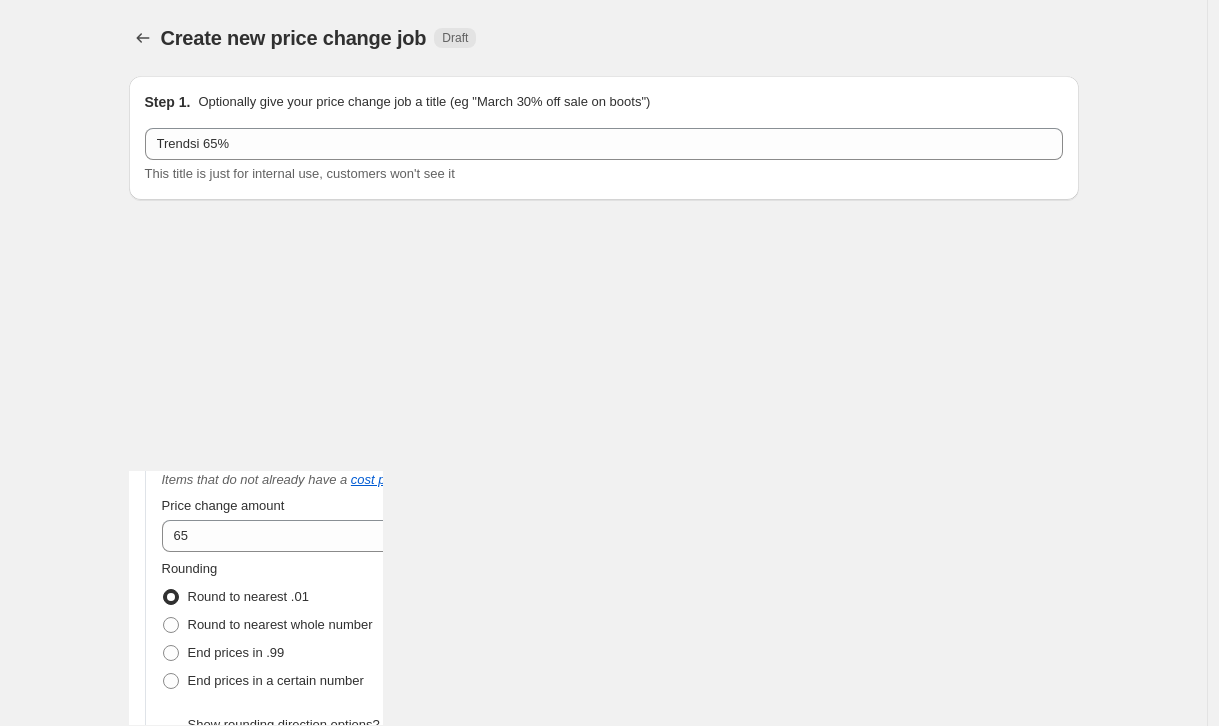 scroll, scrollTop: 1530, scrollLeft: 0, axis: vertical 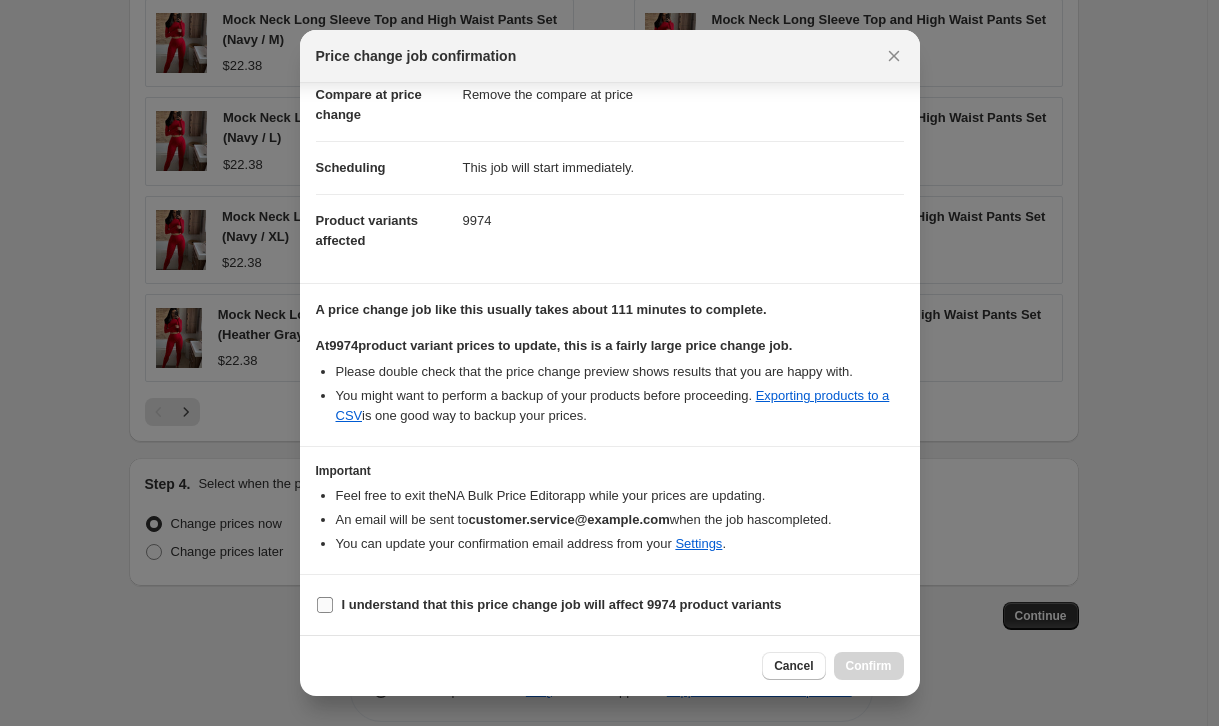 click on "I understand that this price change job will affect 9974 product variants" at bounding box center (325, 605) 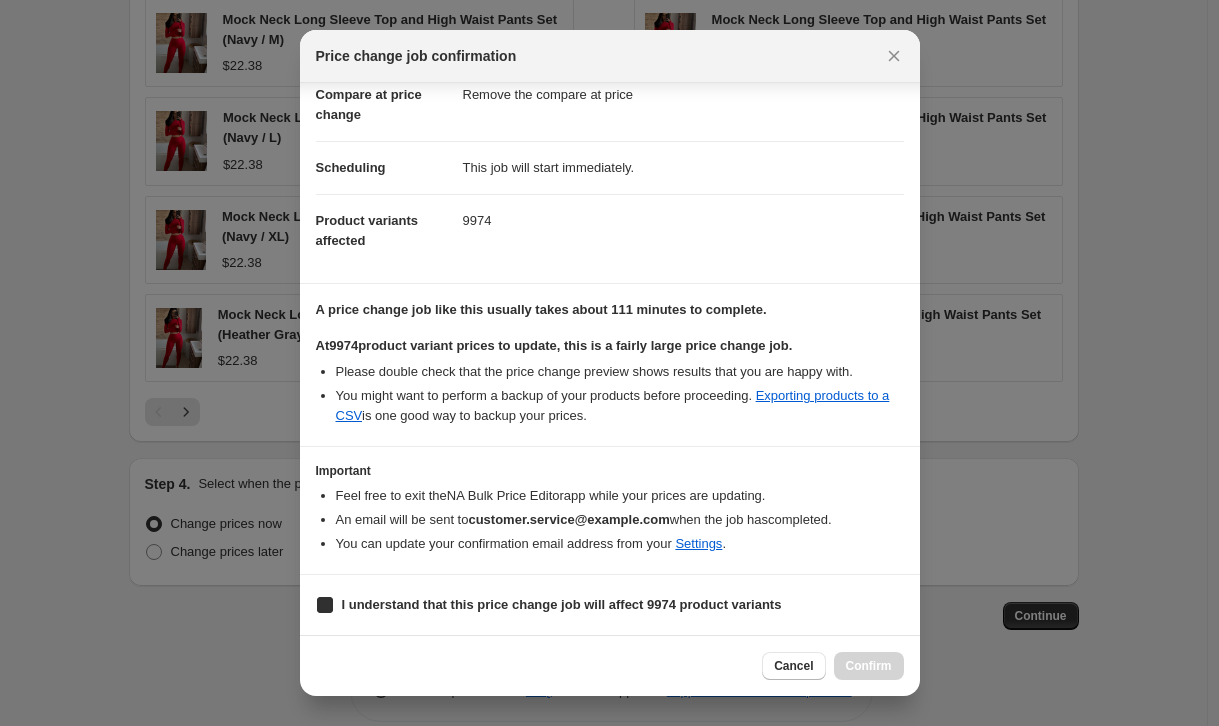 checkbox on "true" 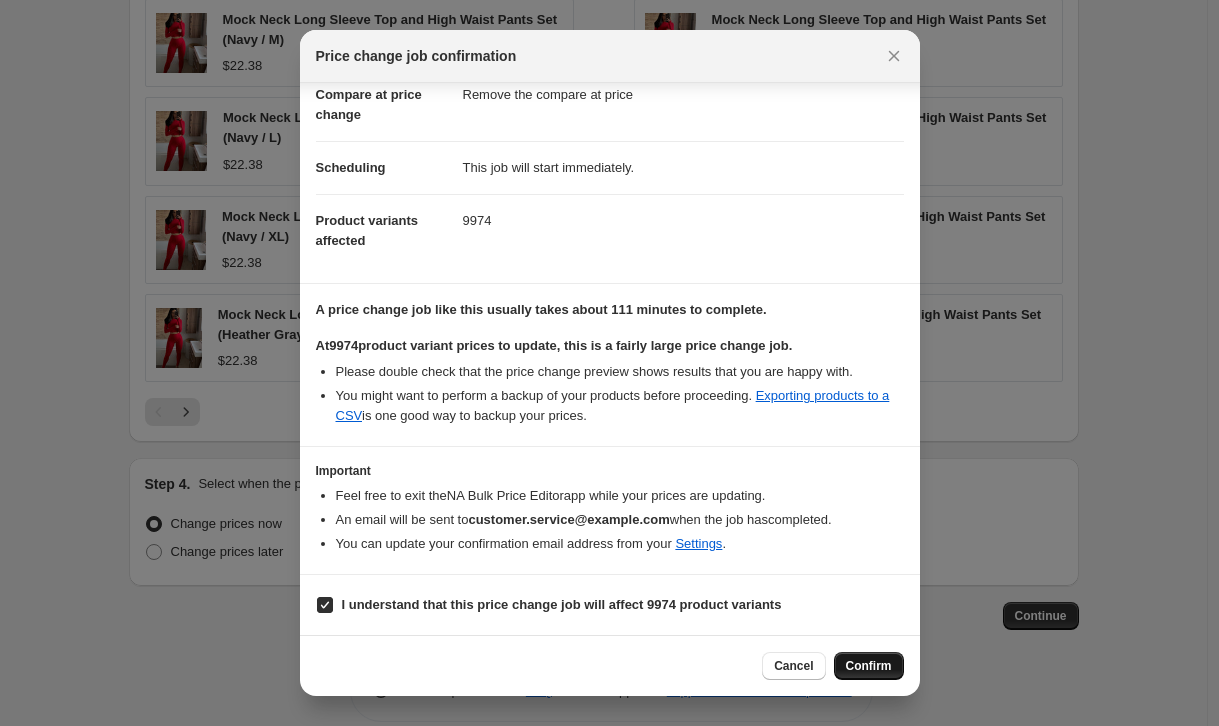 click on "Confirm" at bounding box center [869, 666] 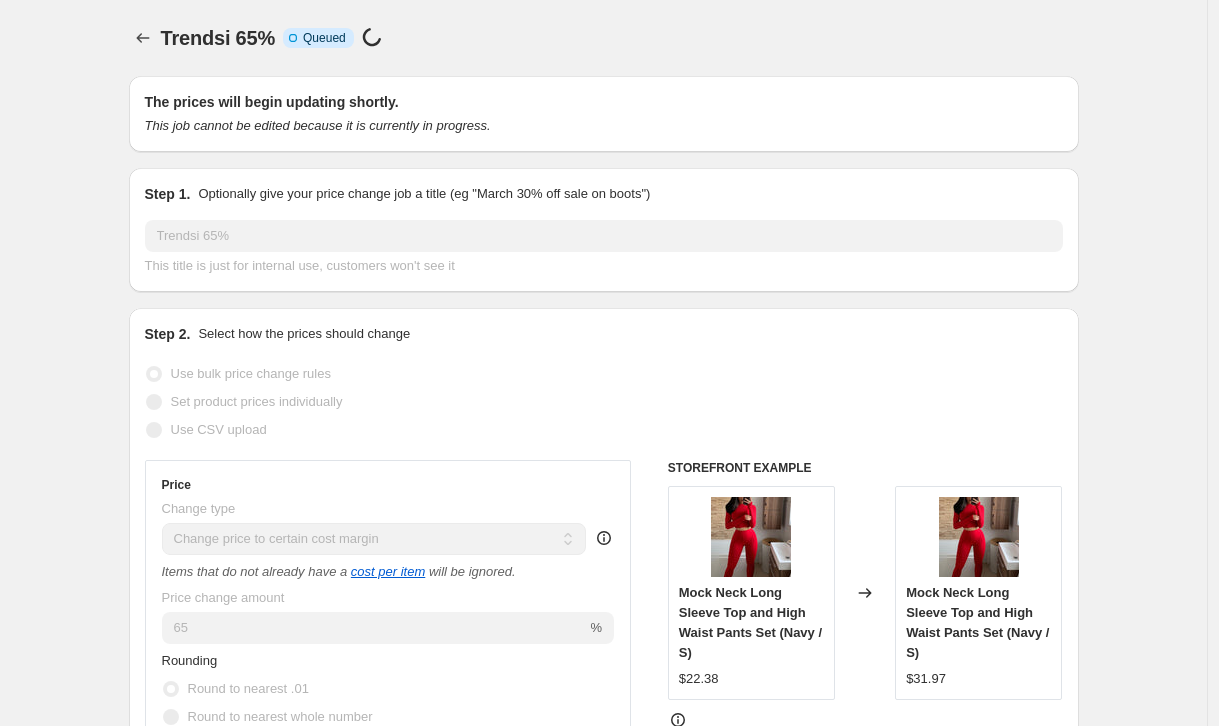 scroll, scrollTop: 1530, scrollLeft: 0, axis: vertical 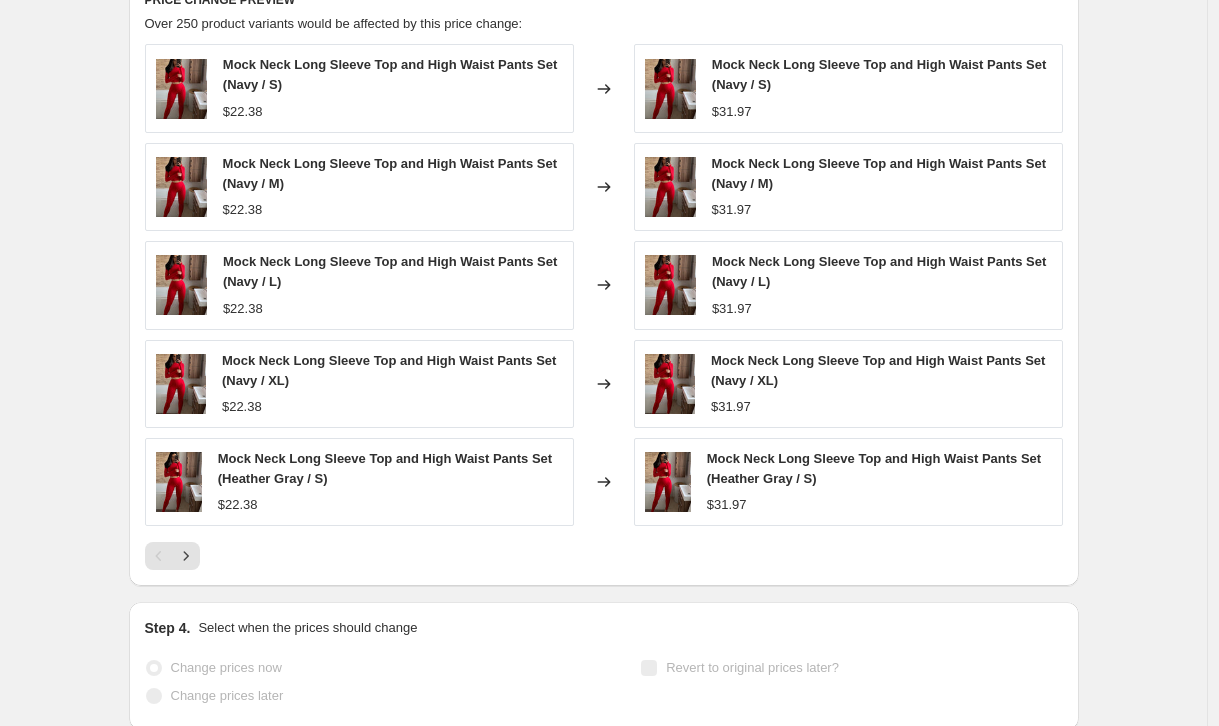 click on "Trendsi 65%. This page is ready Trendsi 65% Info Partially complete In progress Price change job in progress... The prices are currently being updated. This job cannot be edited because it is currently in progress. Stop changing prices and revert Step 1. Optionally give your price change job a title (eg "March 30% off sale on boots") Trendsi 65% This title is just for internal use, customers won't see it Step 2. Select how the prices should change Use bulk price change rules Set product prices individually Use CSV upload Price Change type Change the price to a certain amount Change the price by a certain amount Change the price by a certain percentage Change the price to the current compare at price (price before sale) Change the price by a certain amount relative to the compare at price Change the price by a certain percentage relative to the compare at price Don't change the price Change the price by a certain percentage relative to the cost per item Change price to certain cost margin   cost per item   65" at bounding box center [603, -339] 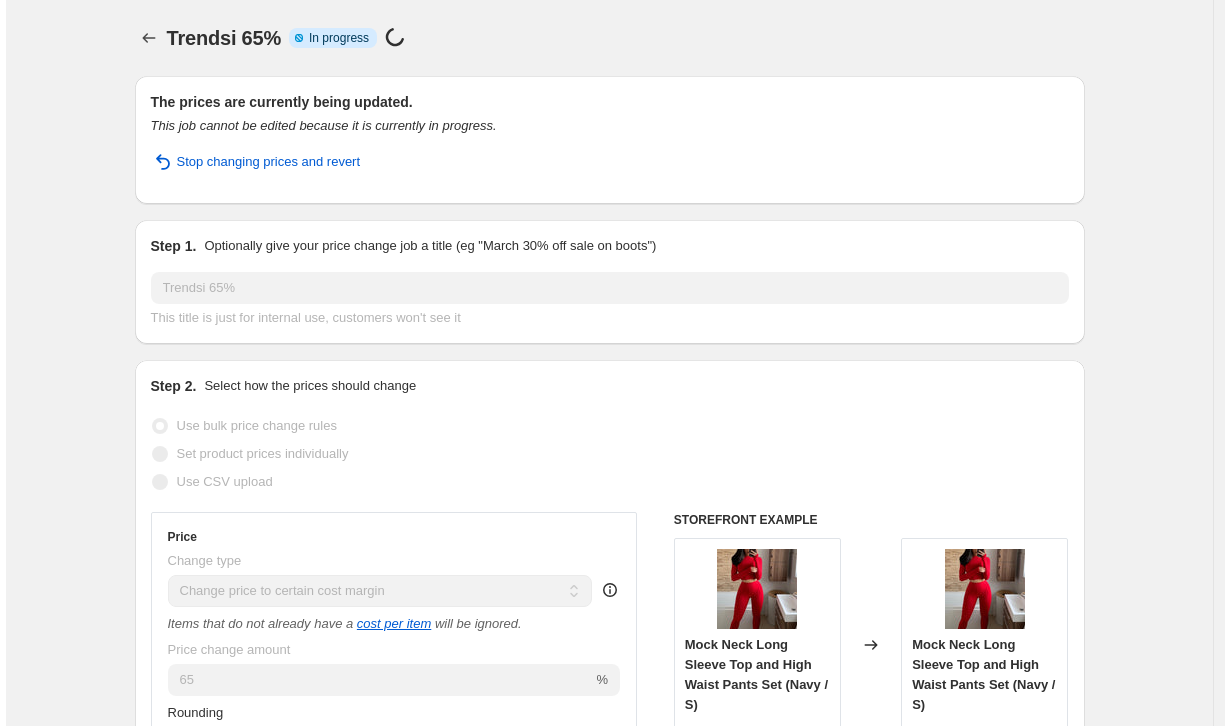 scroll, scrollTop: 0, scrollLeft: 0, axis: both 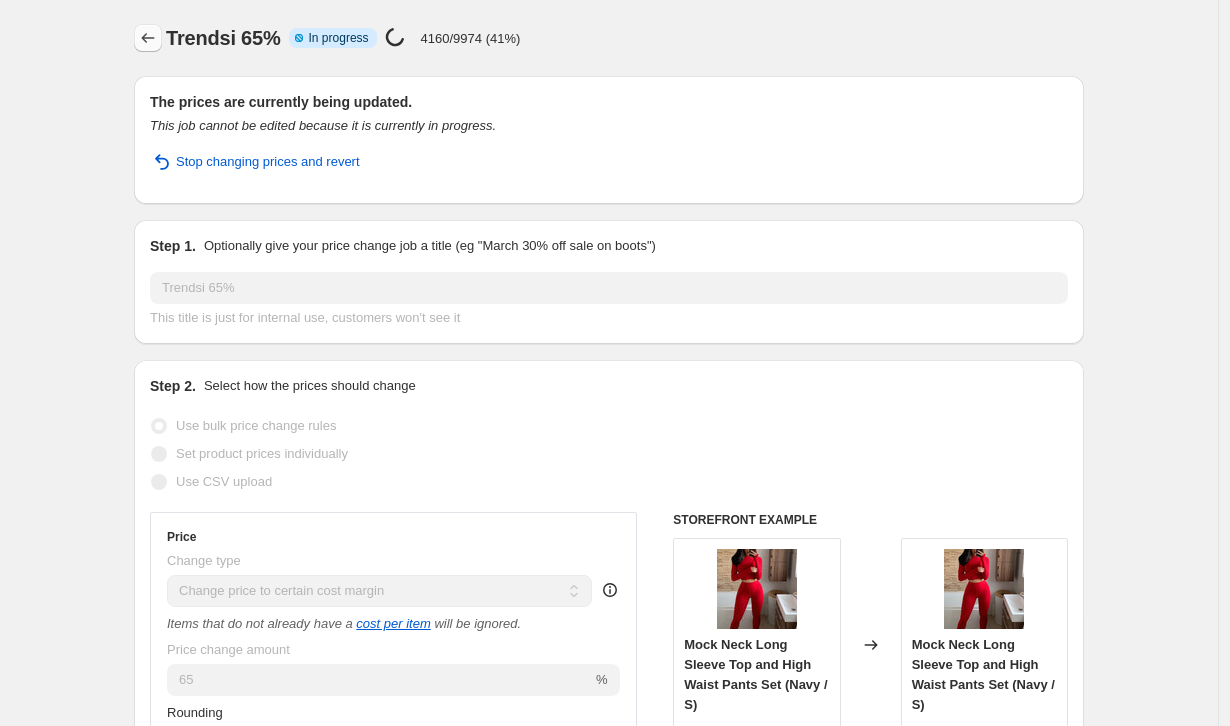click at bounding box center [148, 38] 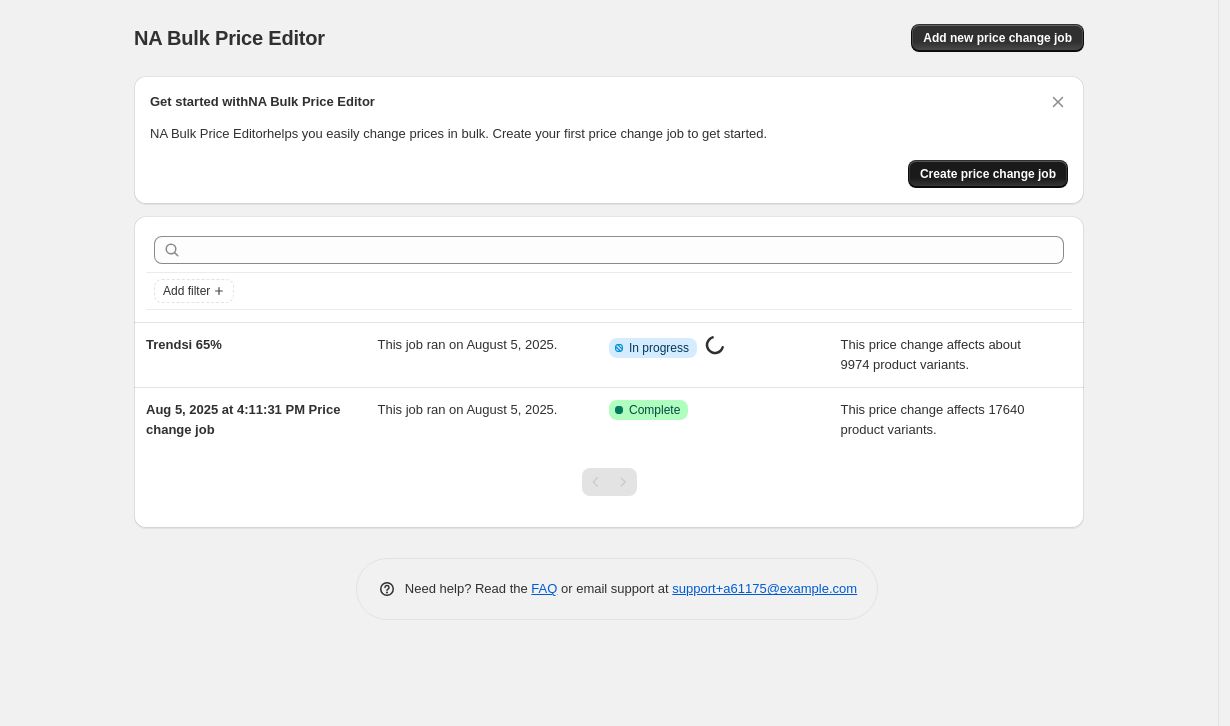 click on "Create price change job" at bounding box center [988, 174] 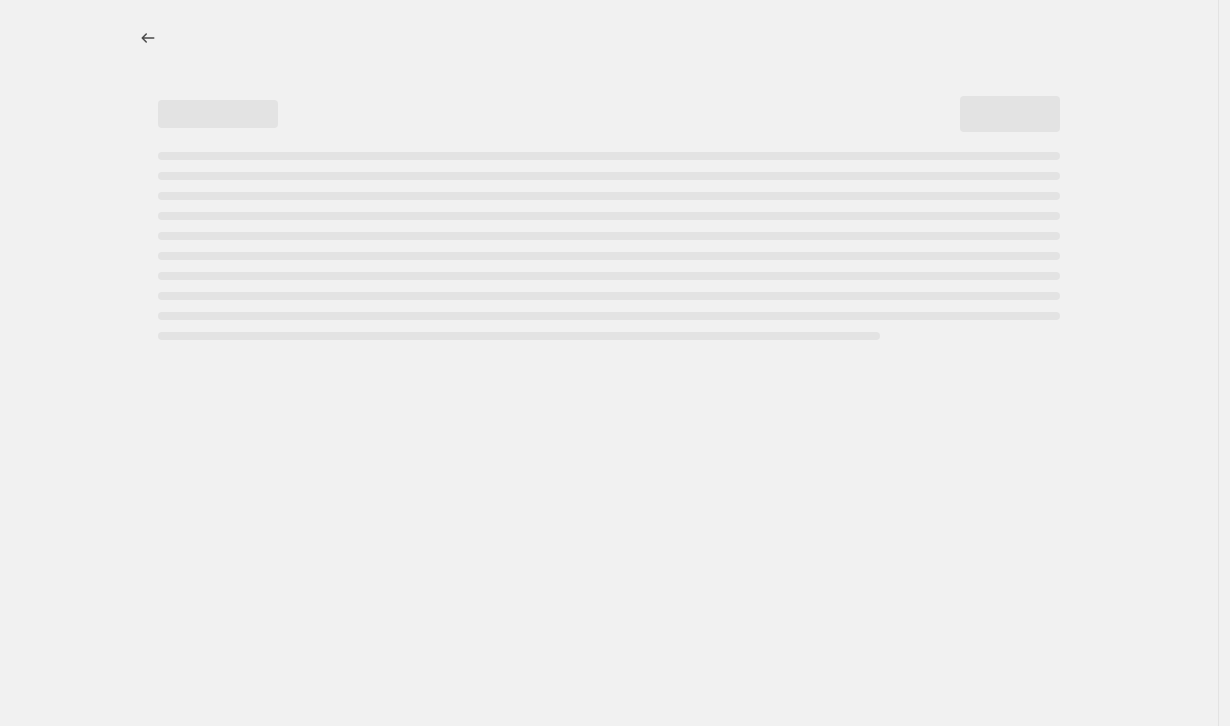 select on "percentage" 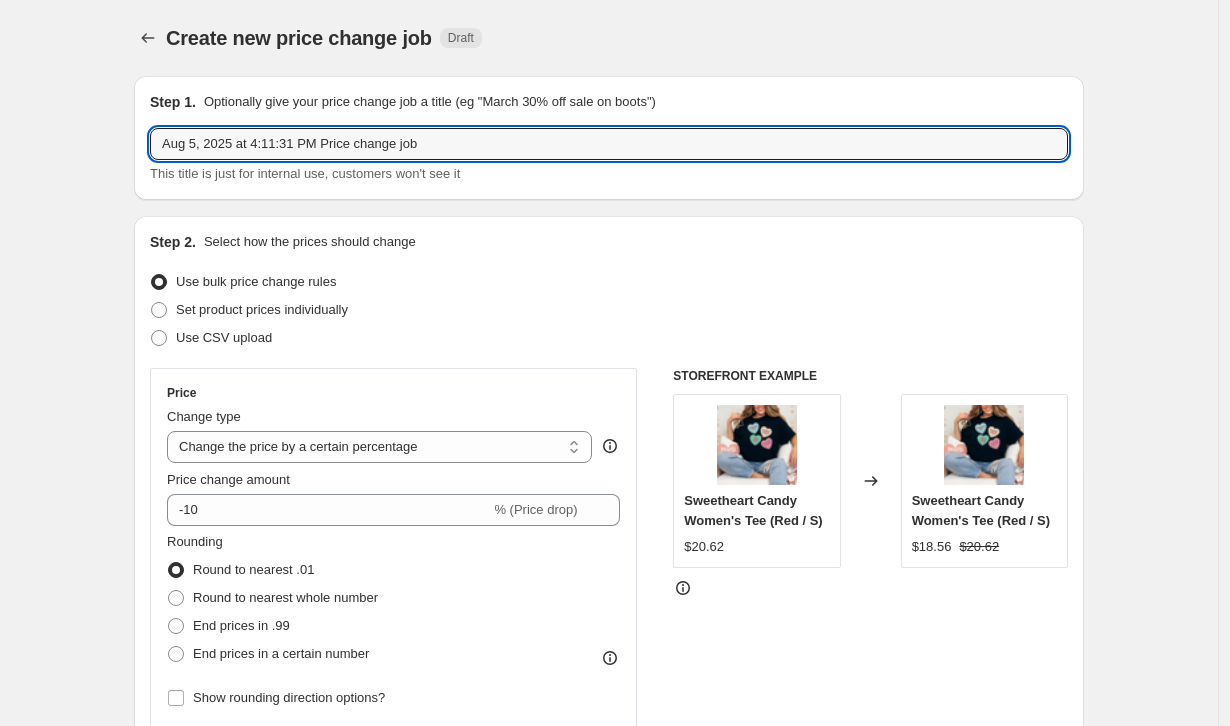 drag, startPoint x: 504, startPoint y: 134, endPoint x: -151, endPoint y: 197, distance: 658.02277 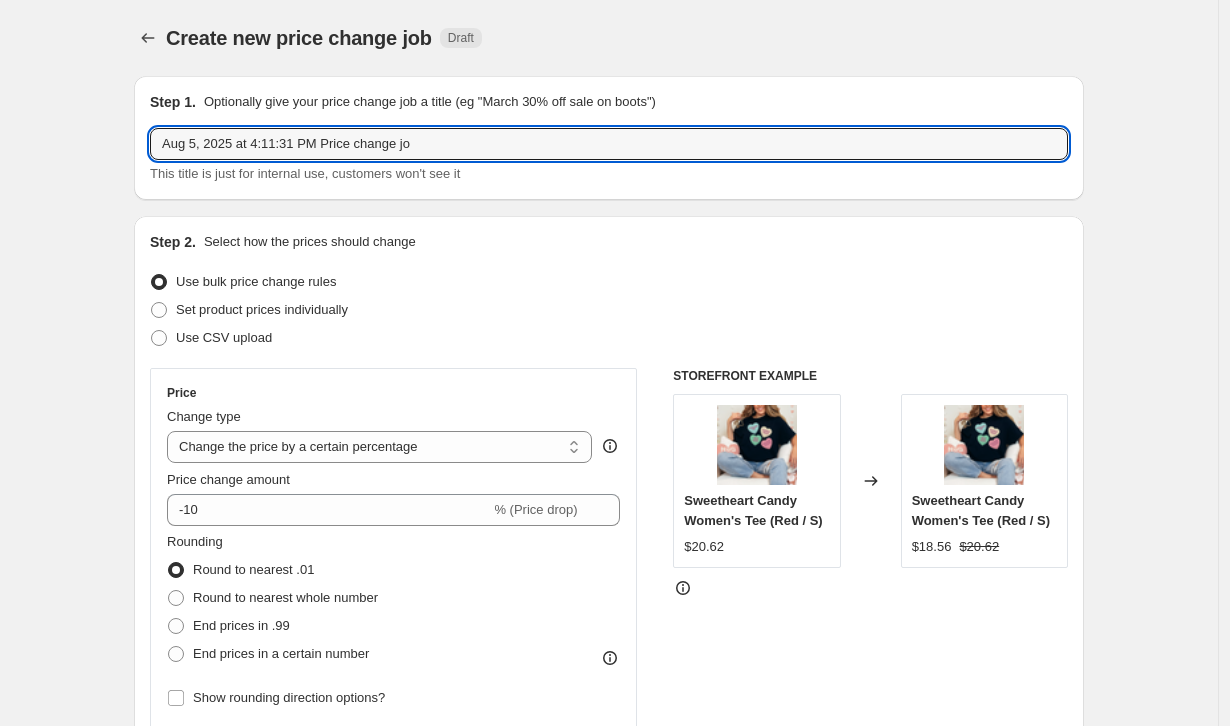 drag, startPoint x: 465, startPoint y: 136, endPoint x: 35, endPoint y: 117, distance: 430.41956 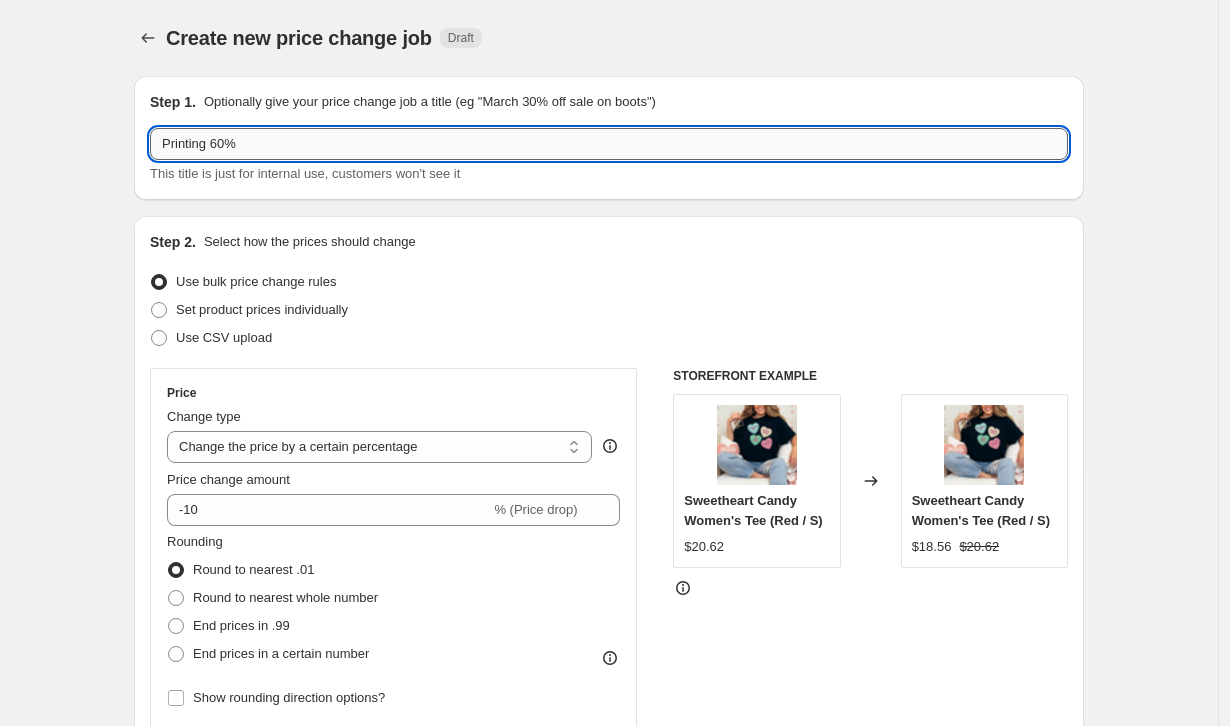 click on "Printing 60%" at bounding box center [609, 144] 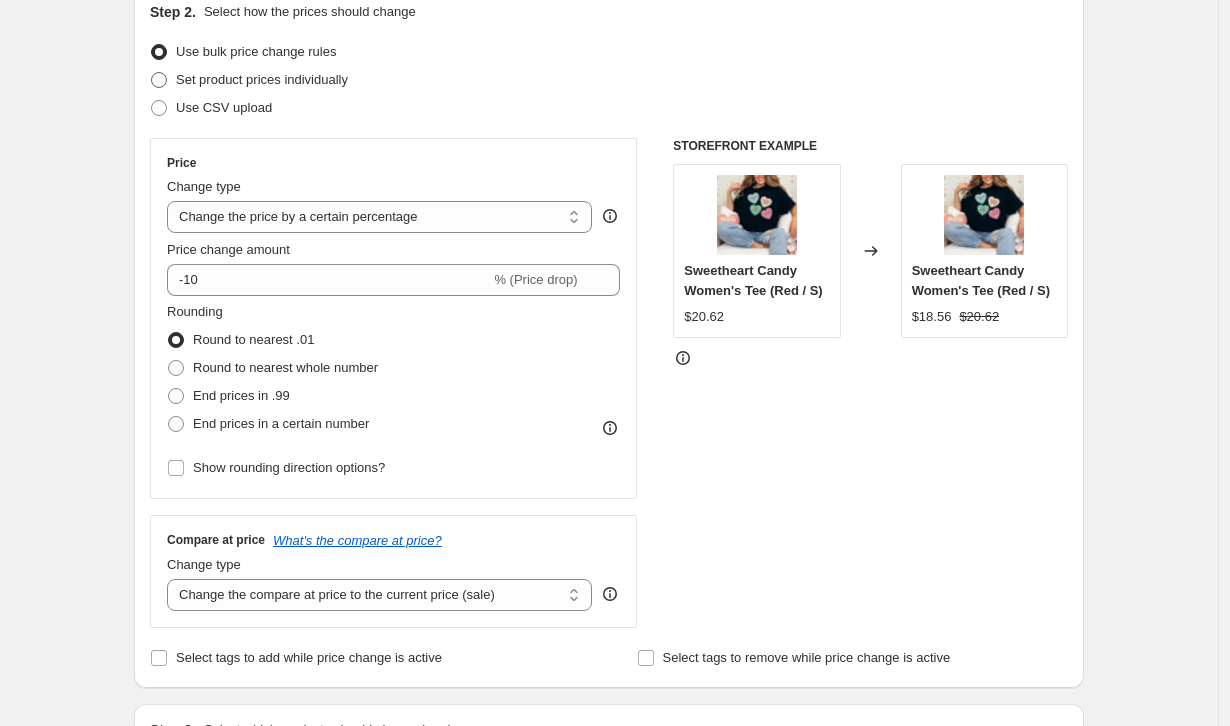 scroll, scrollTop: 240, scrollLeft: 0, axis: vertical 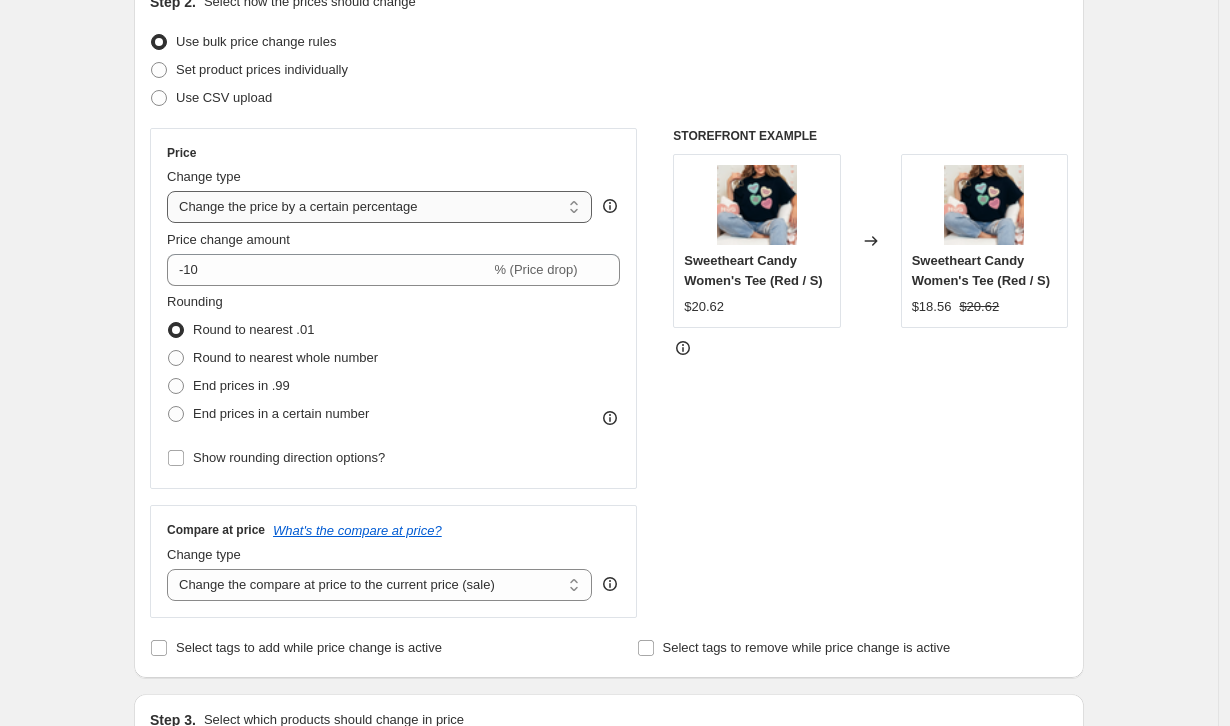 type on "Printify 60%" 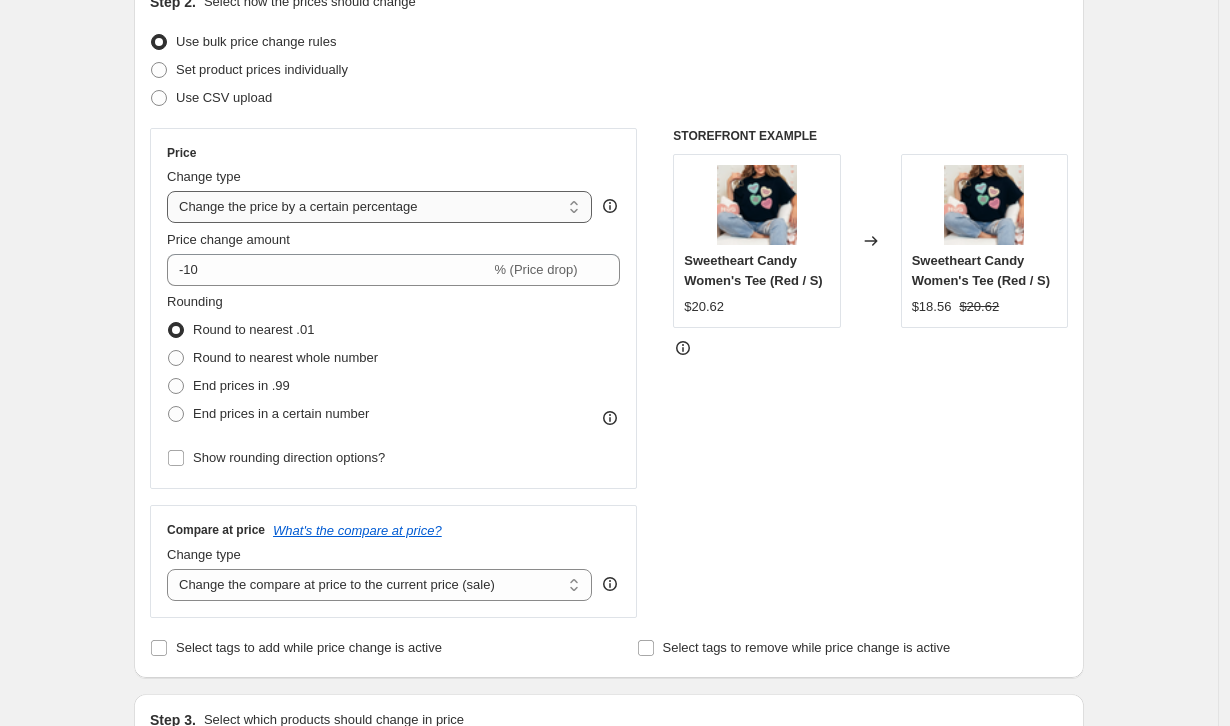select on "margin" 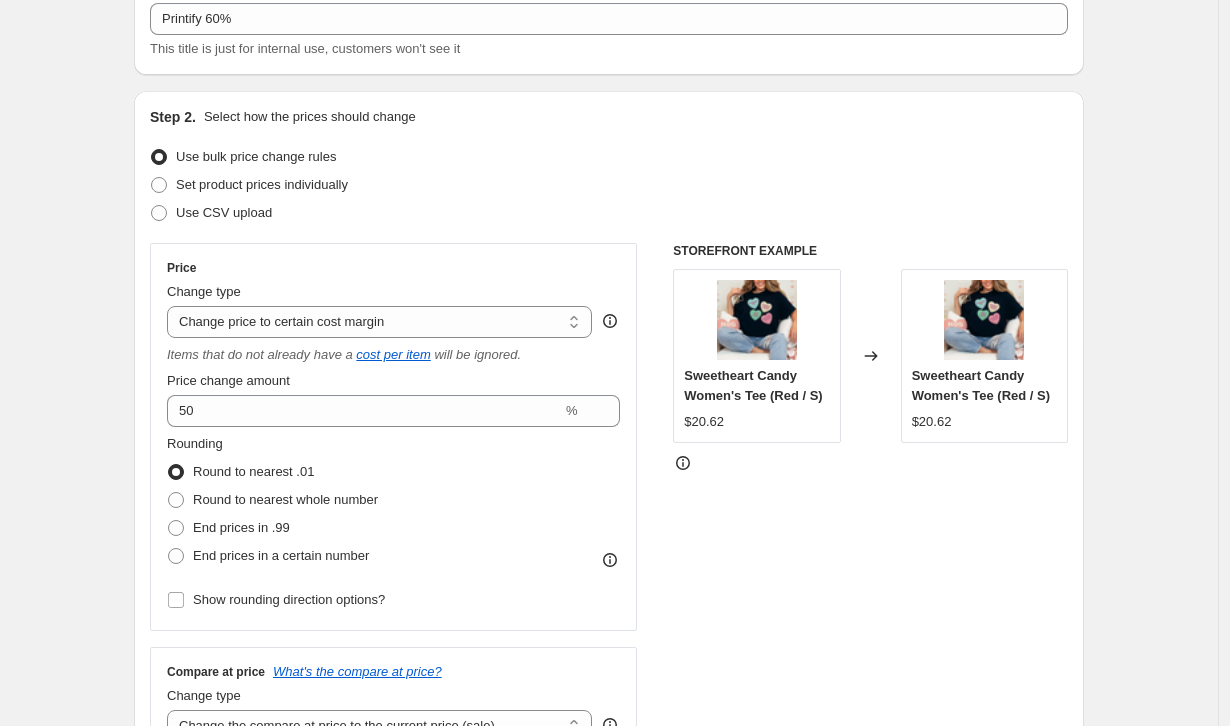 scroll, scrollTop: 139, scrollLeft: 0, axis: vertical 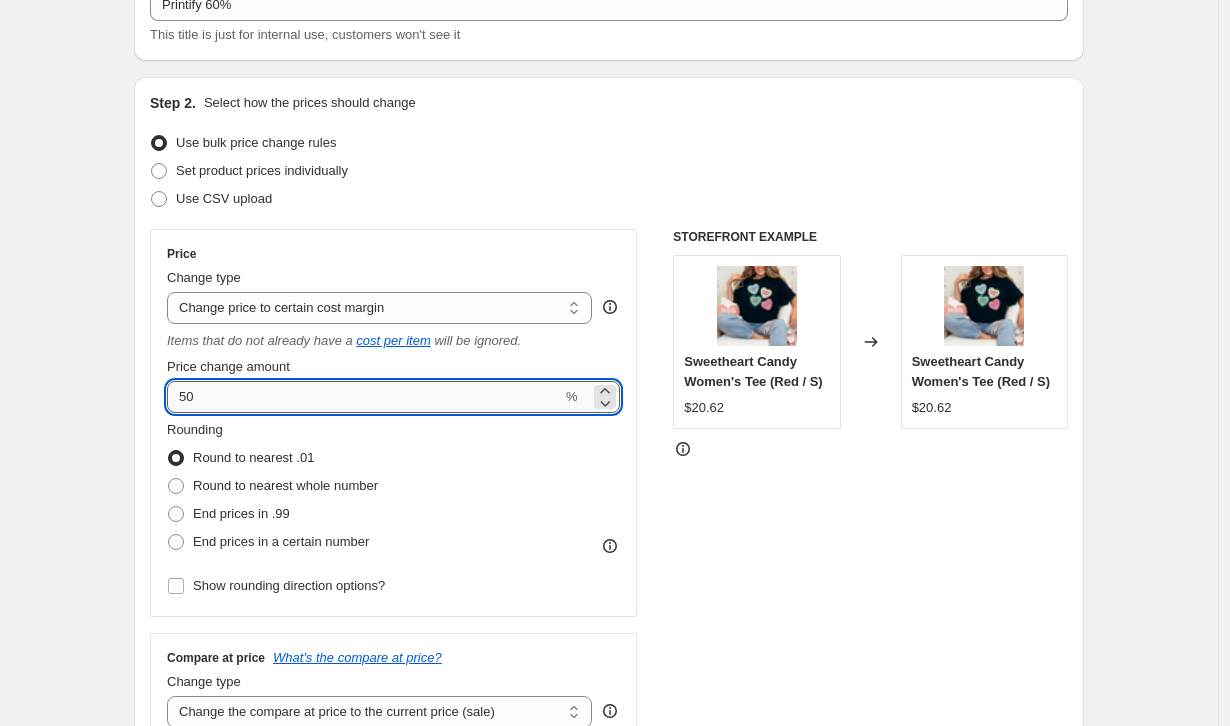 click on "50" at bounding box center (364, 397) 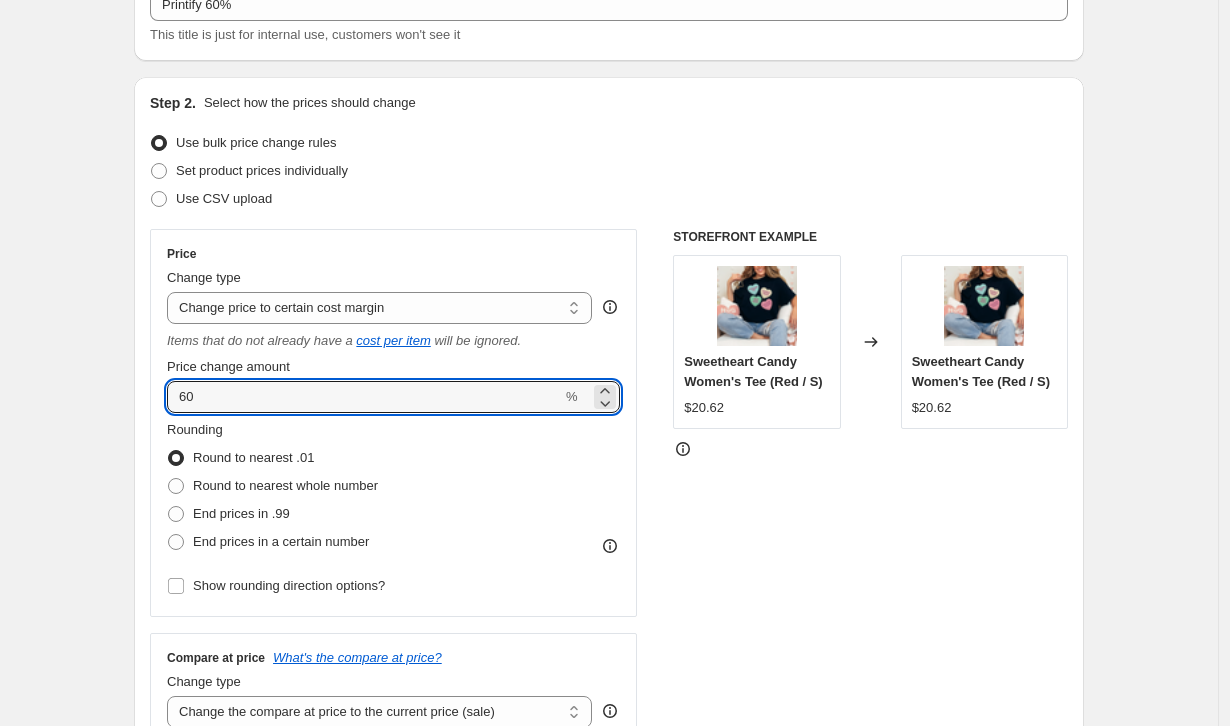 type on "60" 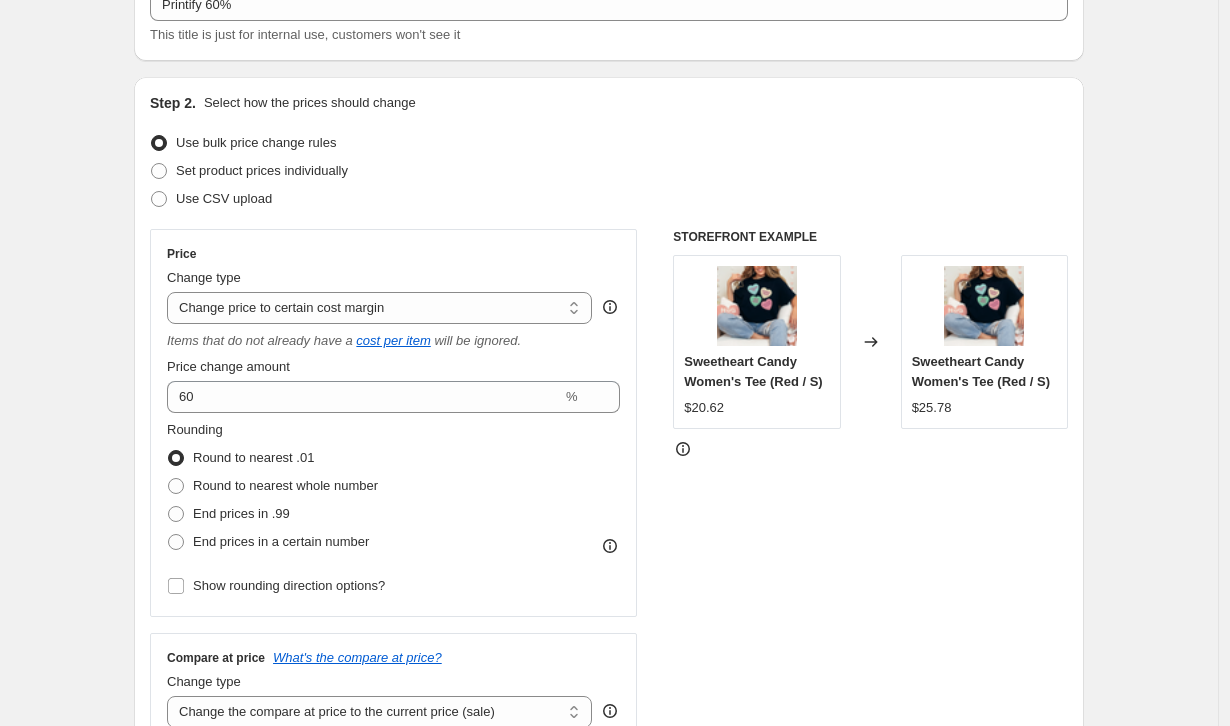click on "Create new price change job. This page is ready Create new price change job Draft Step 1. Optionally give your price change job a title (eg "March 30% off sale on boots") Printify 60% This title is just for internal use, customers won't see it Step 2. Select how the prices should change Use bulk price change rules Set product prices individually Use CSV upload Price Change type Change the price to a certain amount Change the price by a certain amount Change the price by a certain percentage Change the price to the current compare at price (price before sale) Change the price by a certain amount relative to the compare at price Change the price by a certain percentage relative to the compare at price Don't change the price Change the price by a certain percentage relative to the cost per item Change price to certain cost margin Change price to certain cost margin Items that do not already have a   cost per item   will be ignored. Price change amount 60 % Rounding Round to nearest .01 End prices in .99 $20.62" at bounding box center (609, 873) 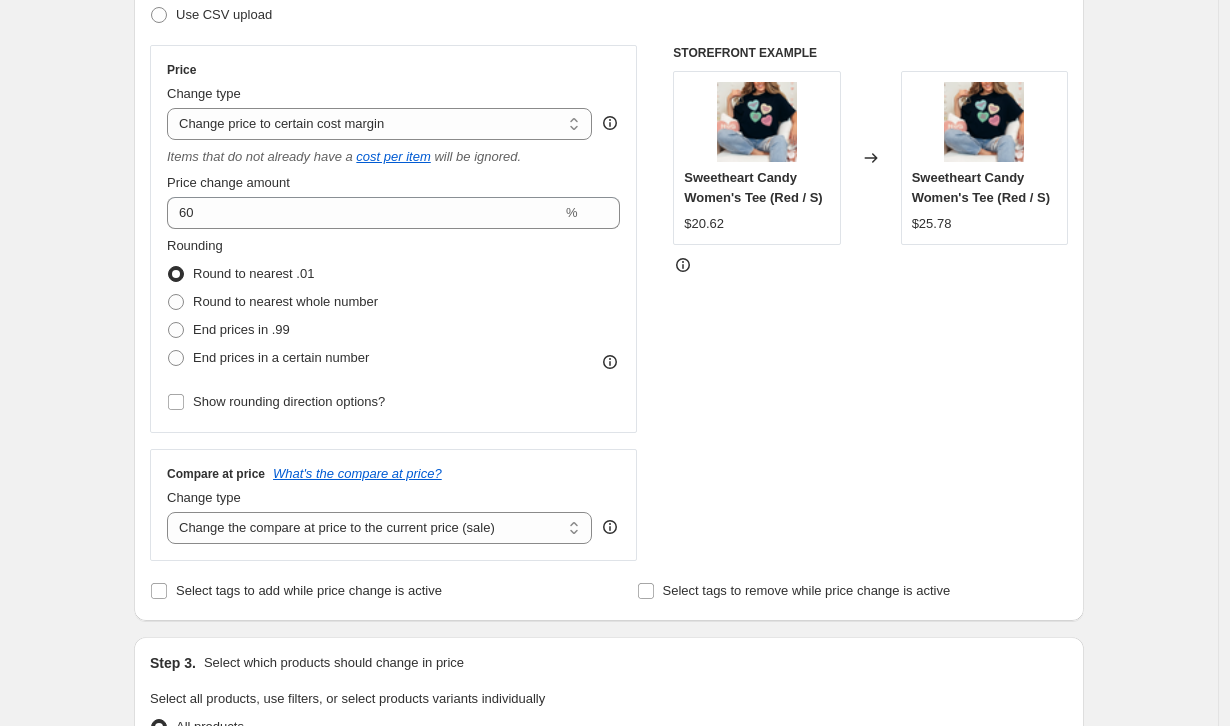 scroll, scrollTop: 381, scrollLeft: 0, axis: vertical 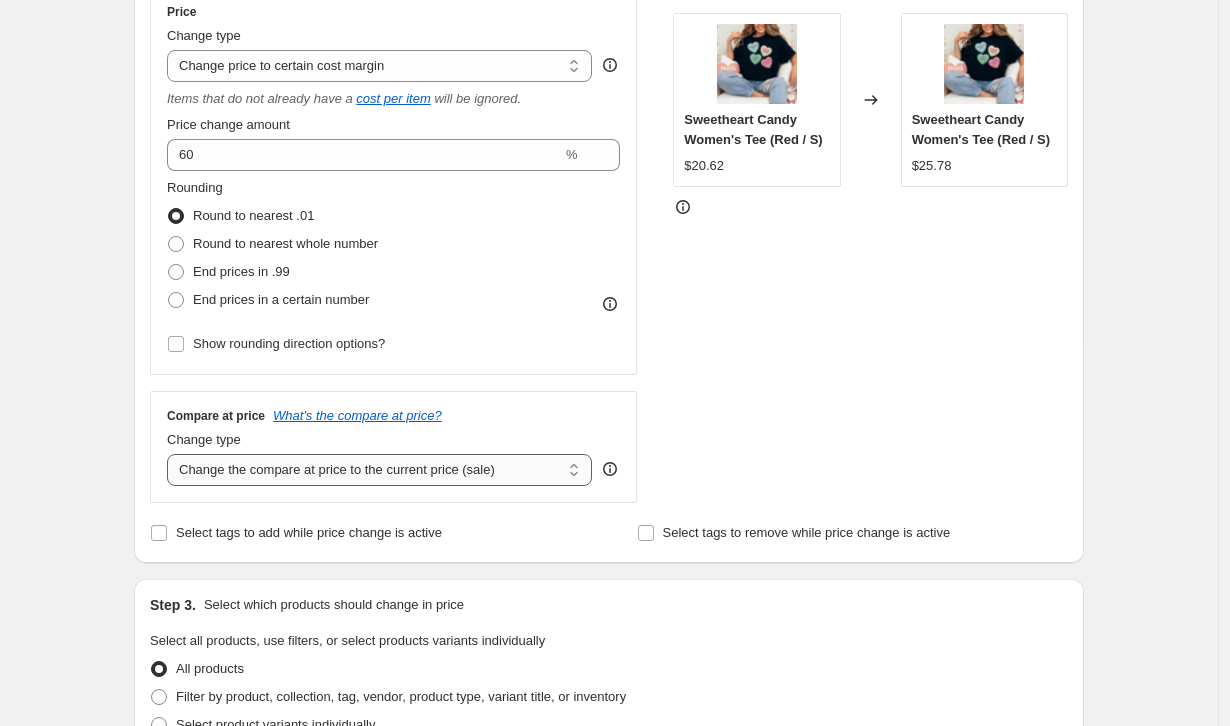 select on "remove" 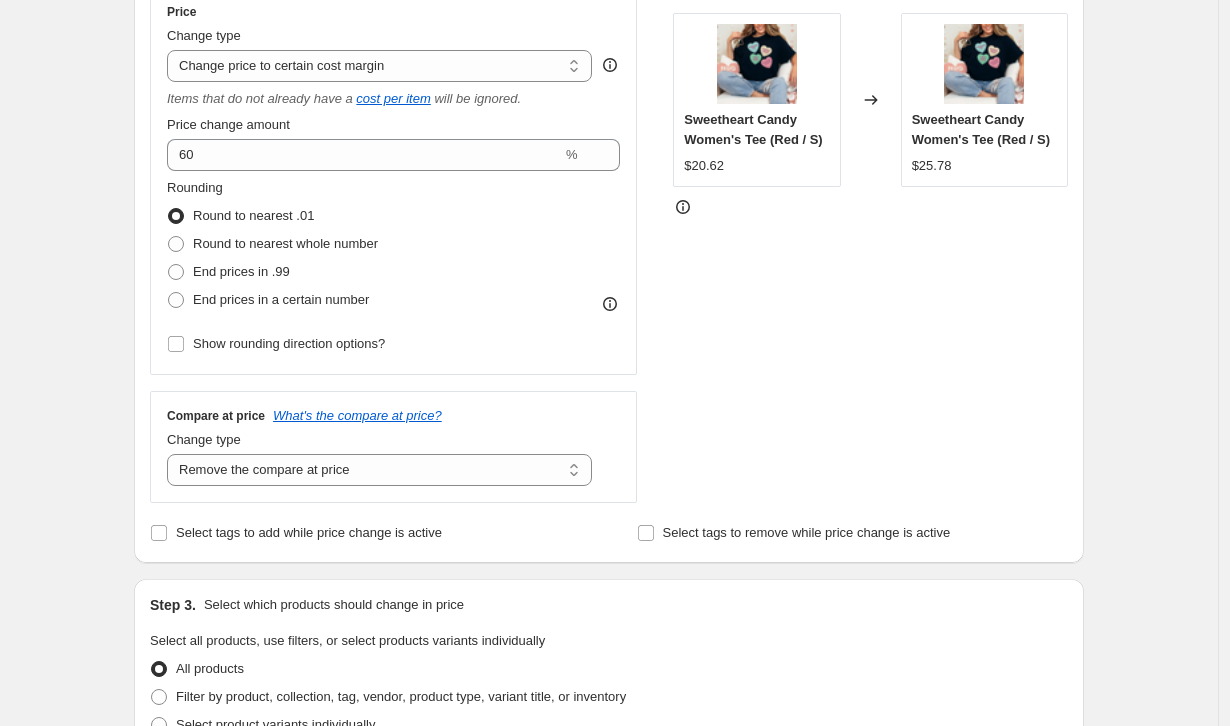 click on "Create new price change job. This page is ready Create new price change job Draft Step 1. Optionally give your price change job a title (eg "March 30% off sale on boots") Printify 60% This title is just for internal use, customers won't see it Step 2. Select how the prices should change Use bulk price change rules Set product prices individually Use CSV upload Price Change type Change the price to a certain amount Change the price by a certain amount Change the price by a certain percentage Change the price to the current compare at price (price before sale) Change the price by a certain amount relative to the compare at price Change the price by a certain percentage relative to the compare at price Don't change the price Change the price by a certain percentage relative to the cost per item Change price to certain cost margin Change price to certain cost margin Items that do not already have a   cost per item   will be ignored. Price change amount 60 % Rounding Round to nearest .01 End prices in .99 $20.62" at bounding box center [609, 631] 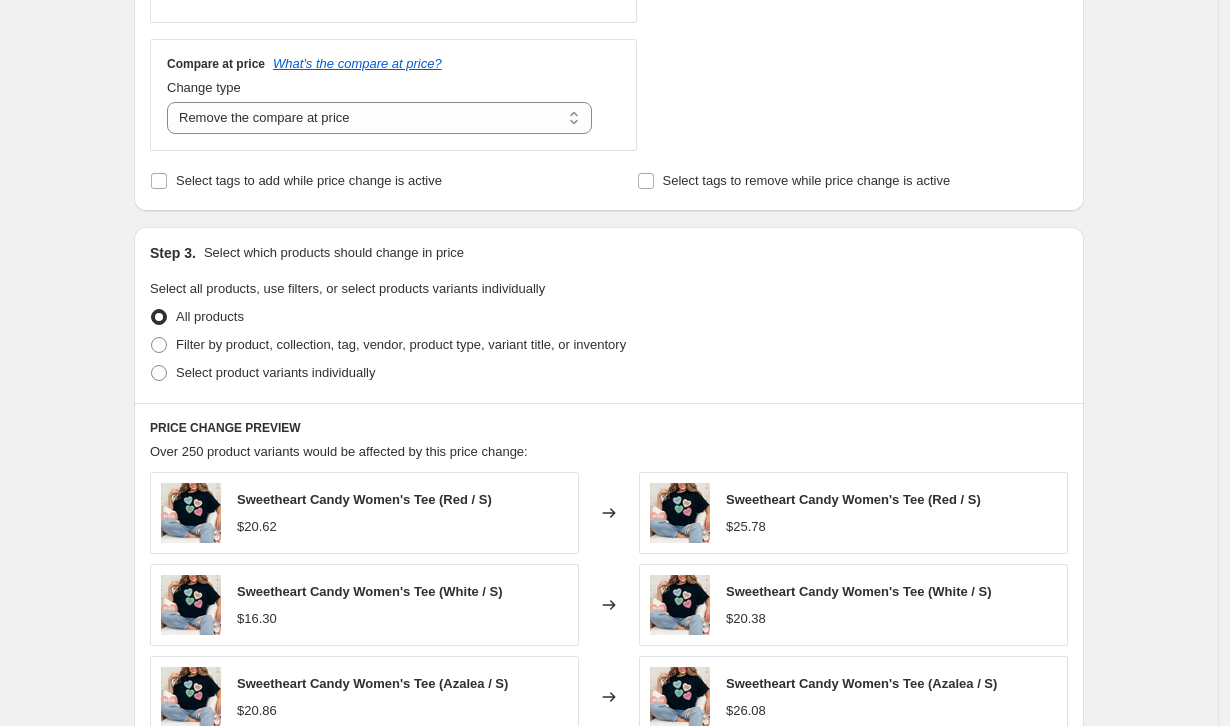 scroll, scrollTop: 735, scrollLeft: 0, axis: vertical 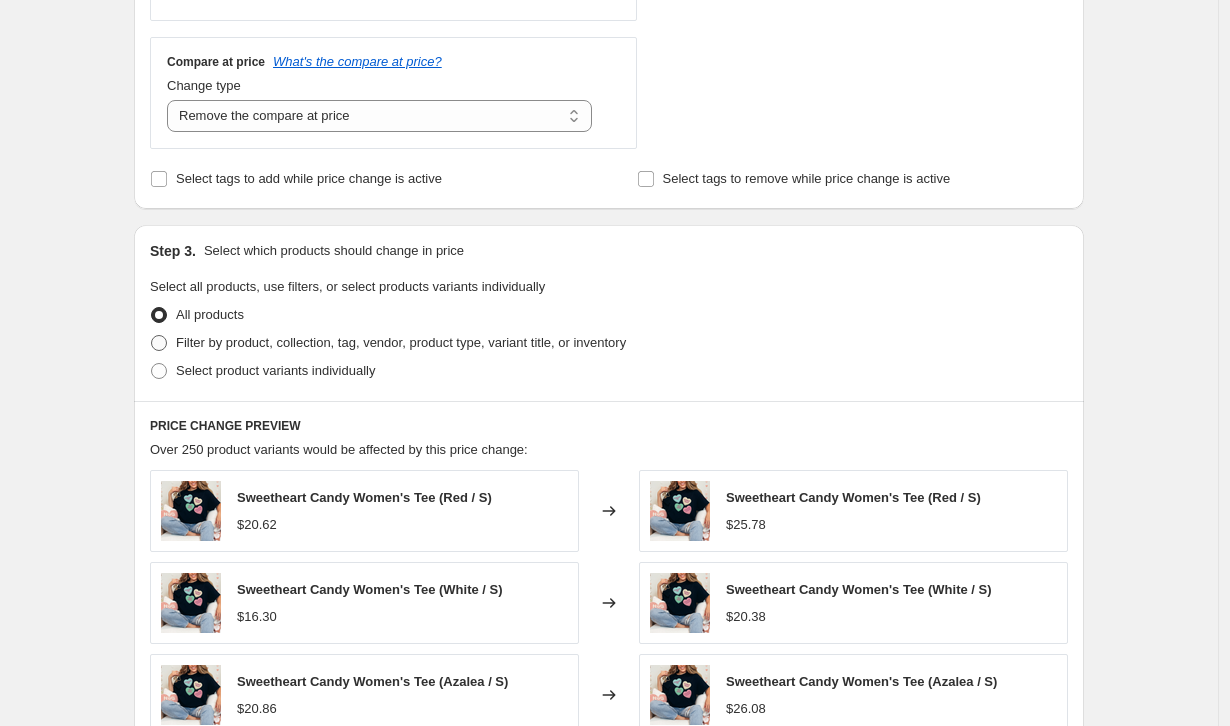 click on "Filter by product, collection, tag, vendor, product type, variant title, or inventory" at bounding box center [401, 342] 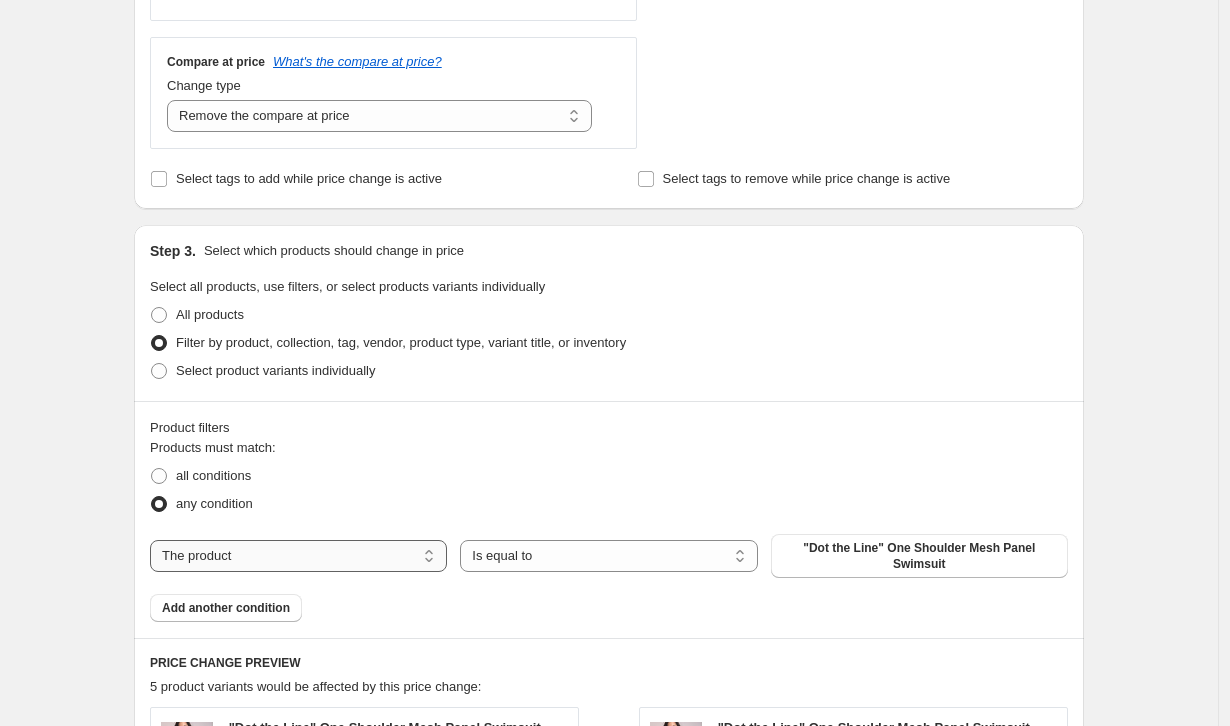 select on "vendor" 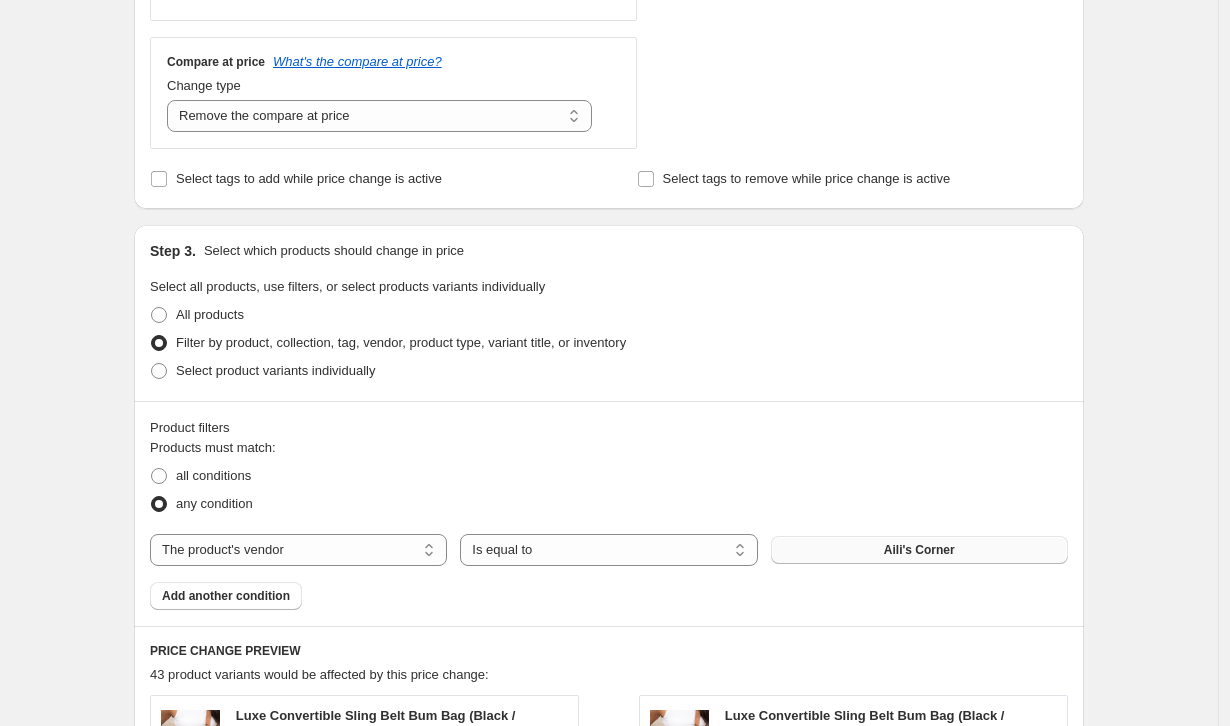 click on "Aili's Corner" at bounding box center [919, 550] 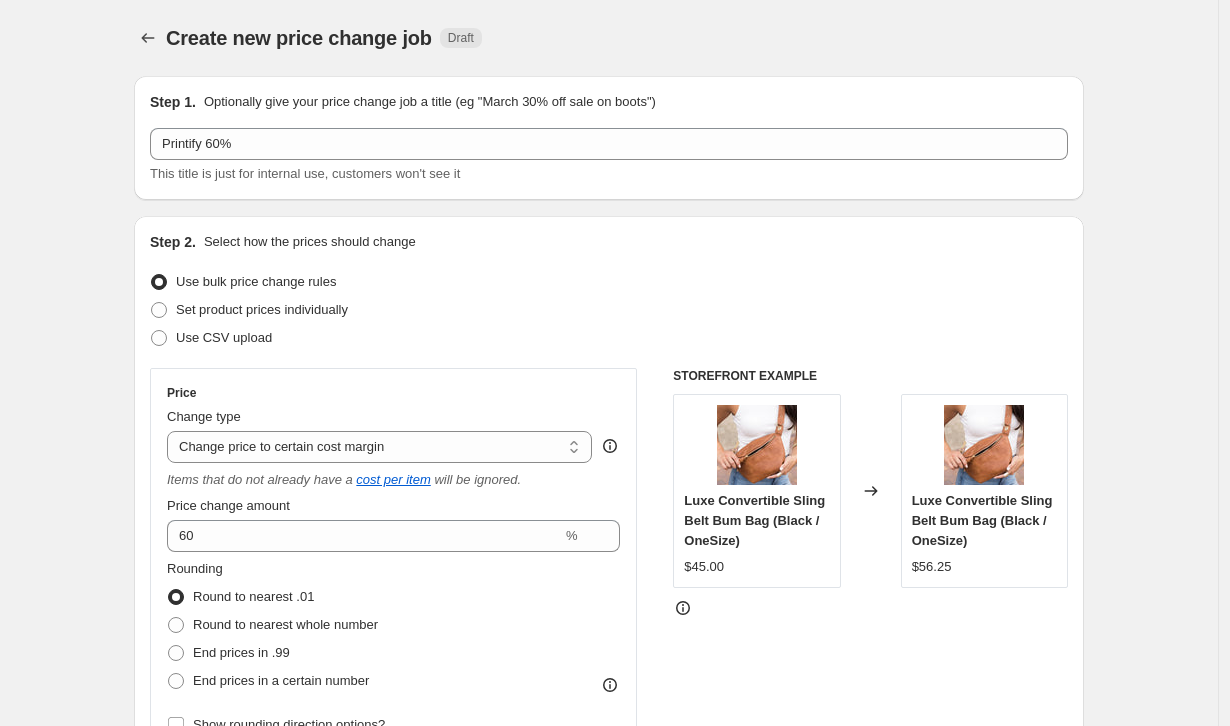 scroll, scrollTop: 735, scrollLeft: 0, axis: vertical 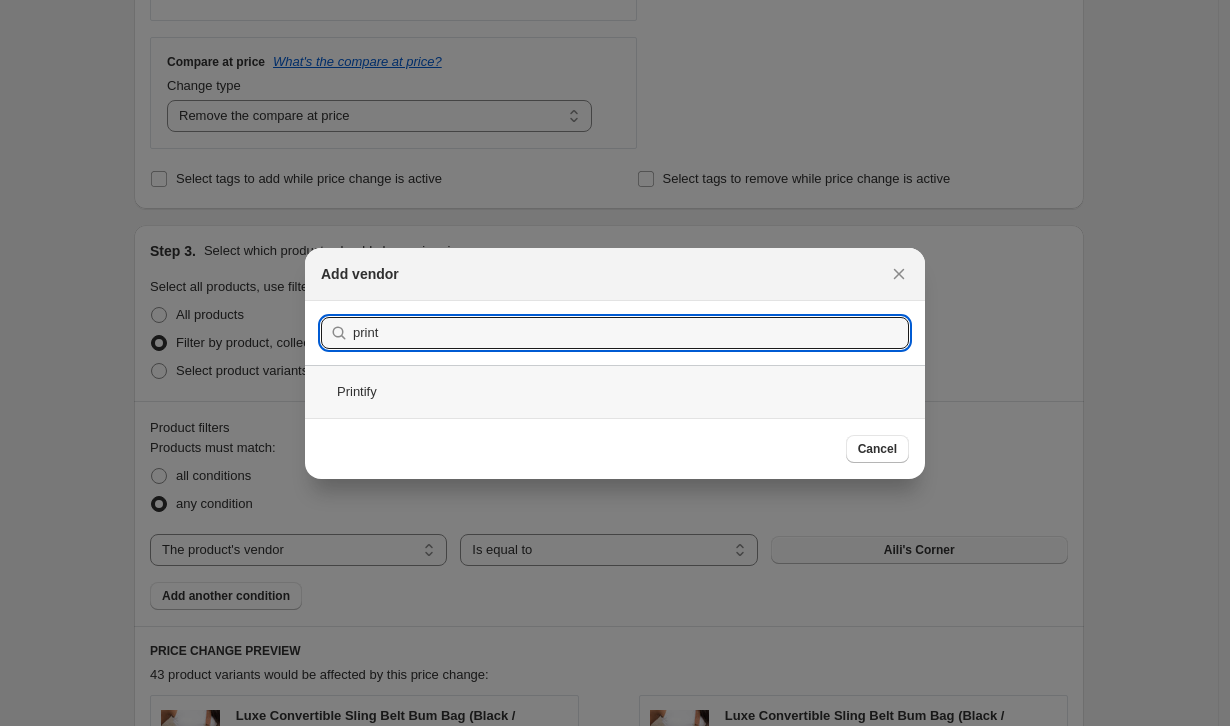 type on "print" 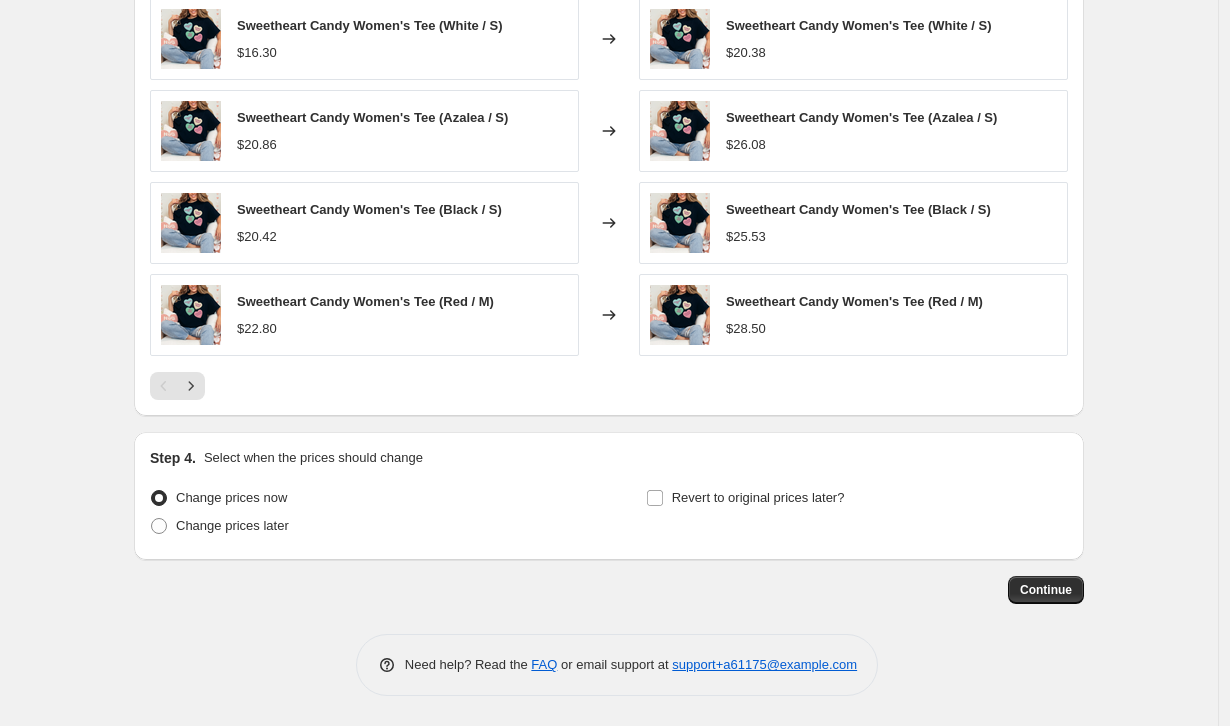 scroll, scrollTop: 1524, scrollLeft: 0, axis: vertical 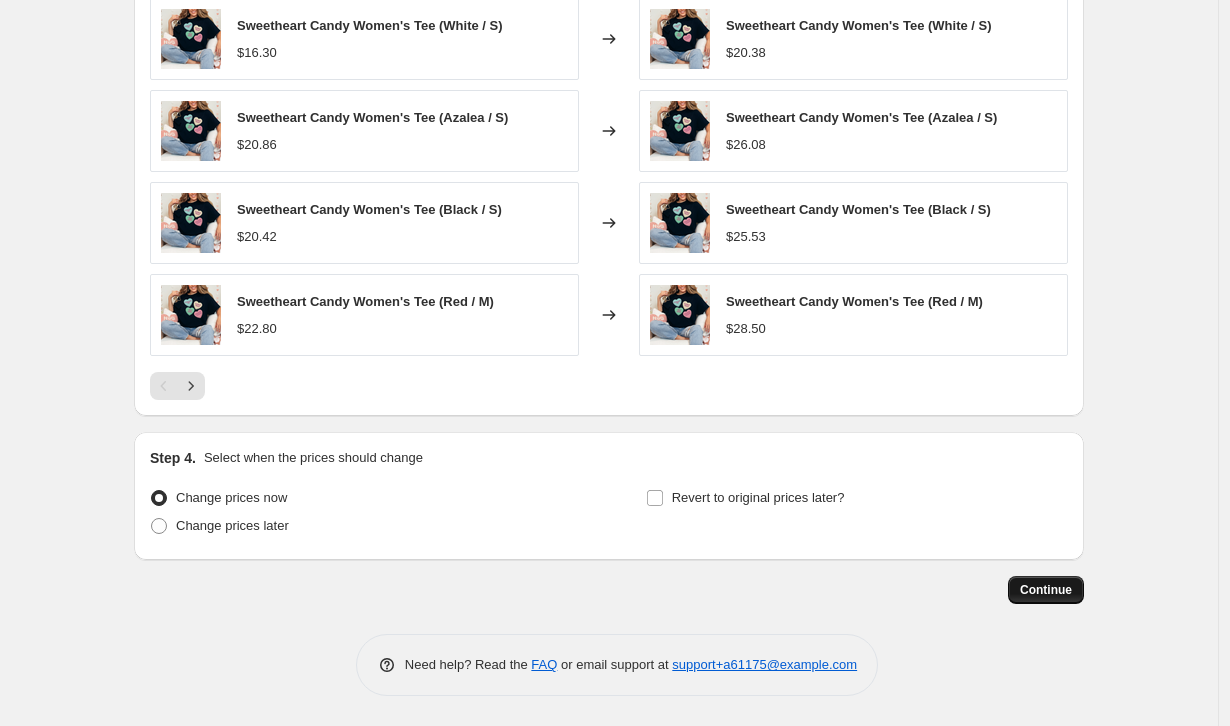 click on "Continue" at bounding box center [1046, 590] 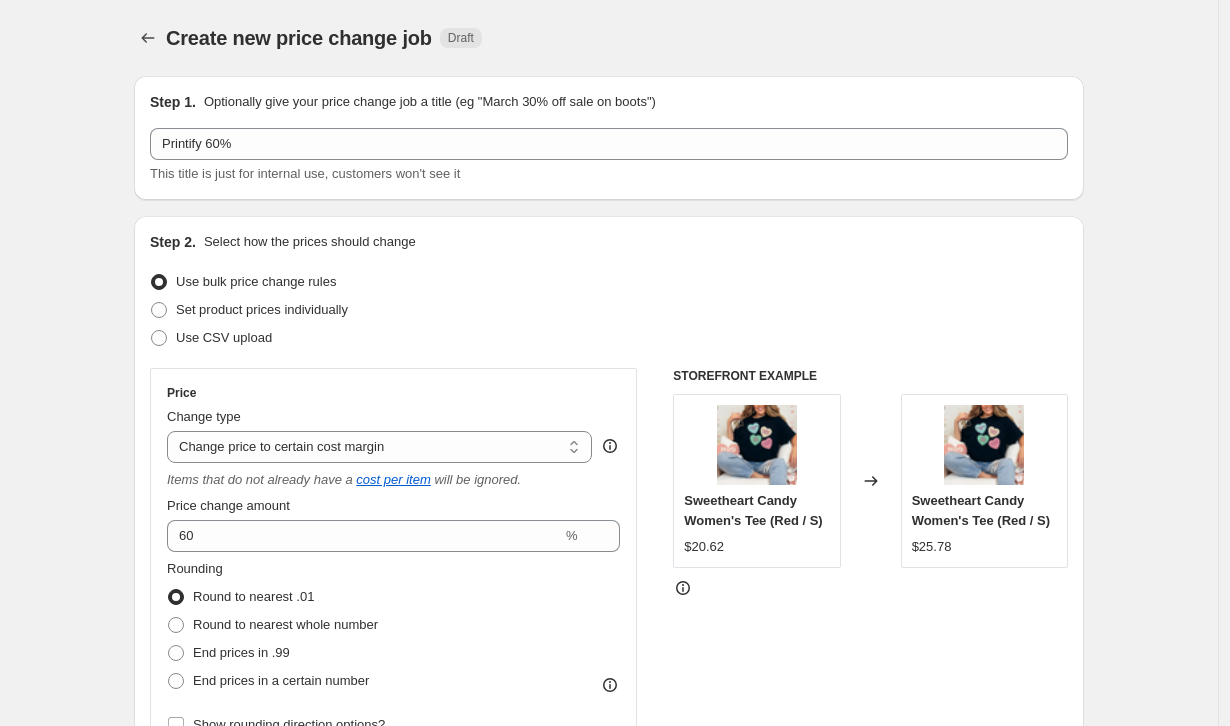 scroll, scrollTop: 1524, scrollLeft: 0, axis: vertical 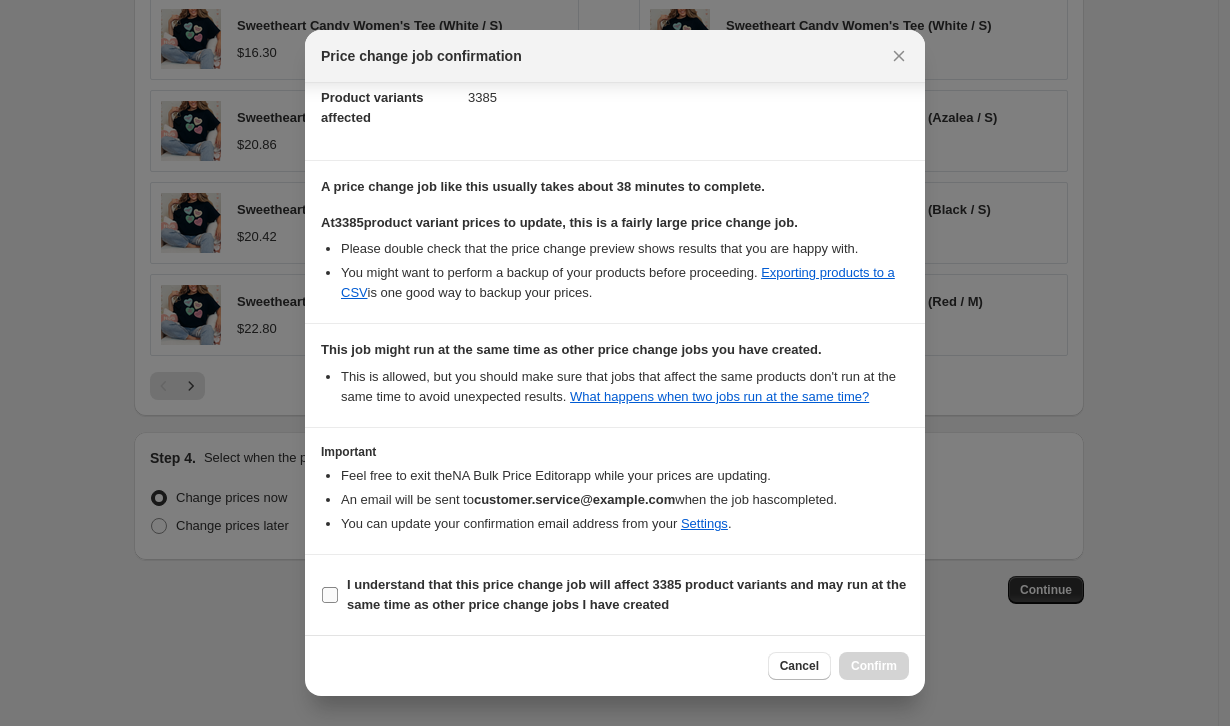 click on "I understand that this price change job will affect 3385 product variants and may run at the same time as other price change jobs I have created" at bounding box center [330, 595] 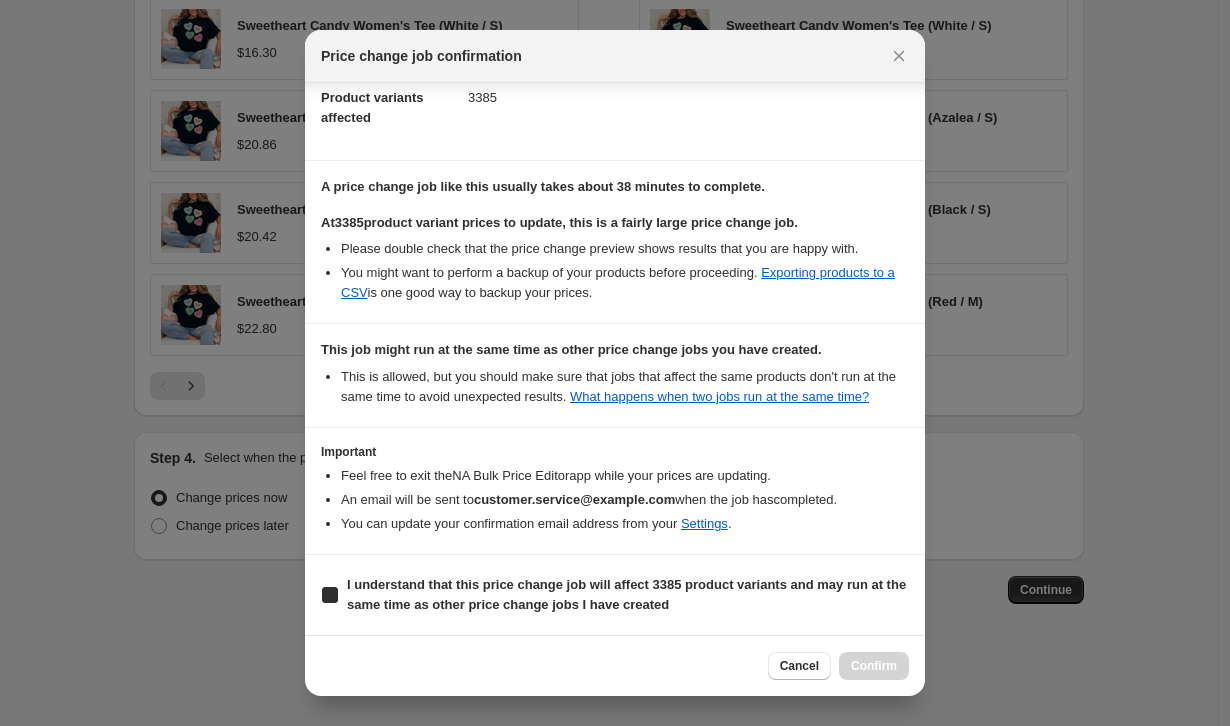checkbox on "true" 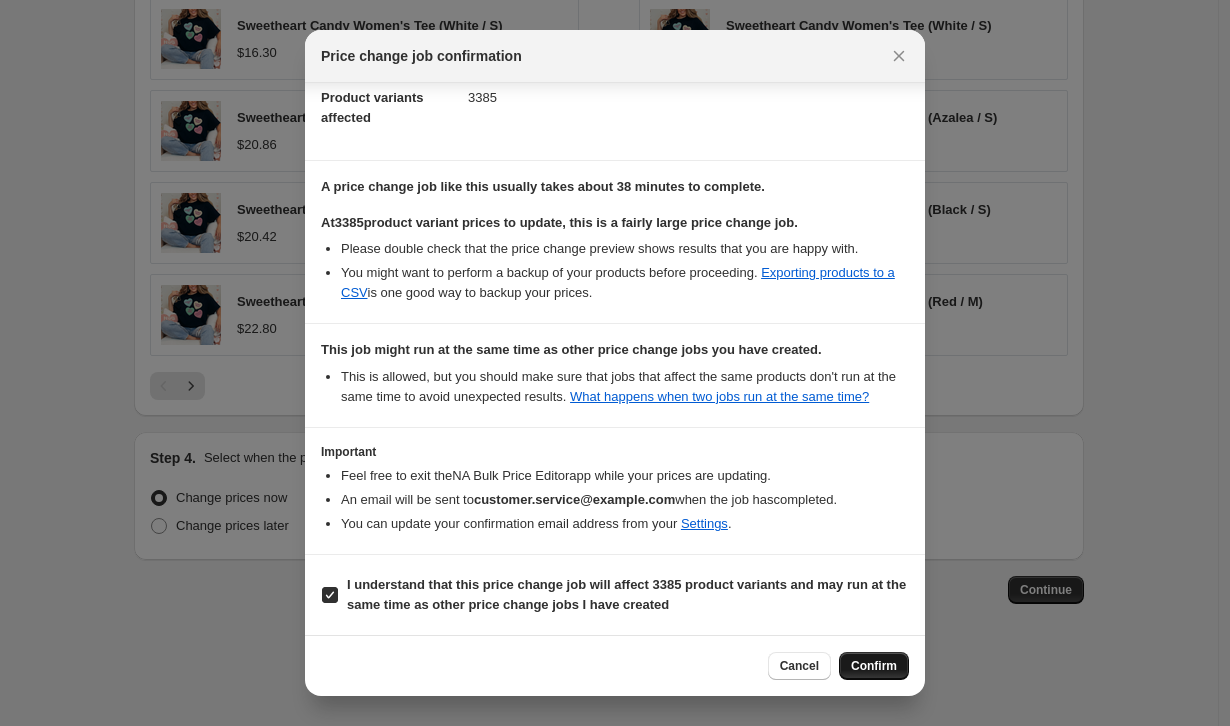 click on "Confirm" at bounding box center [874, 666] 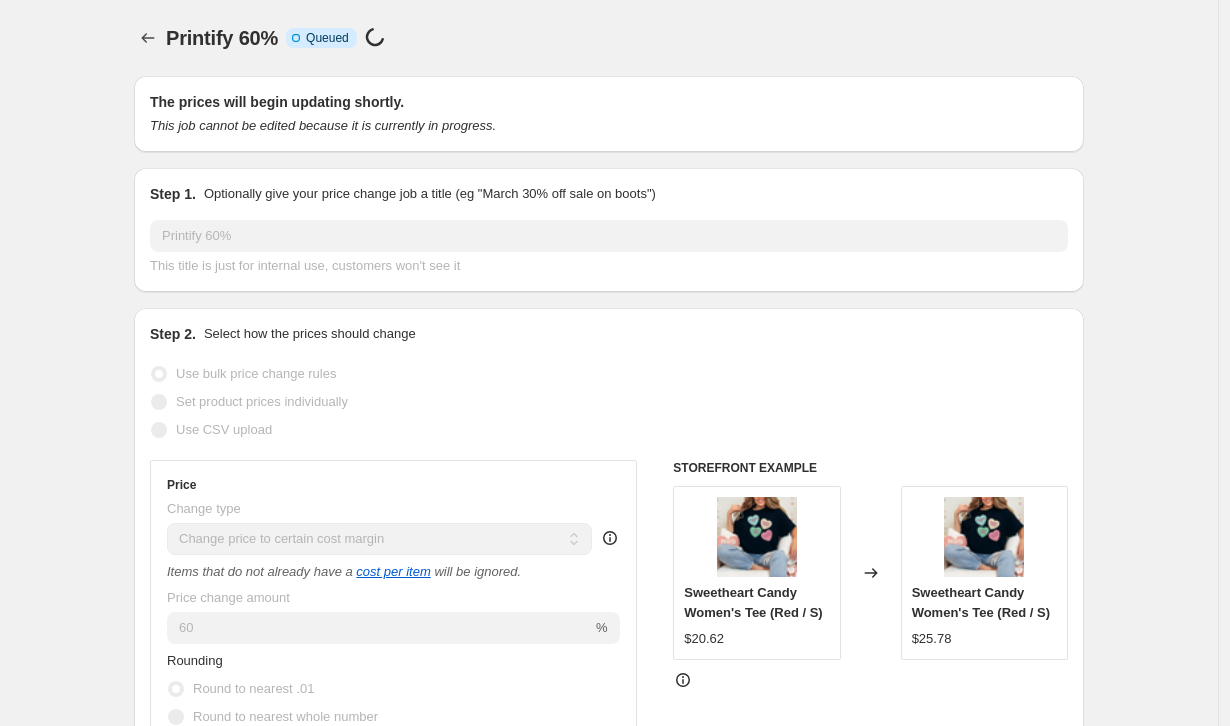 scroll, scrollTop: 0, scrollLeft: 0, axis: both 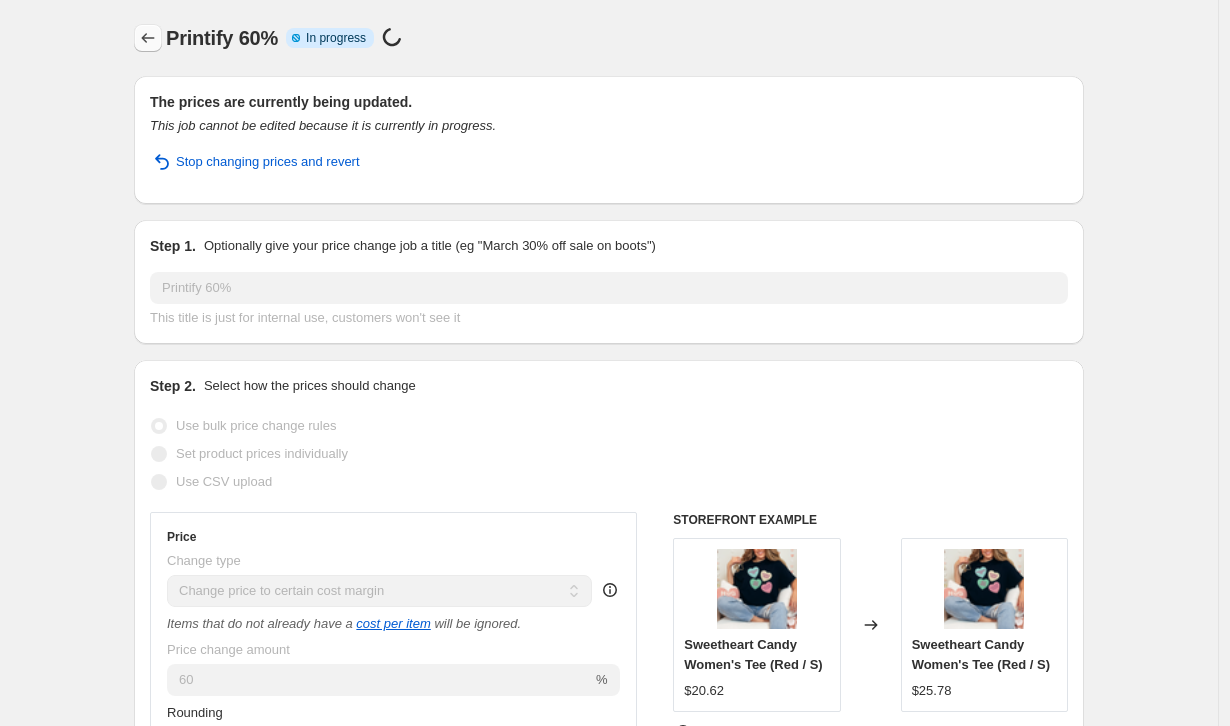 click 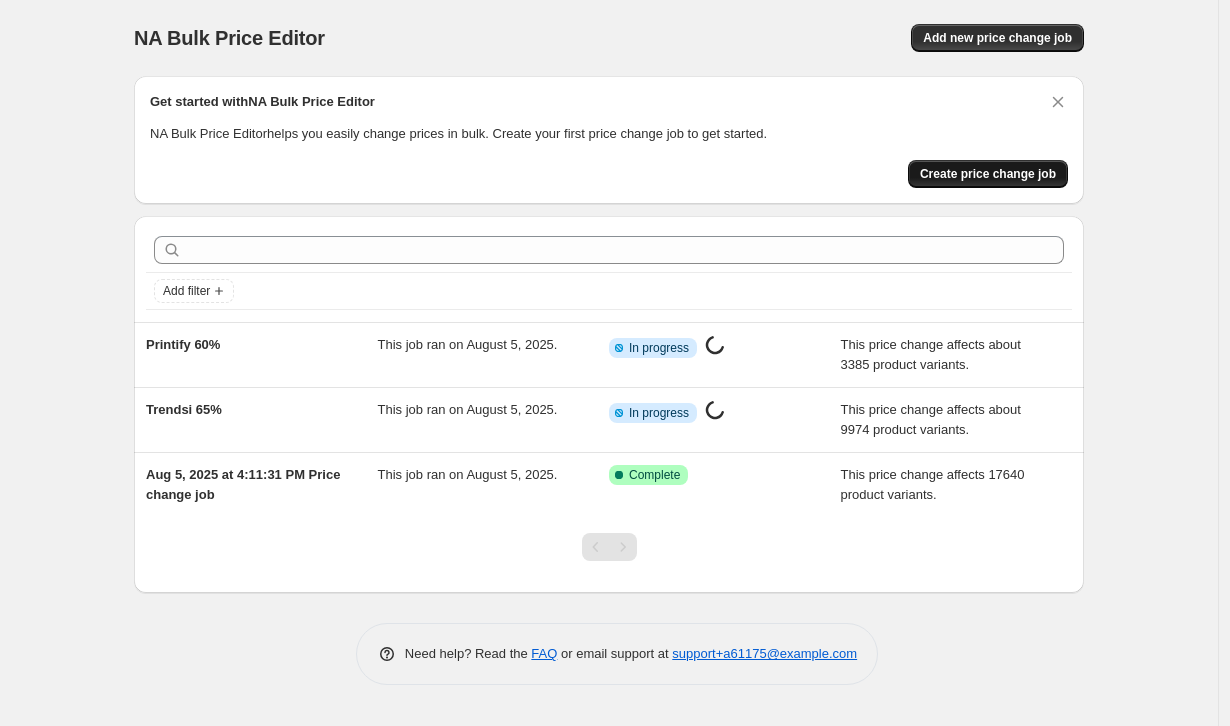 click on "Create price change job" at bounding box center (988, 174) 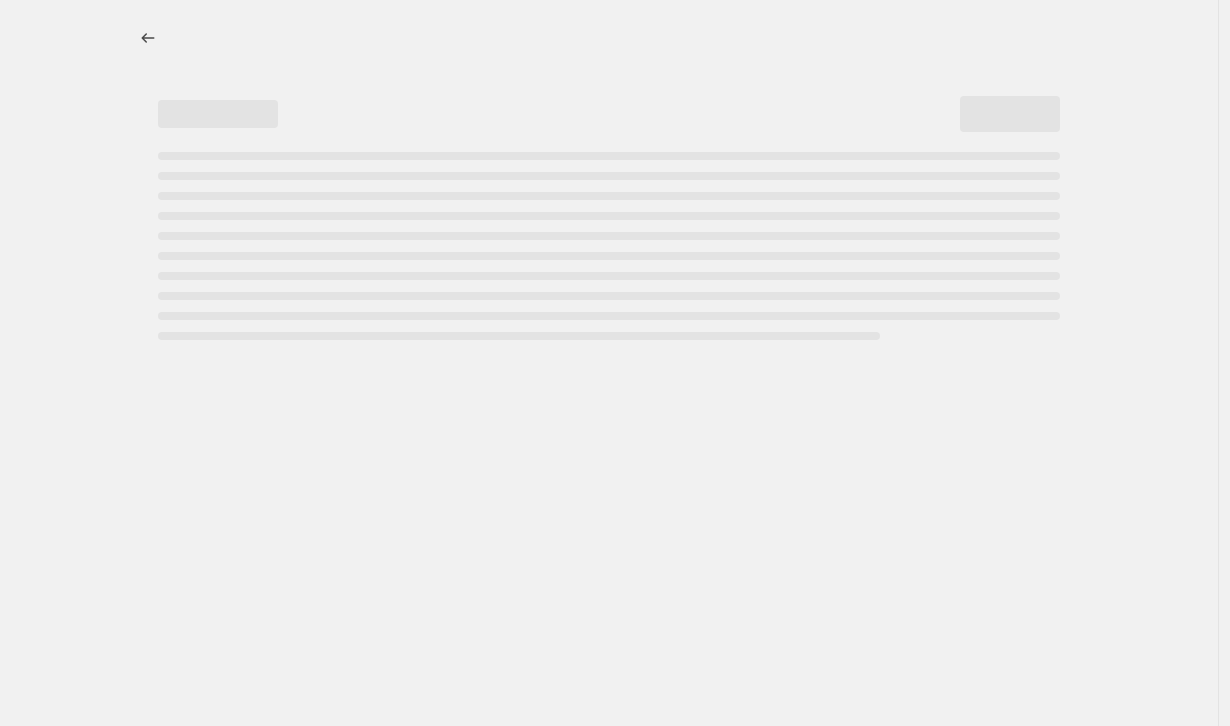 select on "percentage" 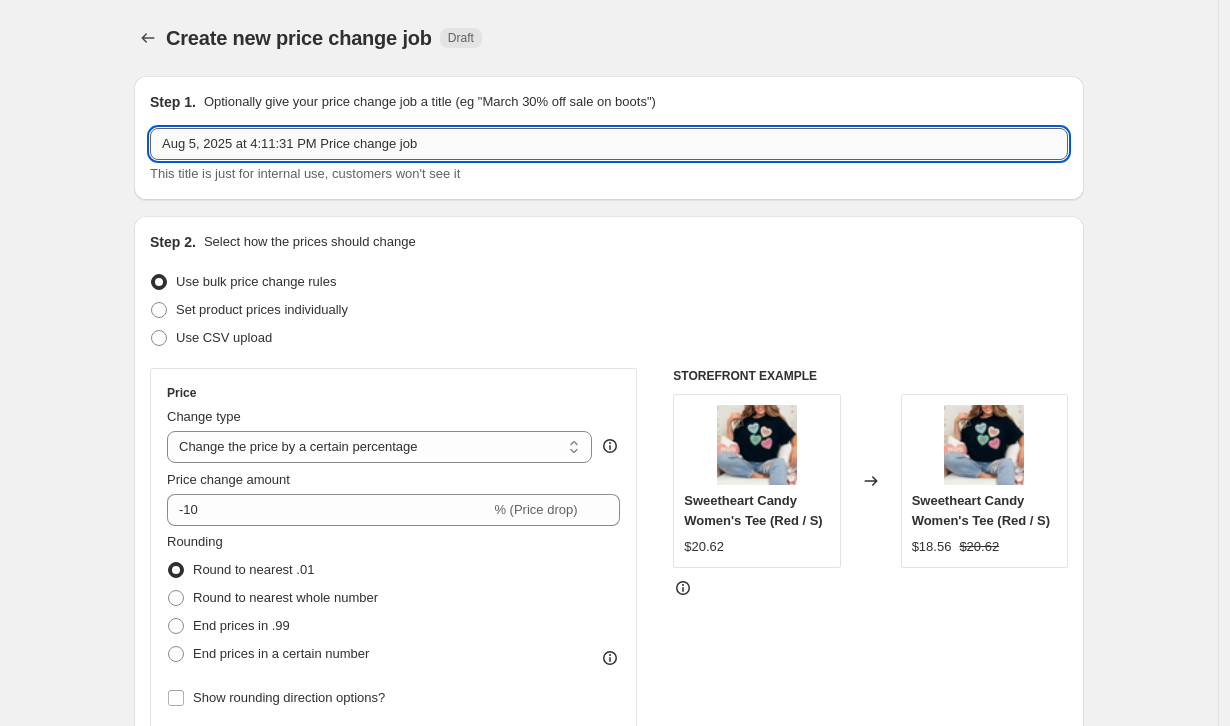 click on "Aug 5, 2025 at 4:11:31 PM Price change job" at bounding box center [609, 144] 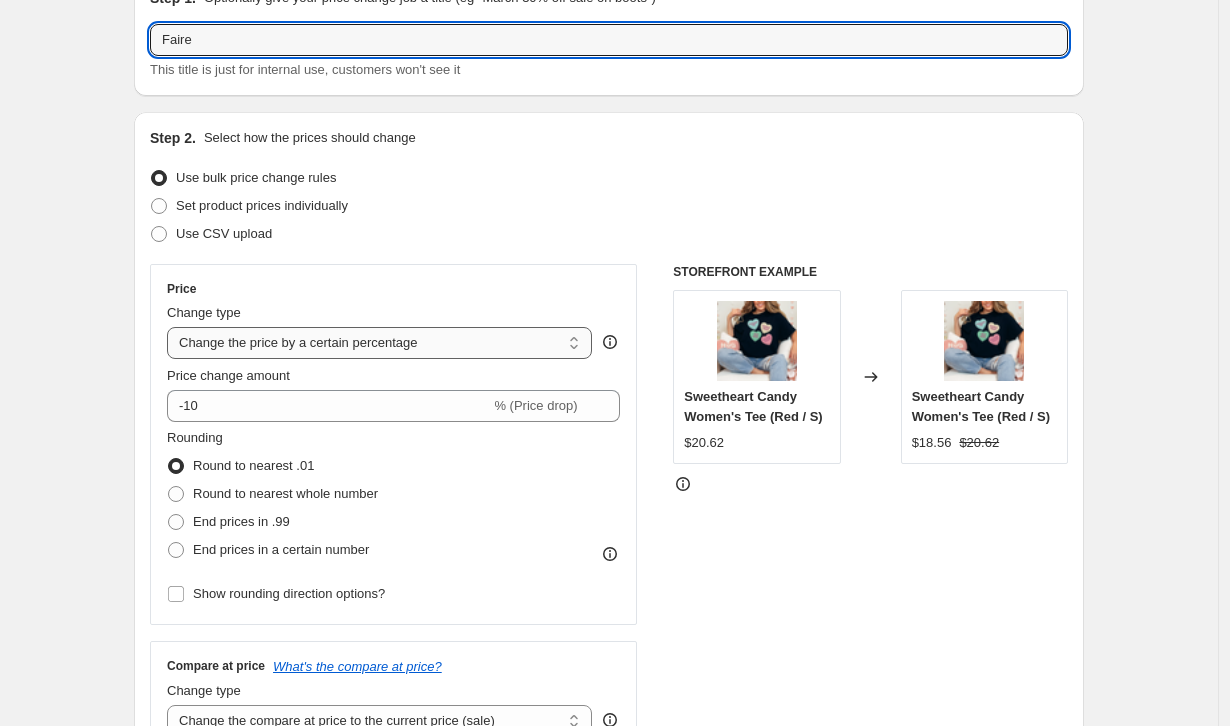scroll, scrollTop: 132, scrollLeft: 0, axis: vertical 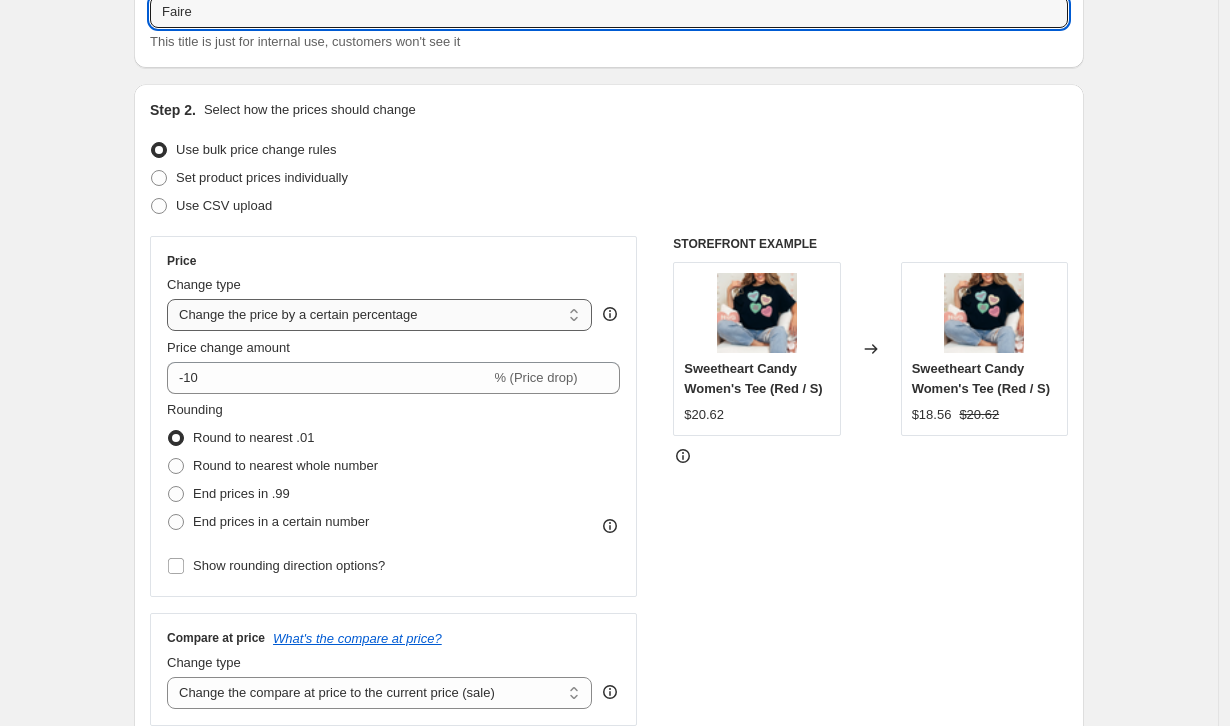type on "Faire" 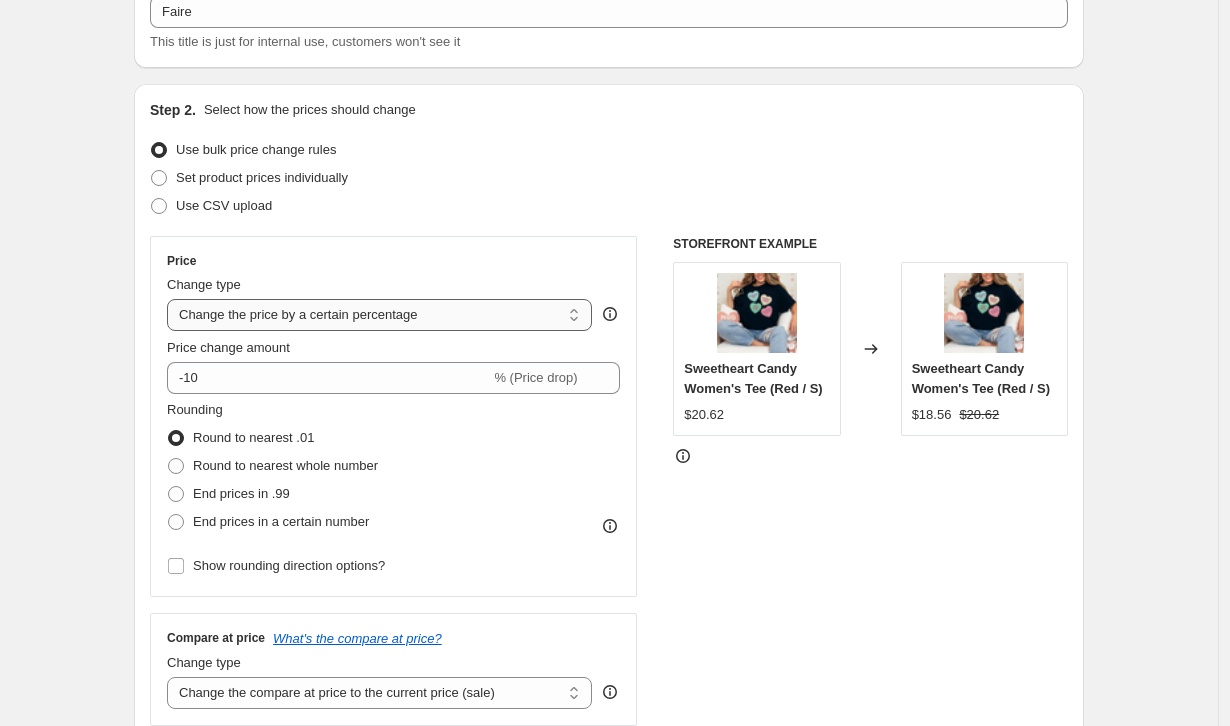 select on "margin" 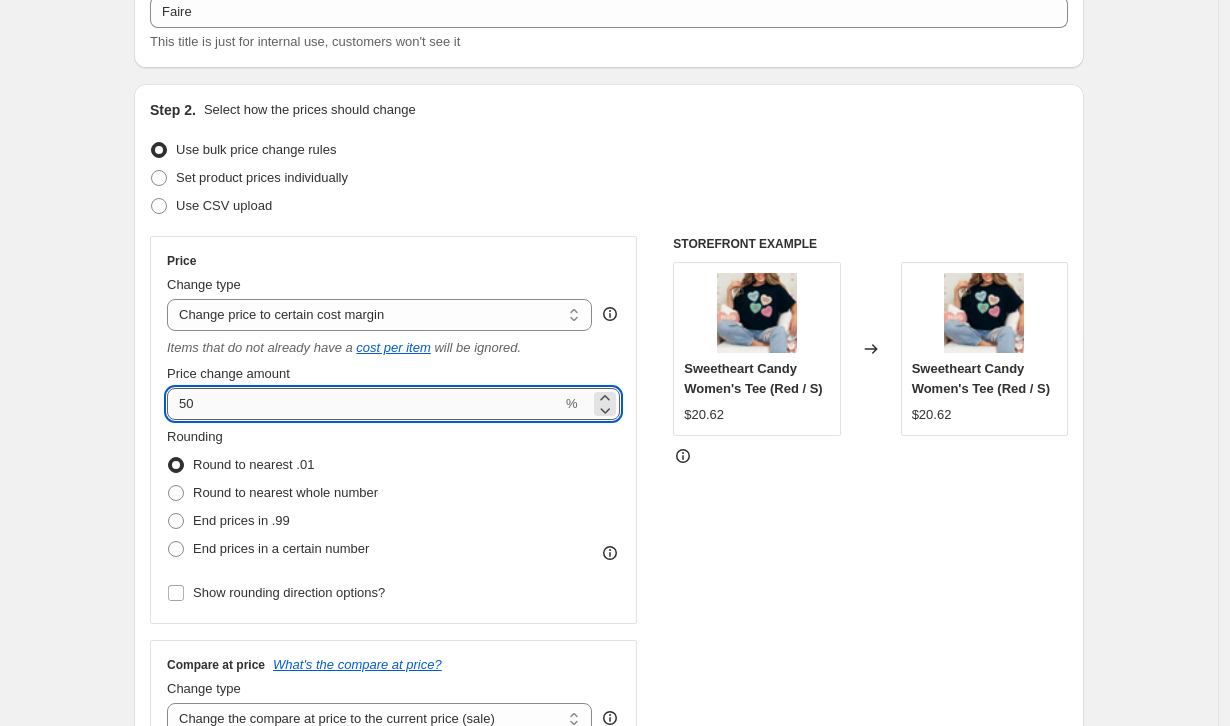 click on "50" at bounding box center (364, 404) 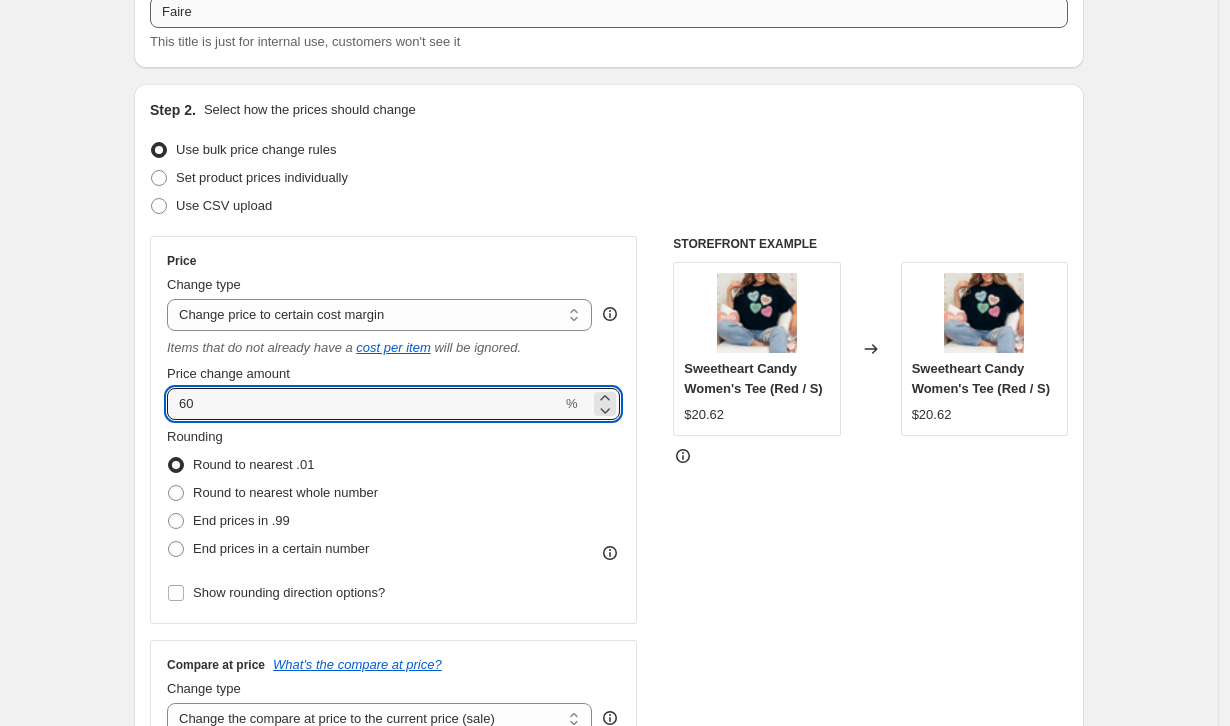 type on "60" 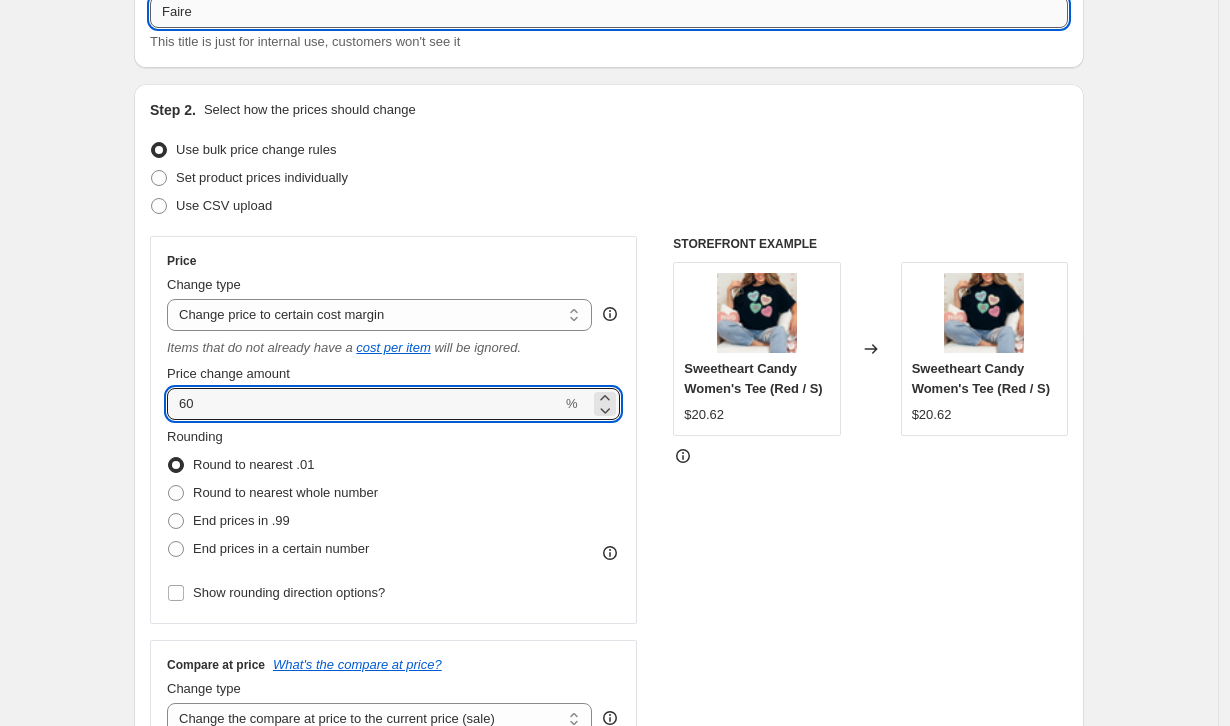 click on "Faire" at bounding box center (609, 12) 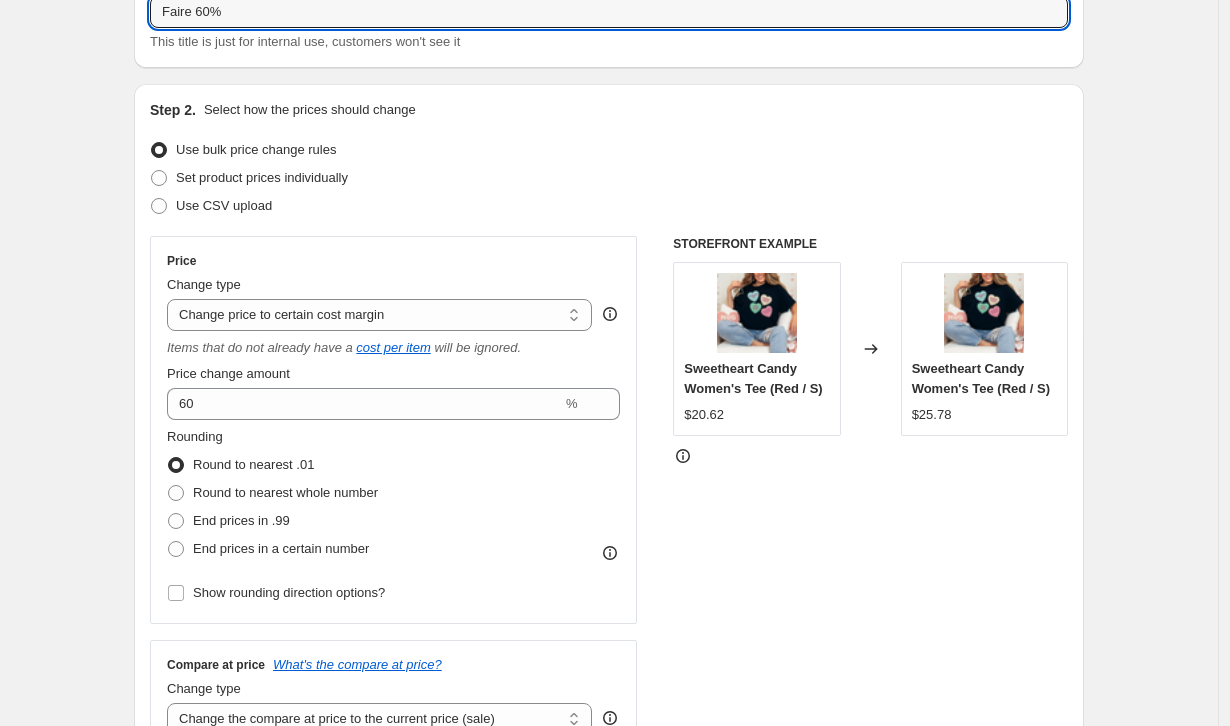 type on "Faire 60%" 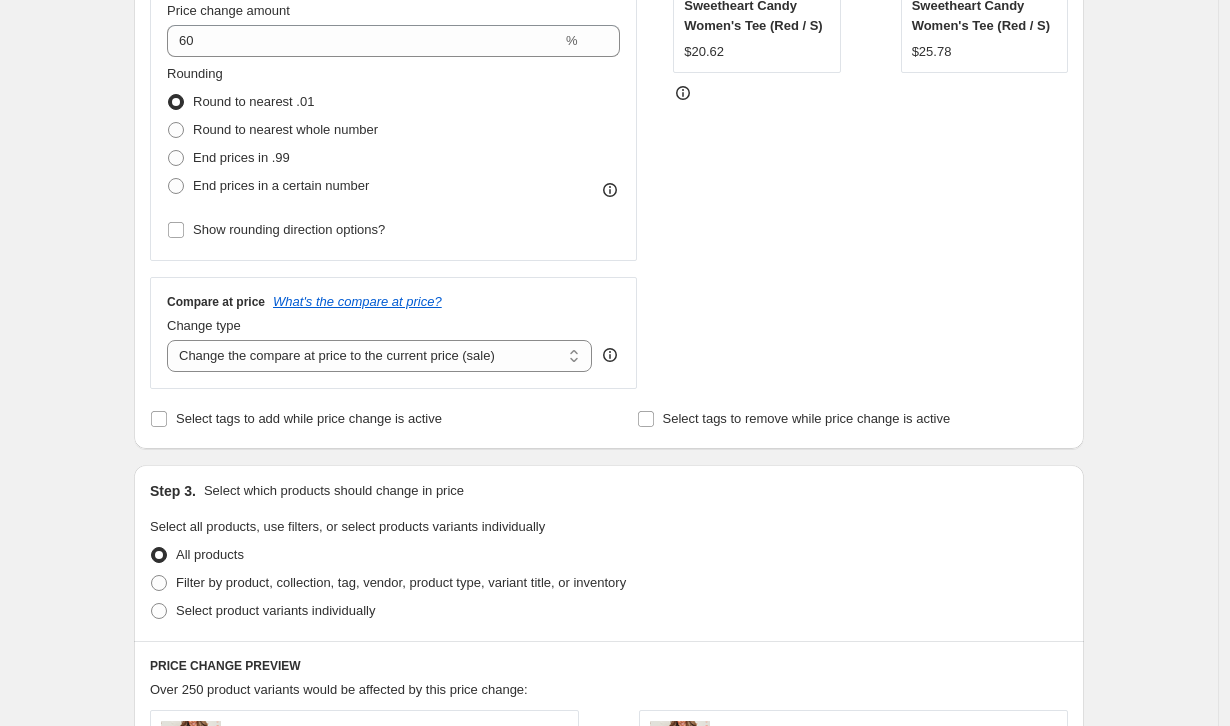 scroll, scrollTop: 515, scrollLeft: 0, axis: vertical 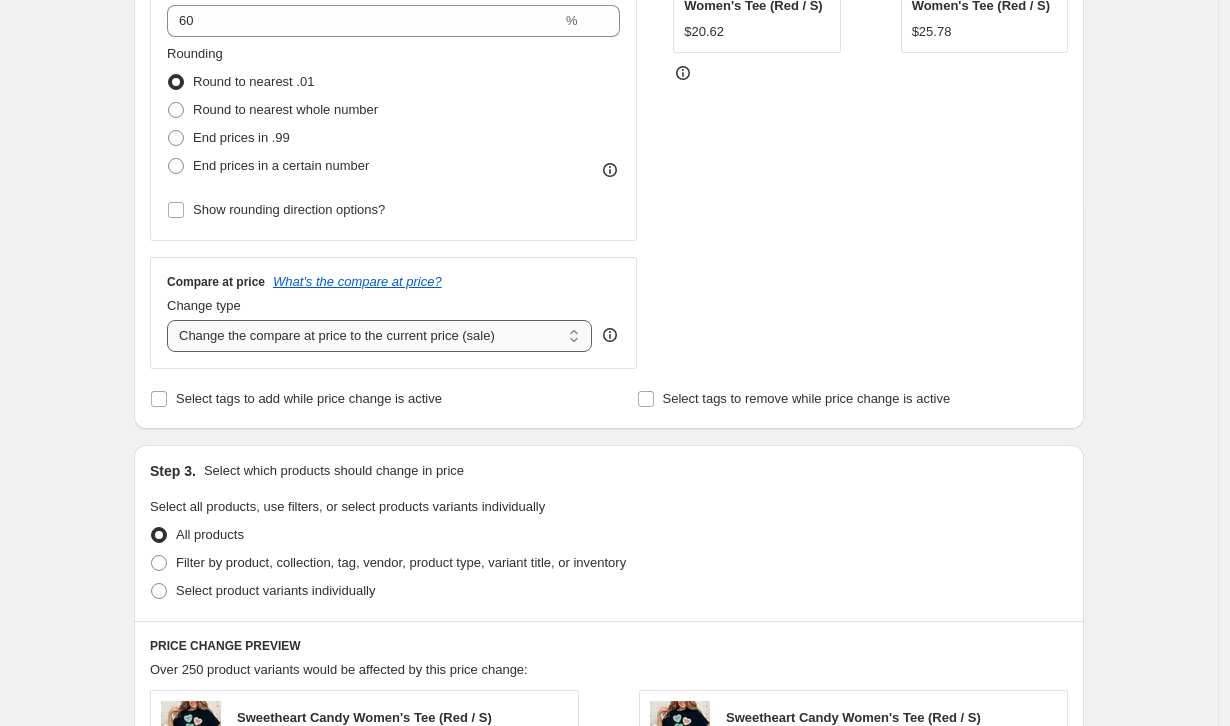 select on "remove" 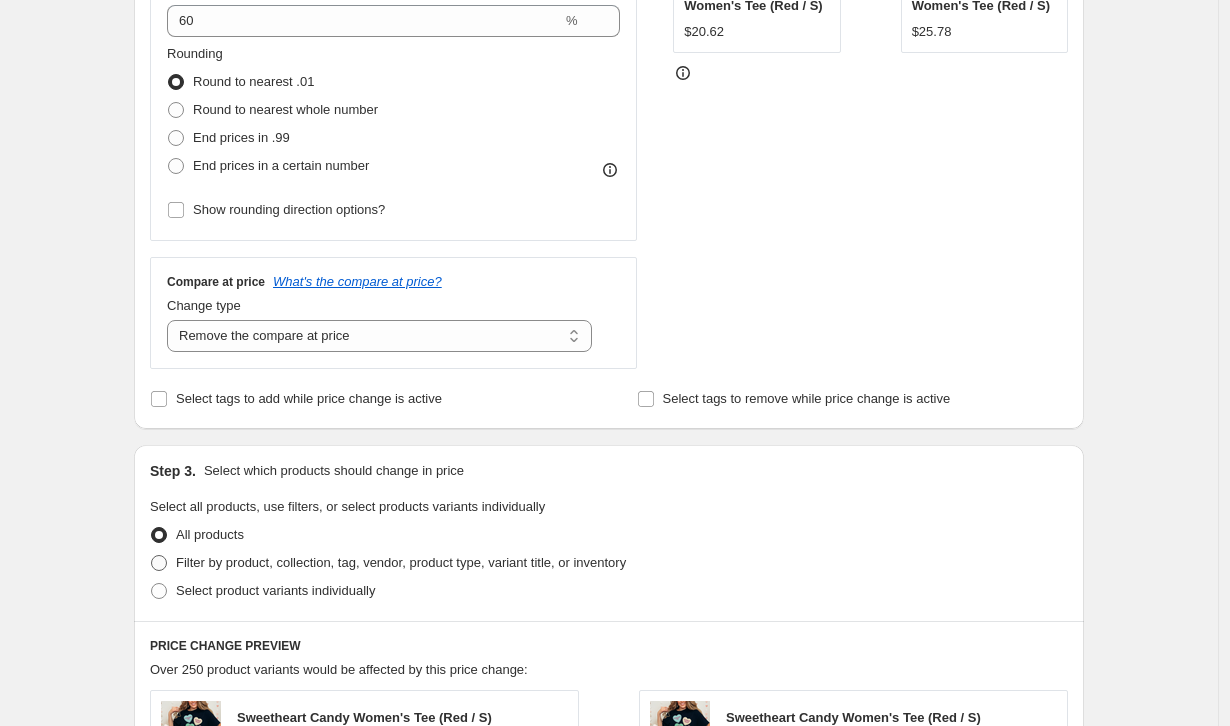 click on "Filter by product, collection, tag, vendor, product type, variant title, or inventory" at bounding box center (401, 562) 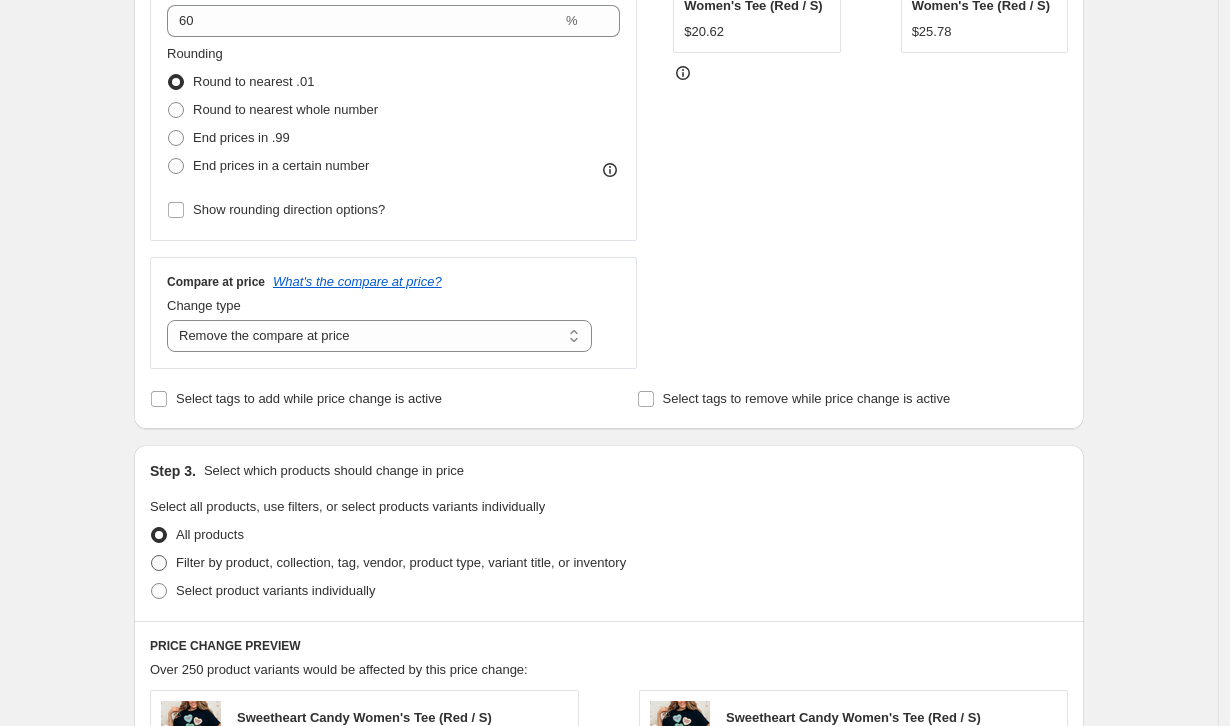 radio on "true" 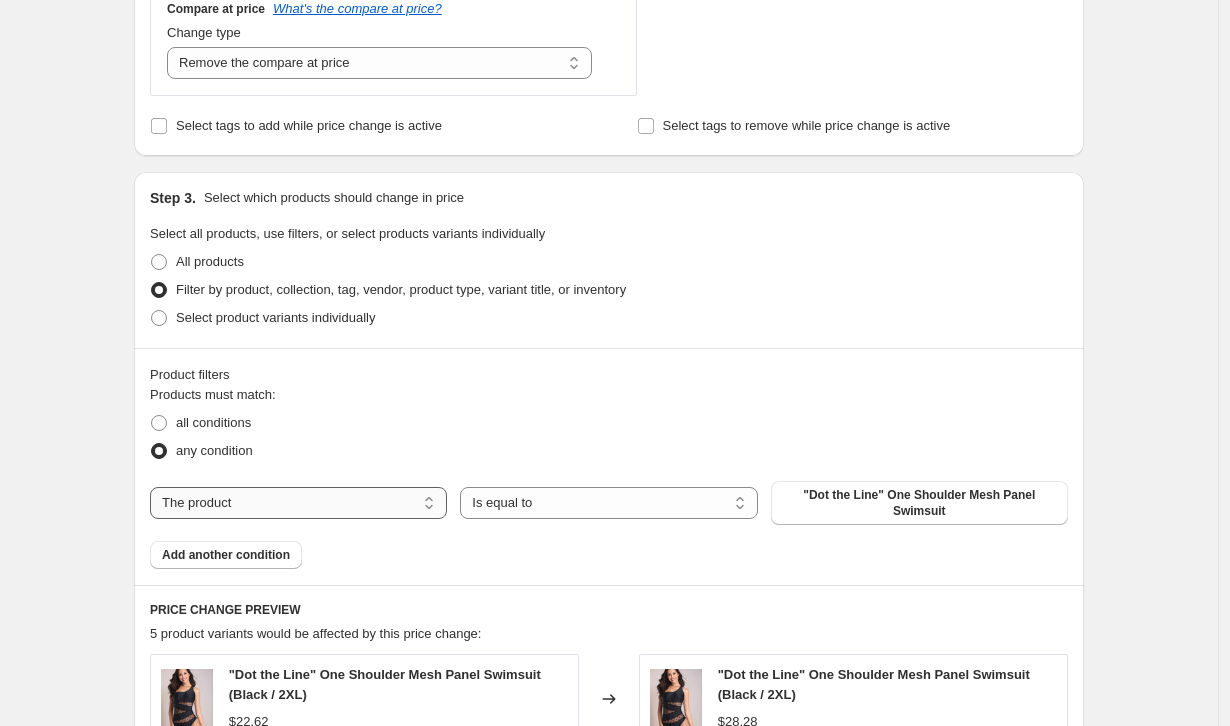 scroll, scrollTop: 793, scrollLeft: 0, axis: vertical 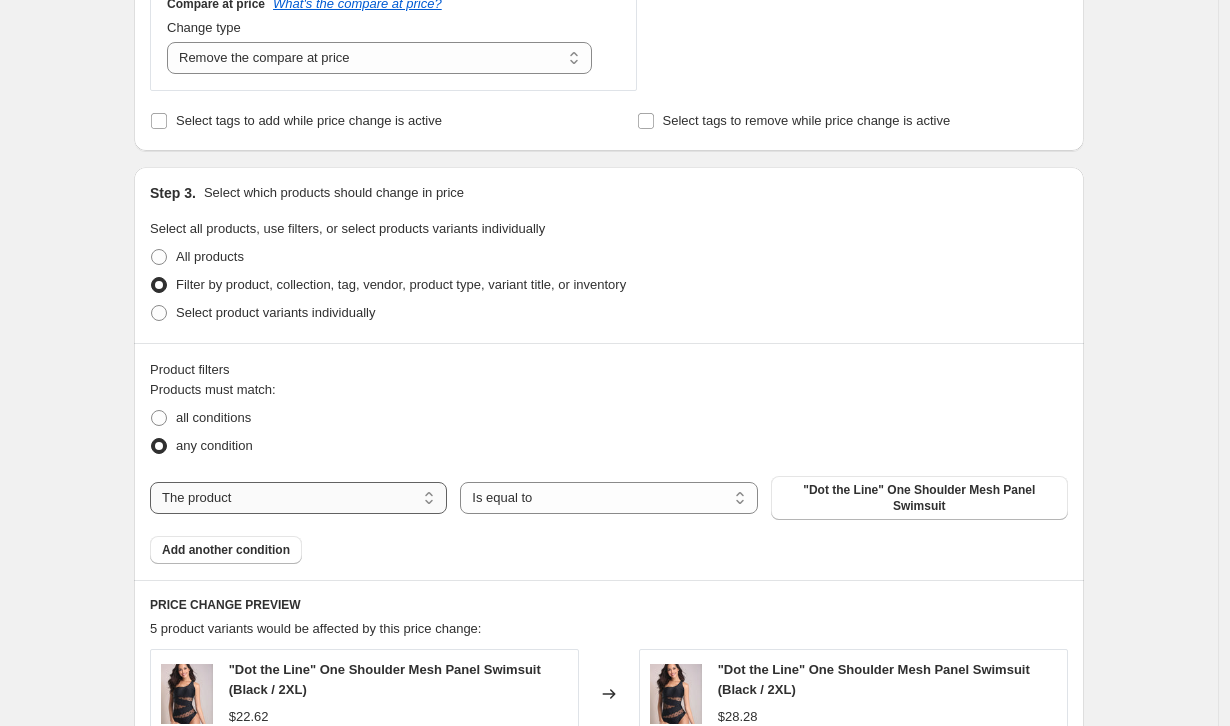 select on "vendor" 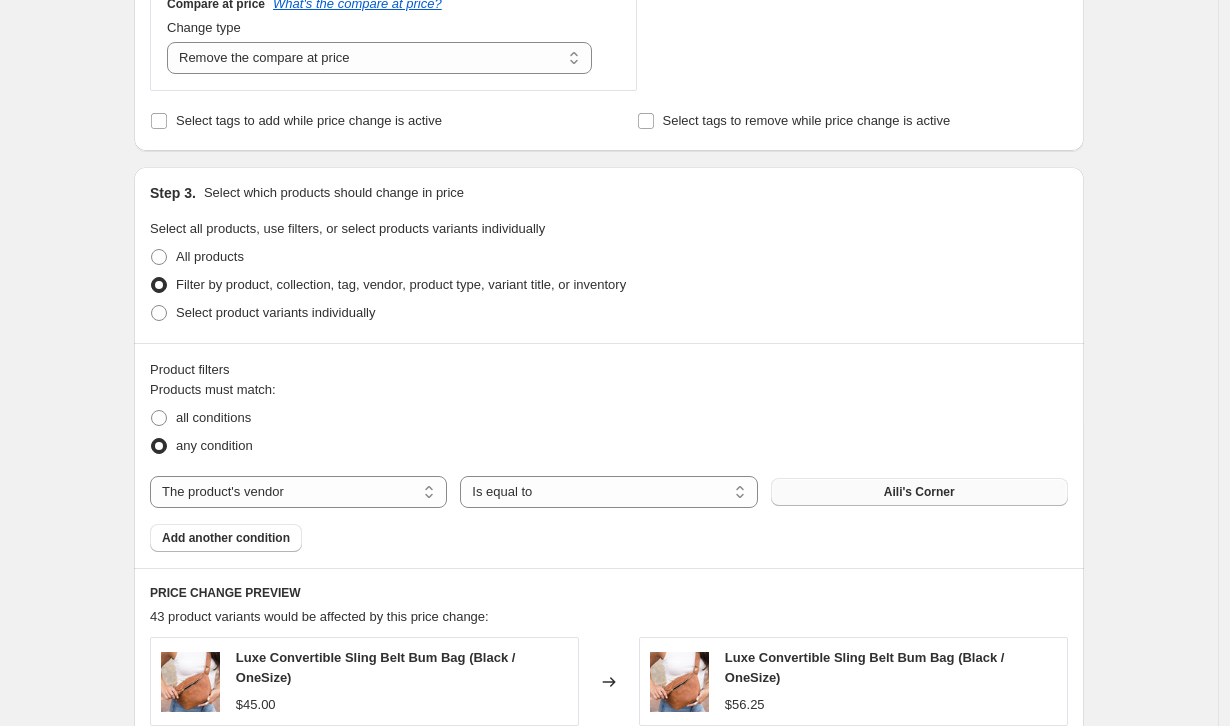 click on "Aili's Corner" at bounding box center [919, 492] 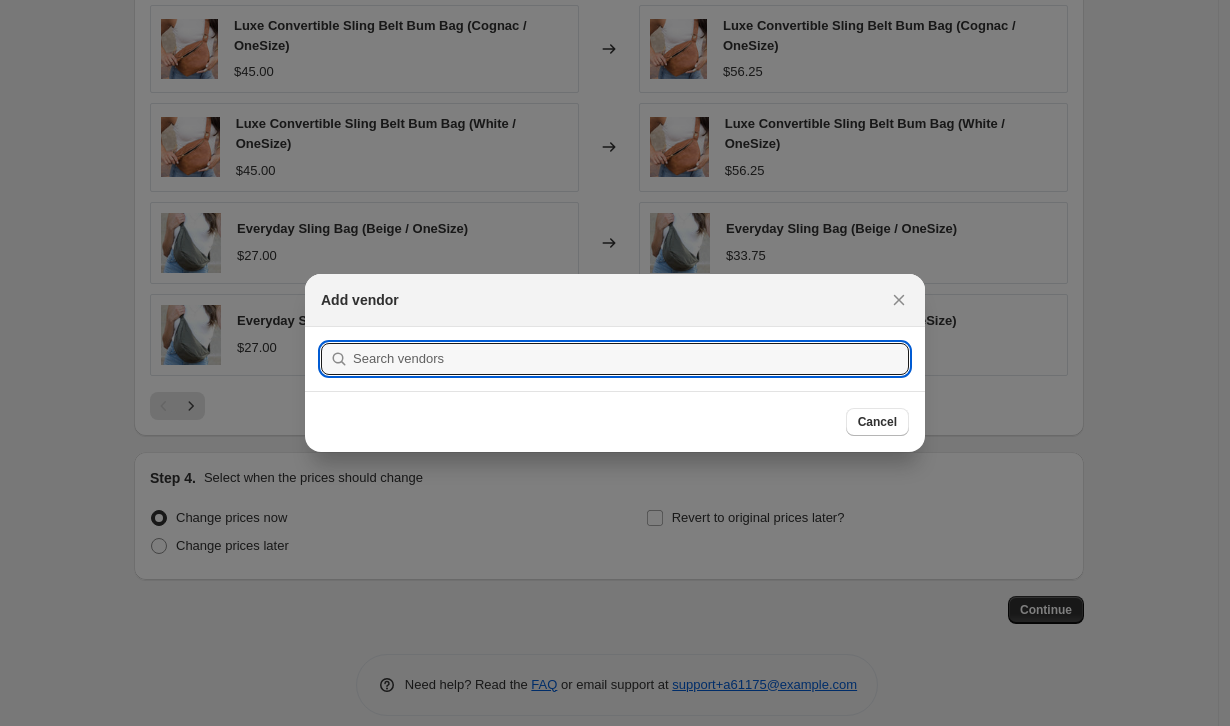 scroll, scrollTop: 0, scrollLeft: 0, axis: both 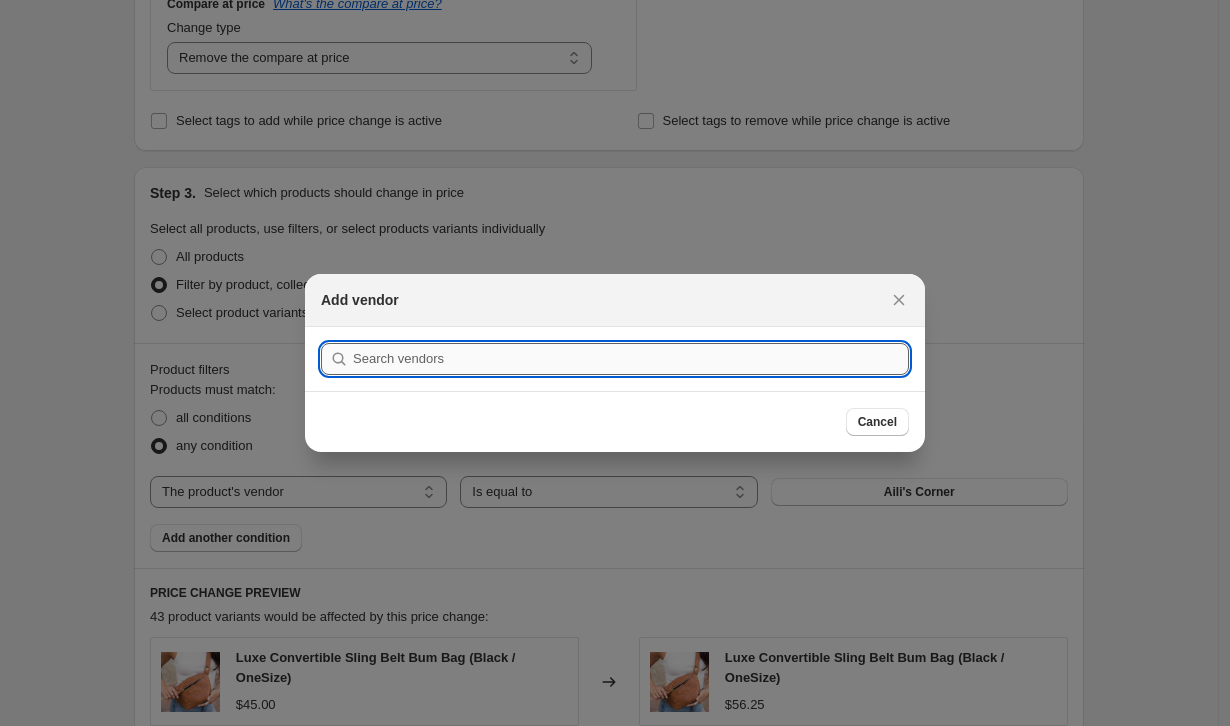 click at bounding box center (631, 359) 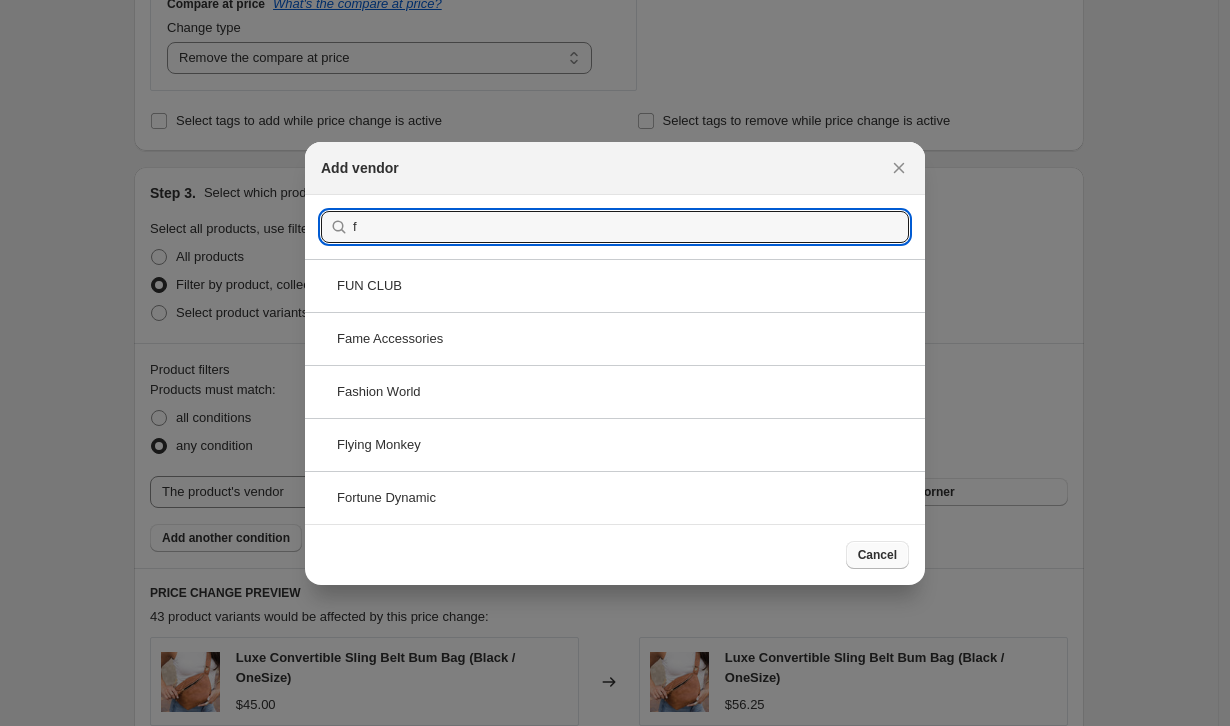 type on "f" 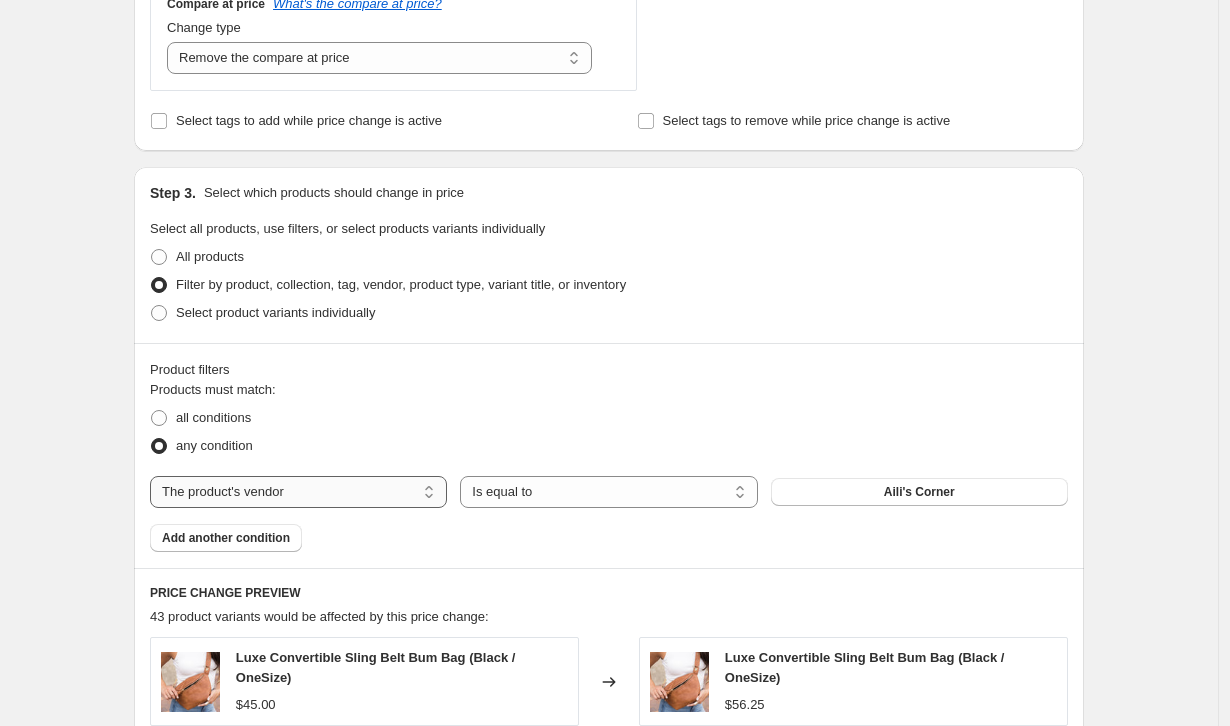 select on "tag" 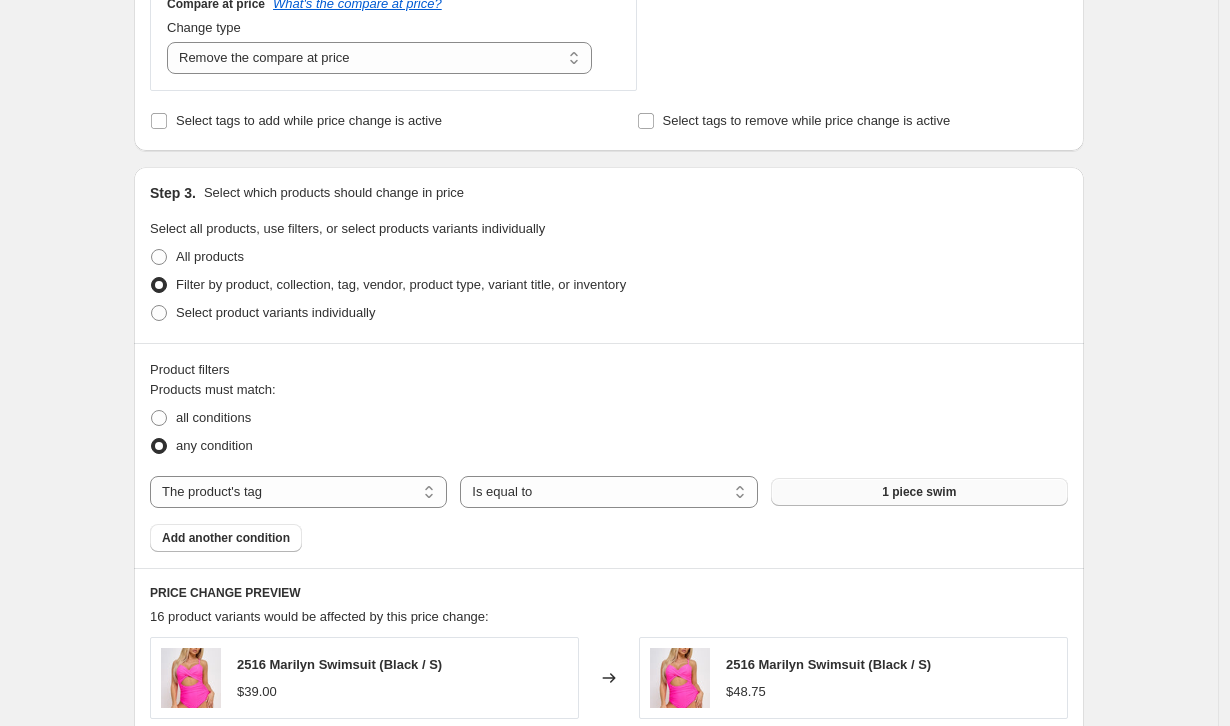 click on "1 piece swim" at bounding box center [919, 492] 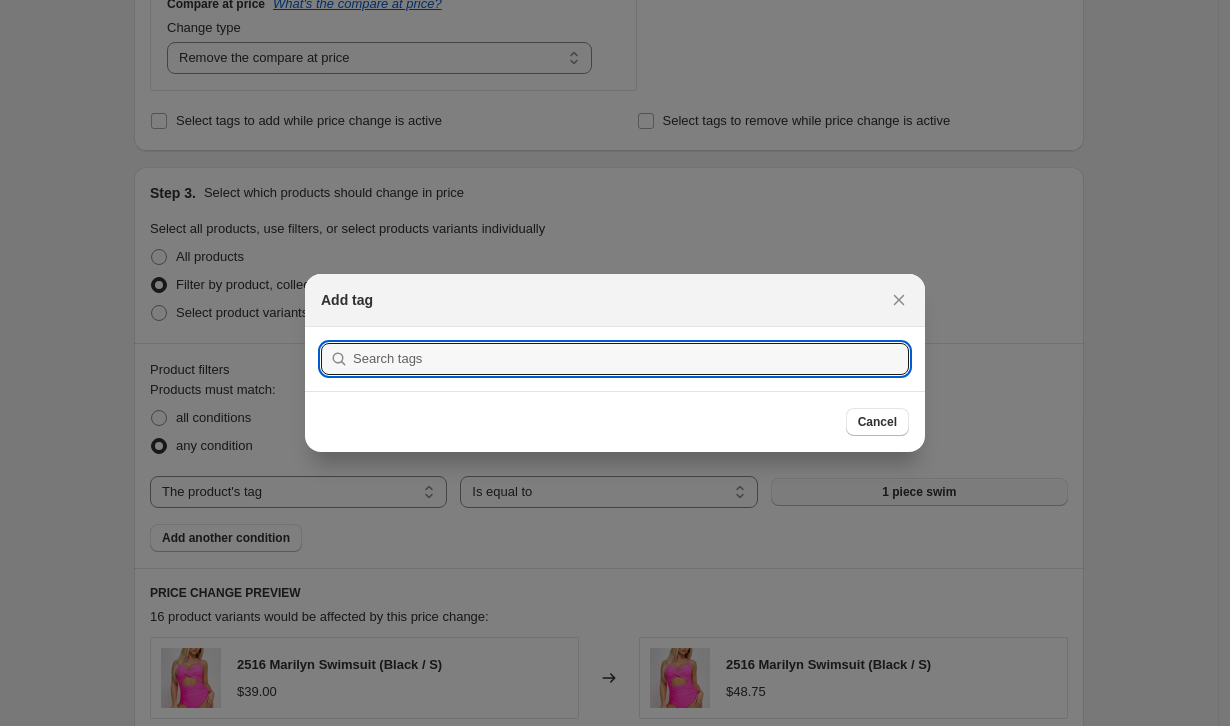 scroll, scrollTop: 0, scrollLeft: 0, axis: both 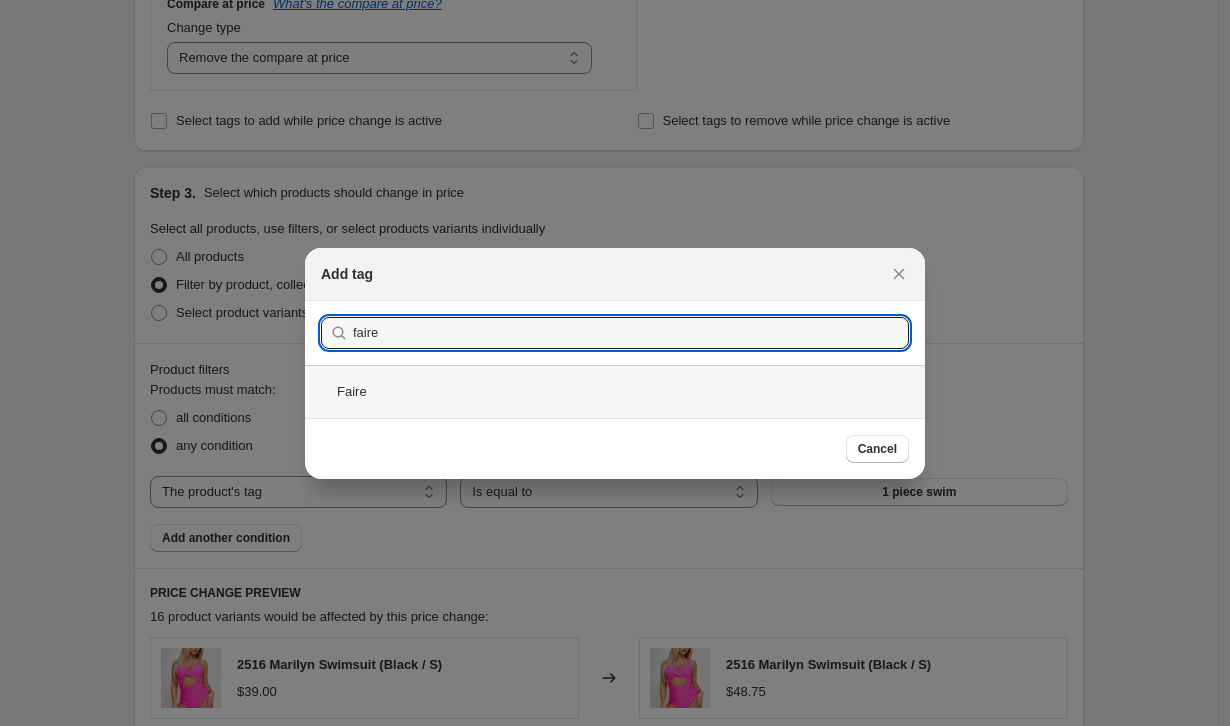 type on "faire" 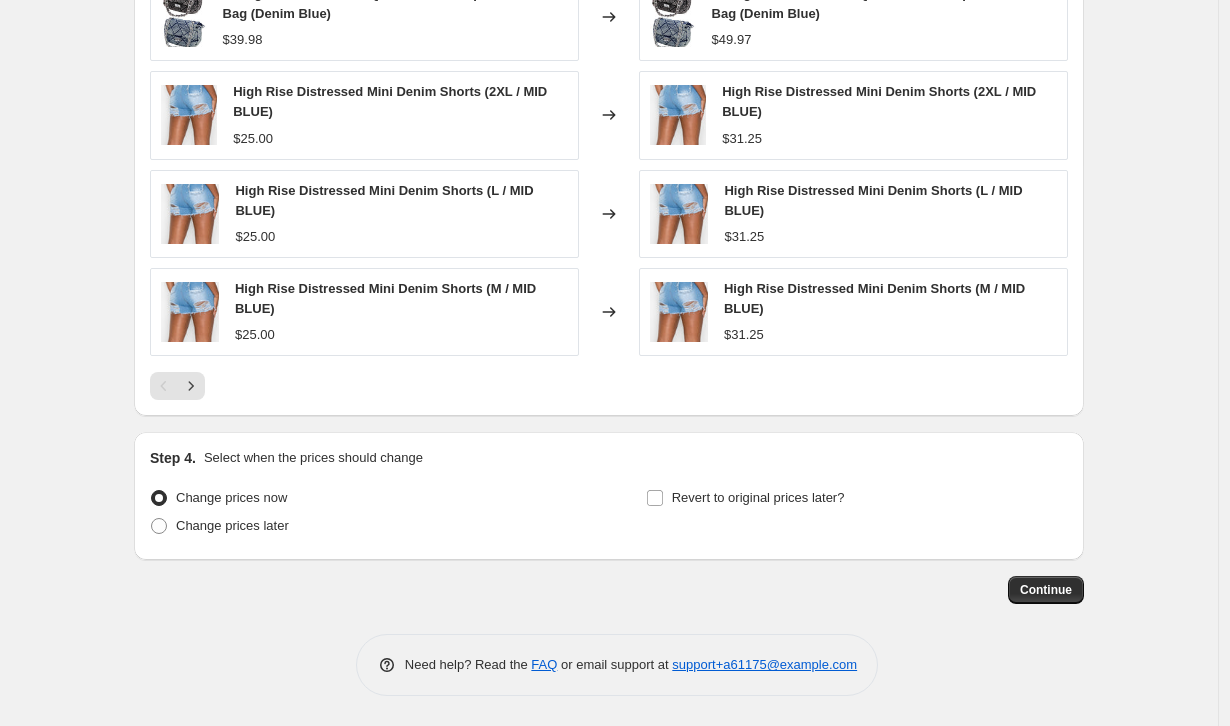 scroll, scrollTop: 1556, scrollLeft: 0, axis: vertical 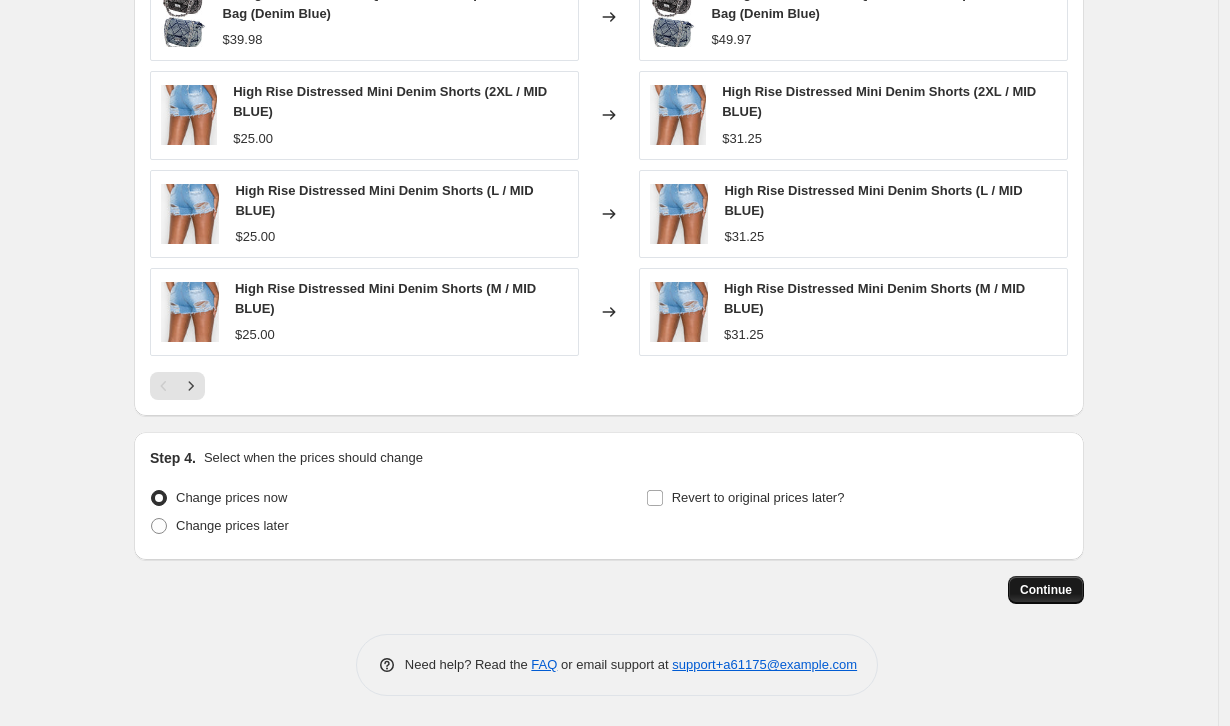 click on "Continue" at bounding box center (1046, 590) 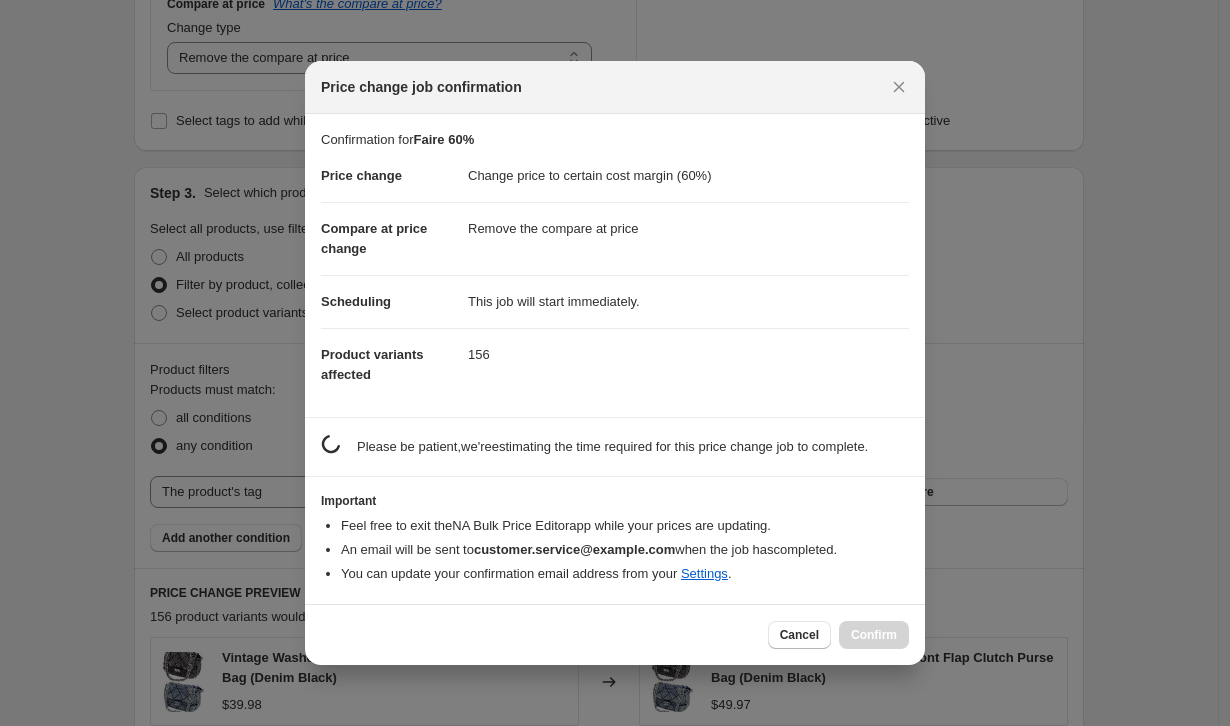 scroll, scrollTop: 0, scrollLeft: 0, axis: both 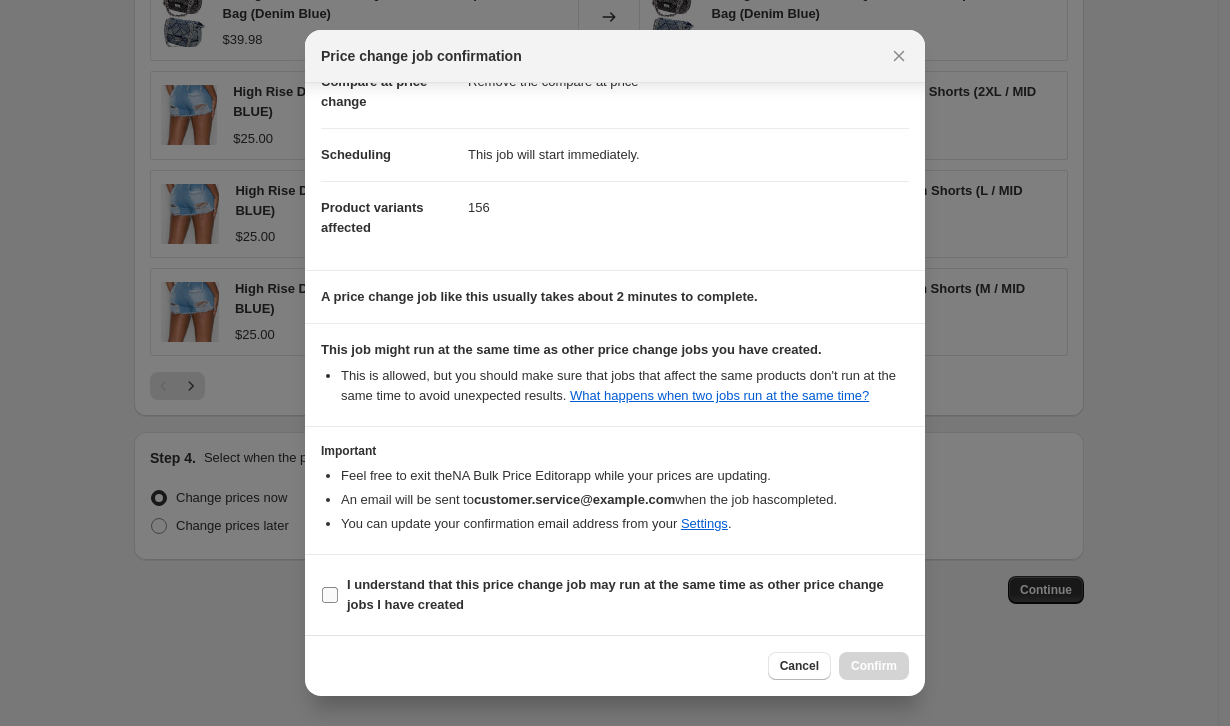 click on "I understand that this price change job may run at the same time as other price change jobs I have created" at bounding box center (615, 595) 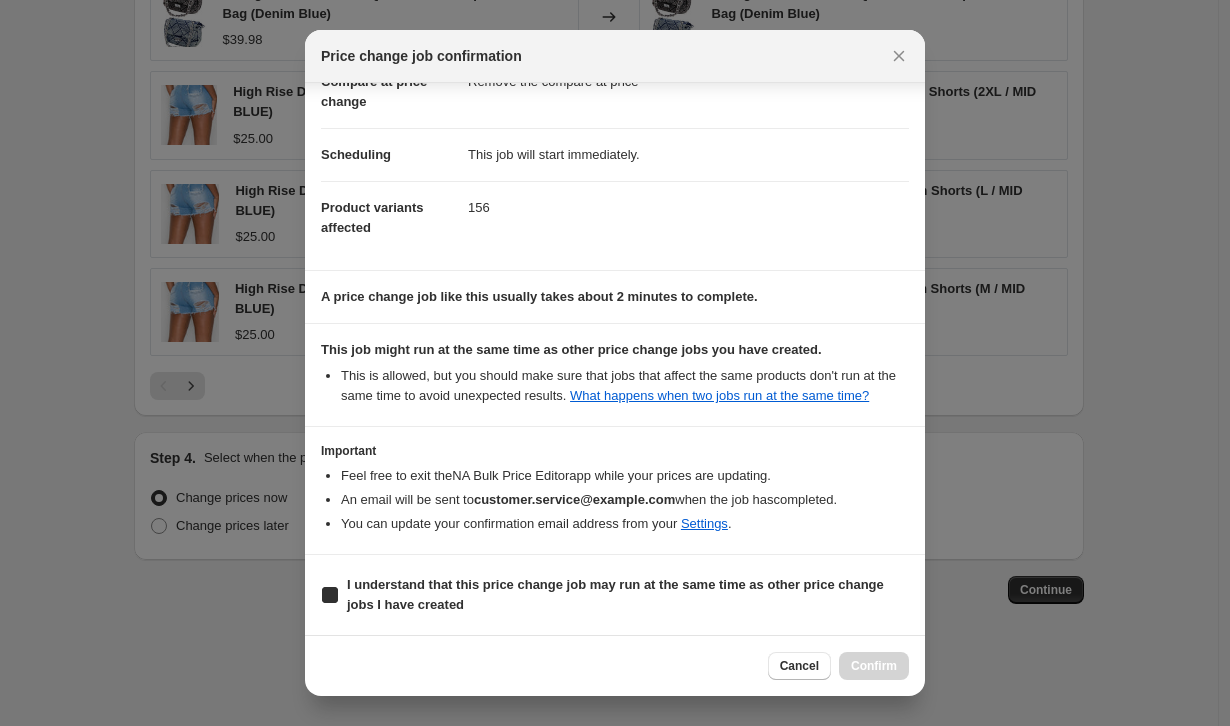checkbox on "true" 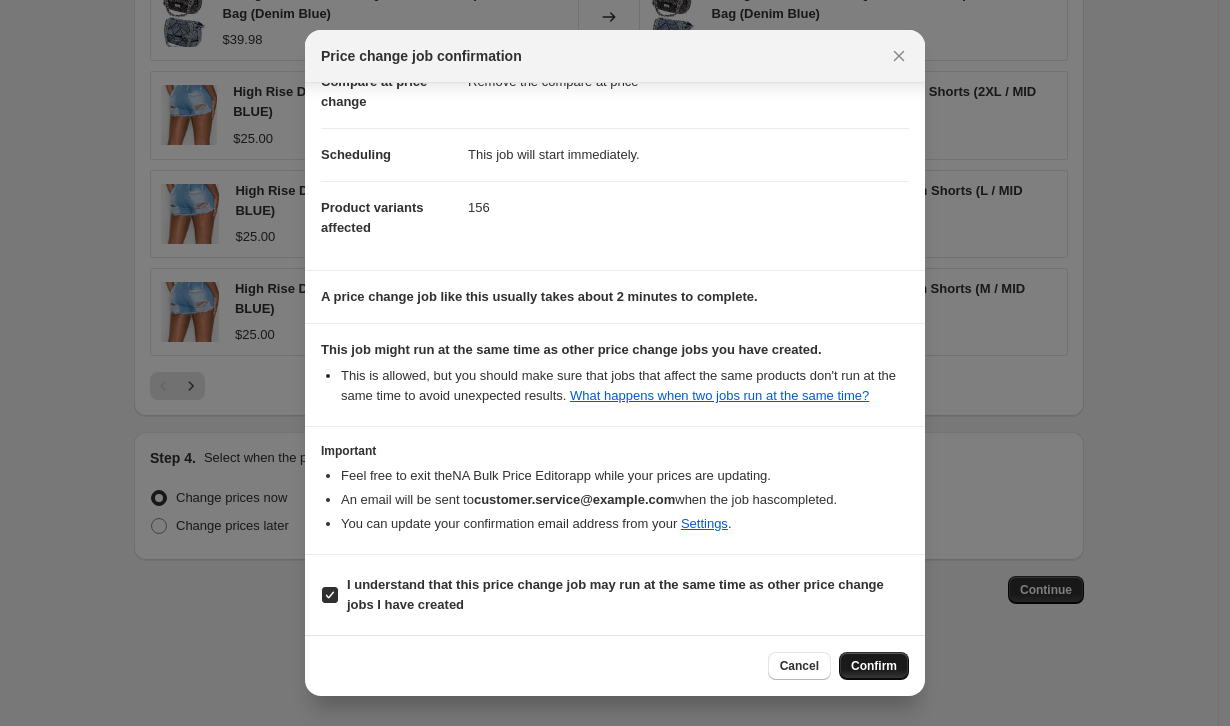 click on "Confirm" at bounding box center (874, 666) 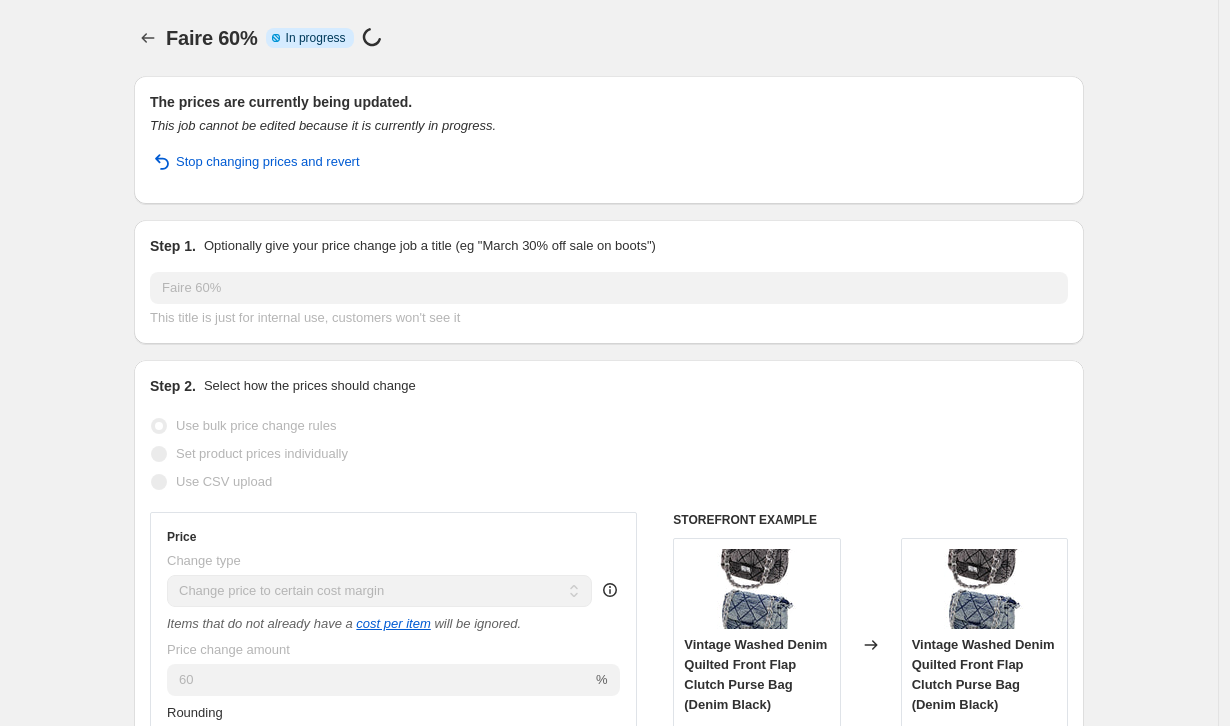 scroll, scrollTop: 0, scrollLeft: 0, axis: both 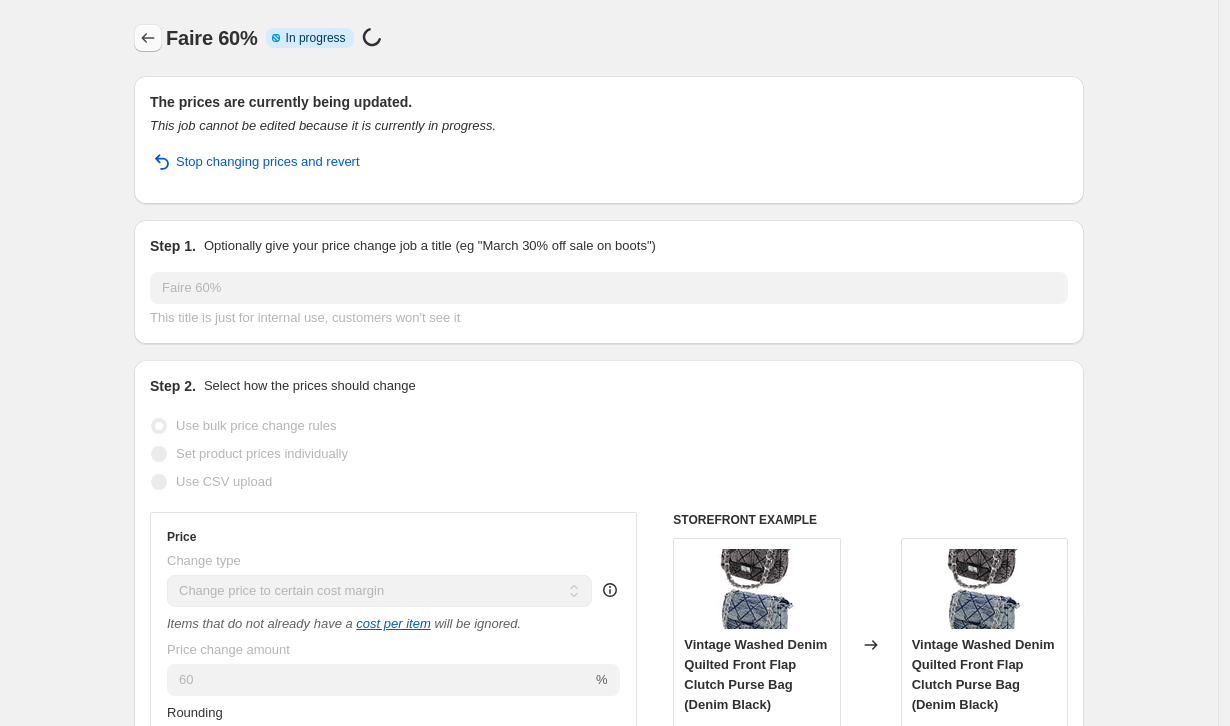 click 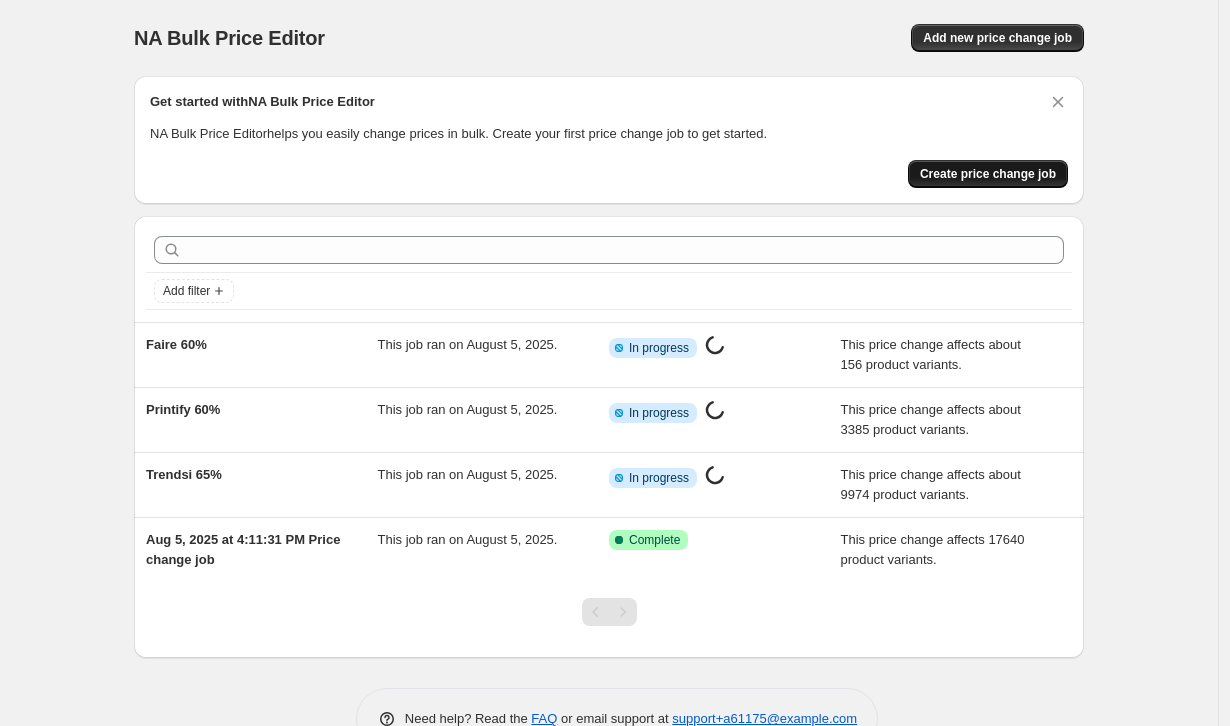 click on "Create price change job" at bounding box center [988, 174] 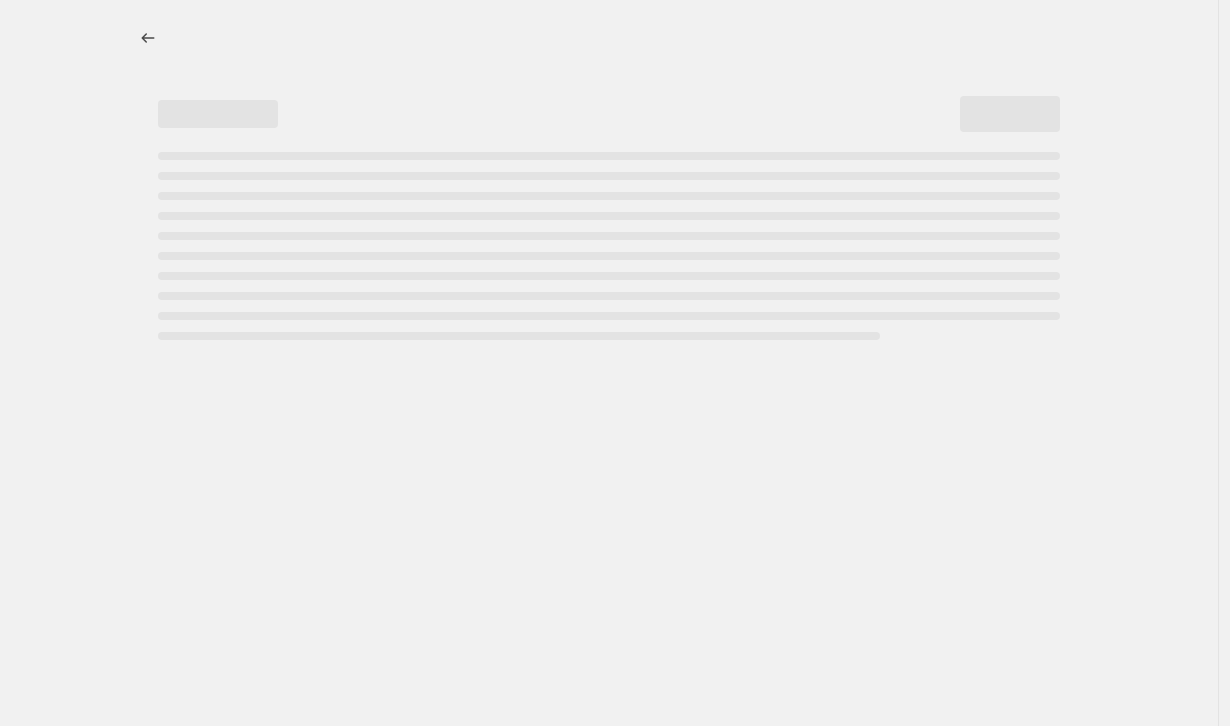 select on "percentage" 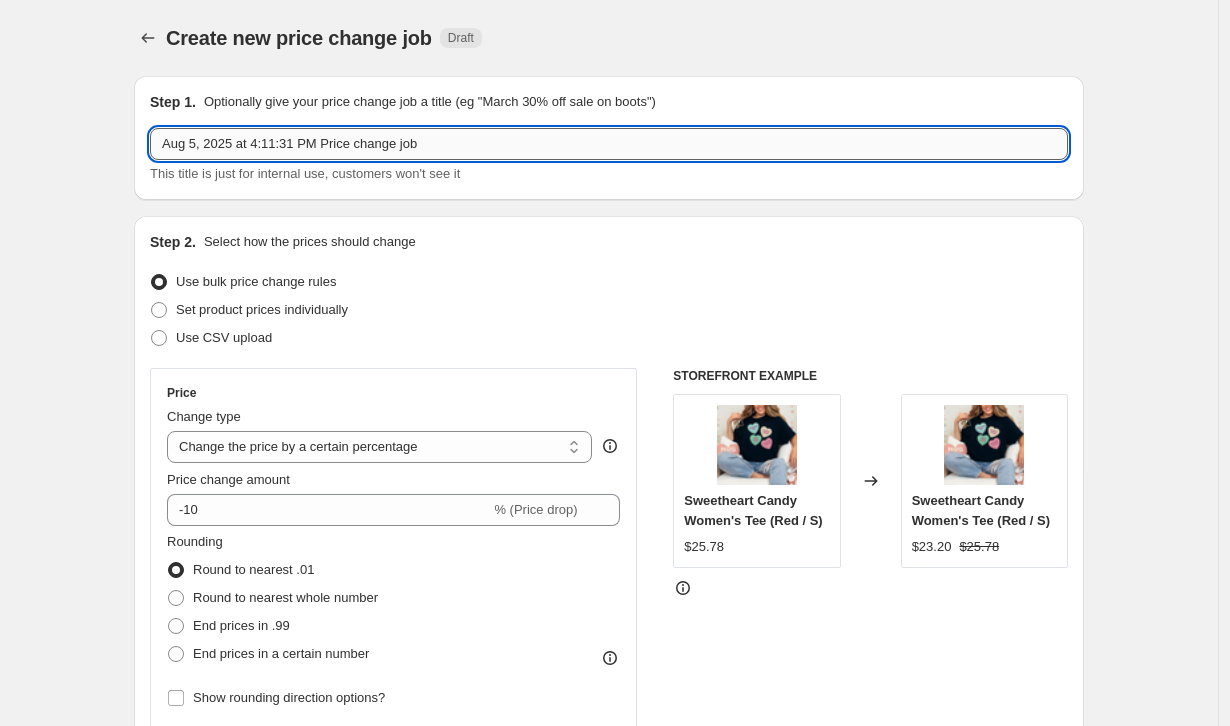 click on "Aug 5, 2025 at 4:11:31 PM Price change job" at bounding box center [609, 144] 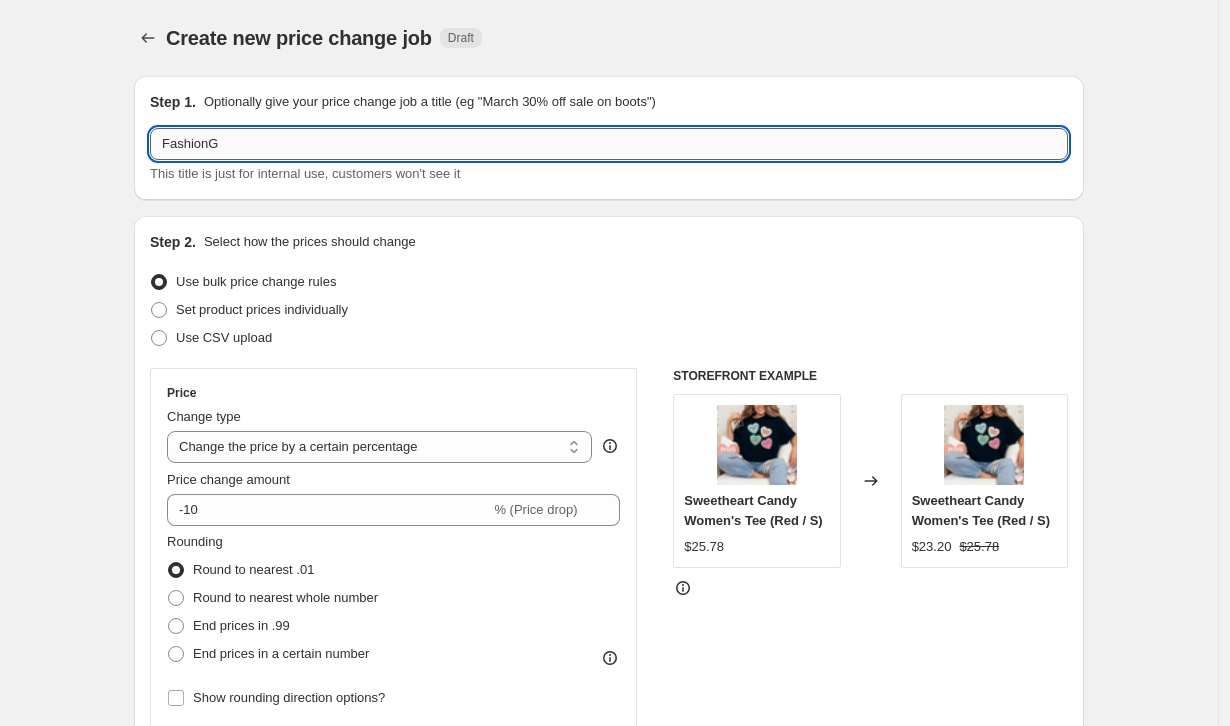 type on "FashionGO" 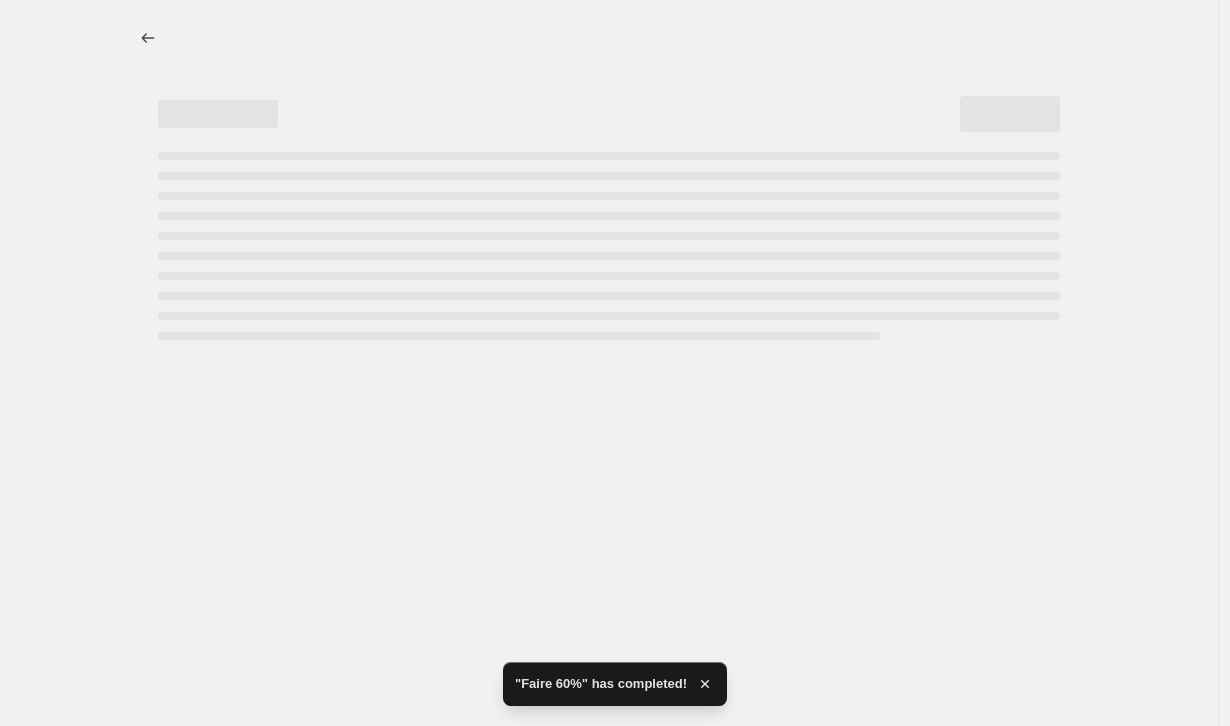 select on "percentage" 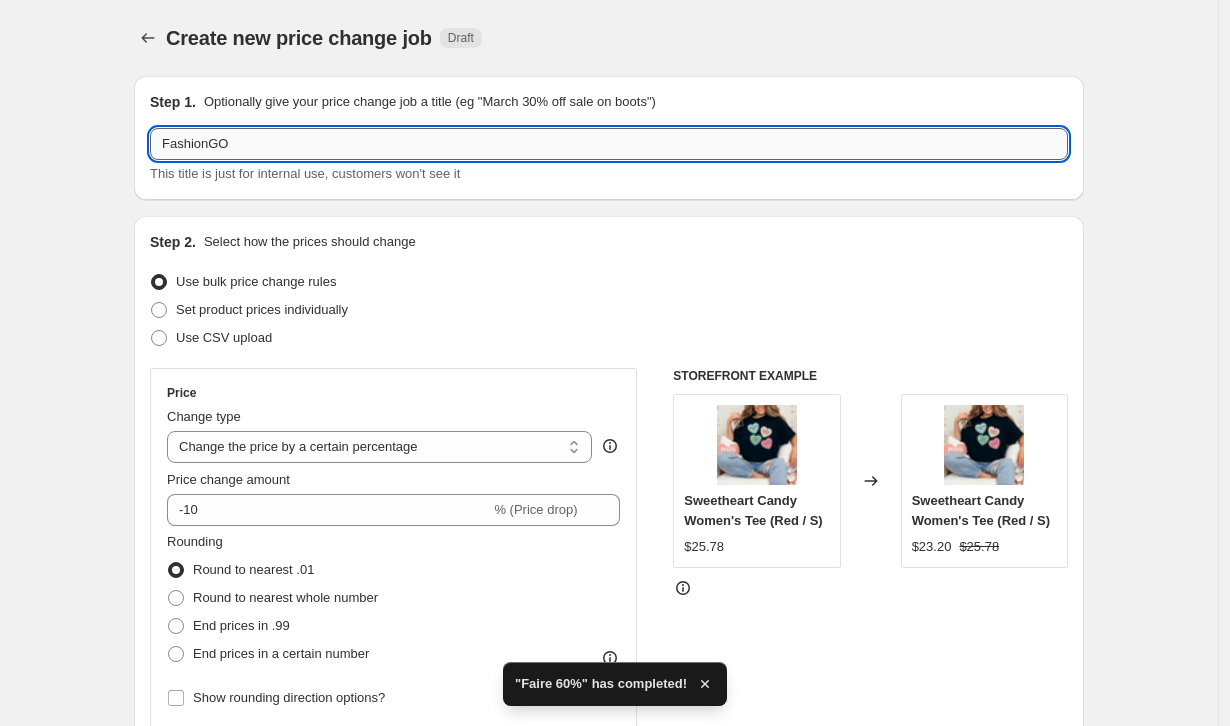 click on "FashionGO" at bounding box center (609, 144) 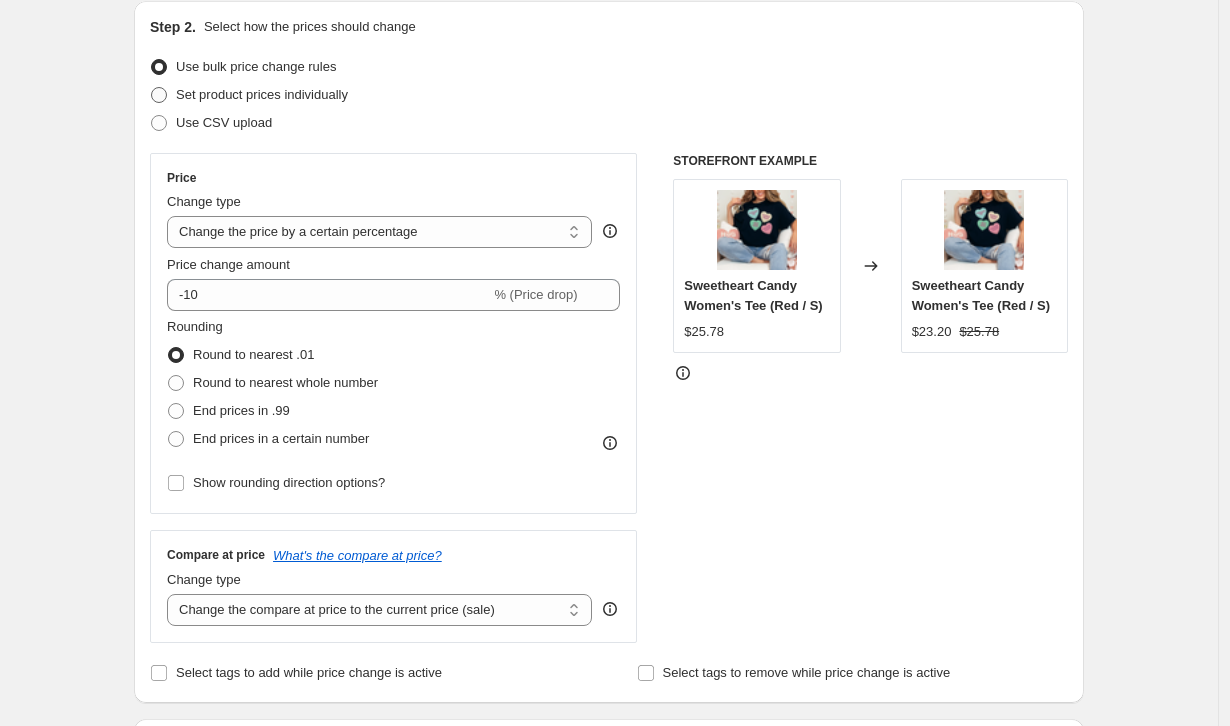 scroll, scrollTop: 223, scrollLeft: 0, axis: vertical 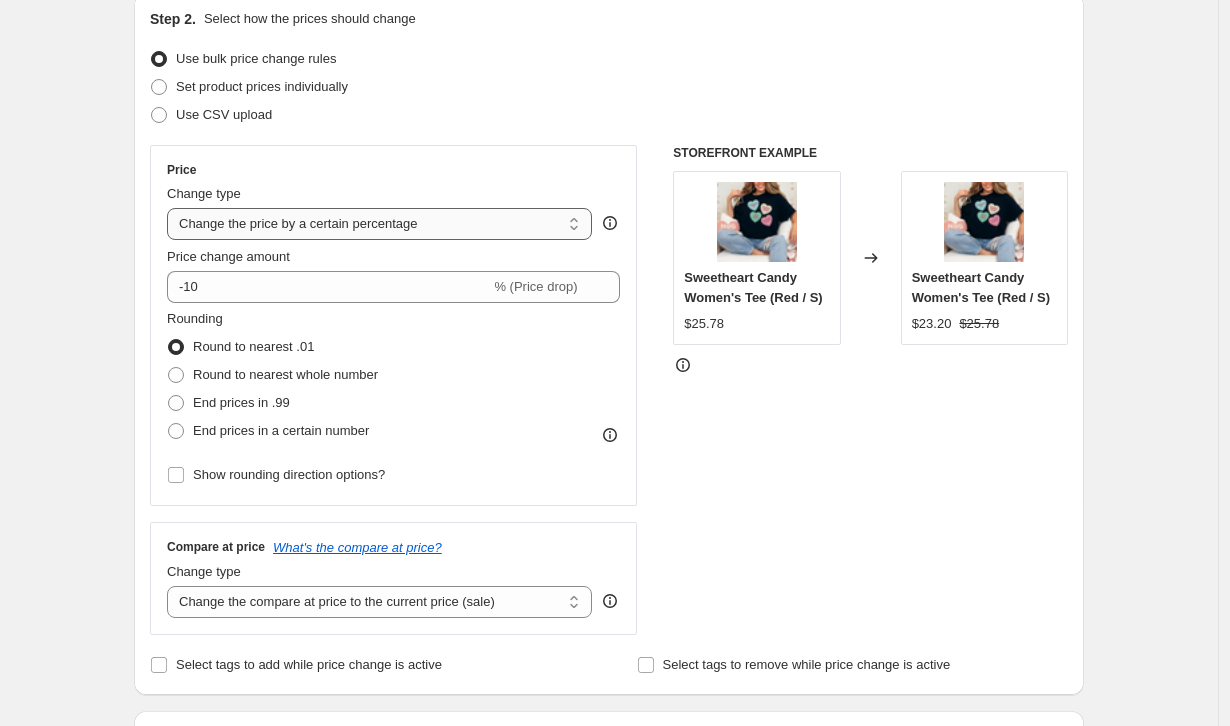 type on "FashionGo" 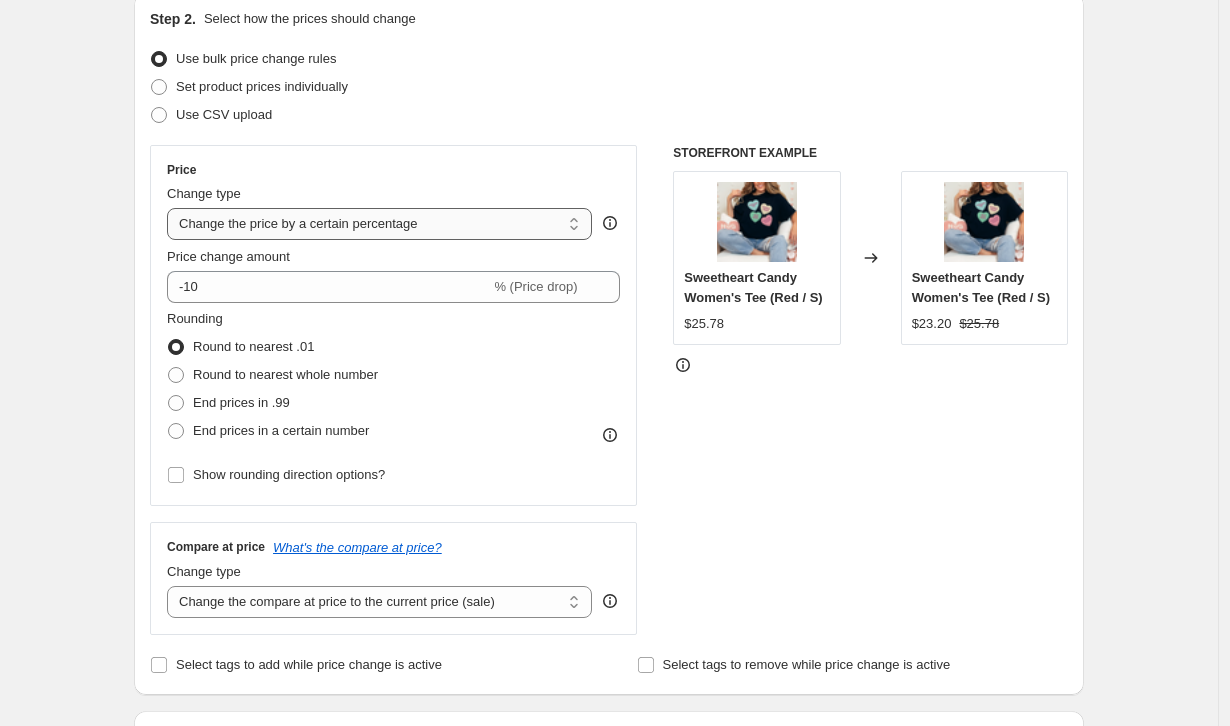 select on "margin" 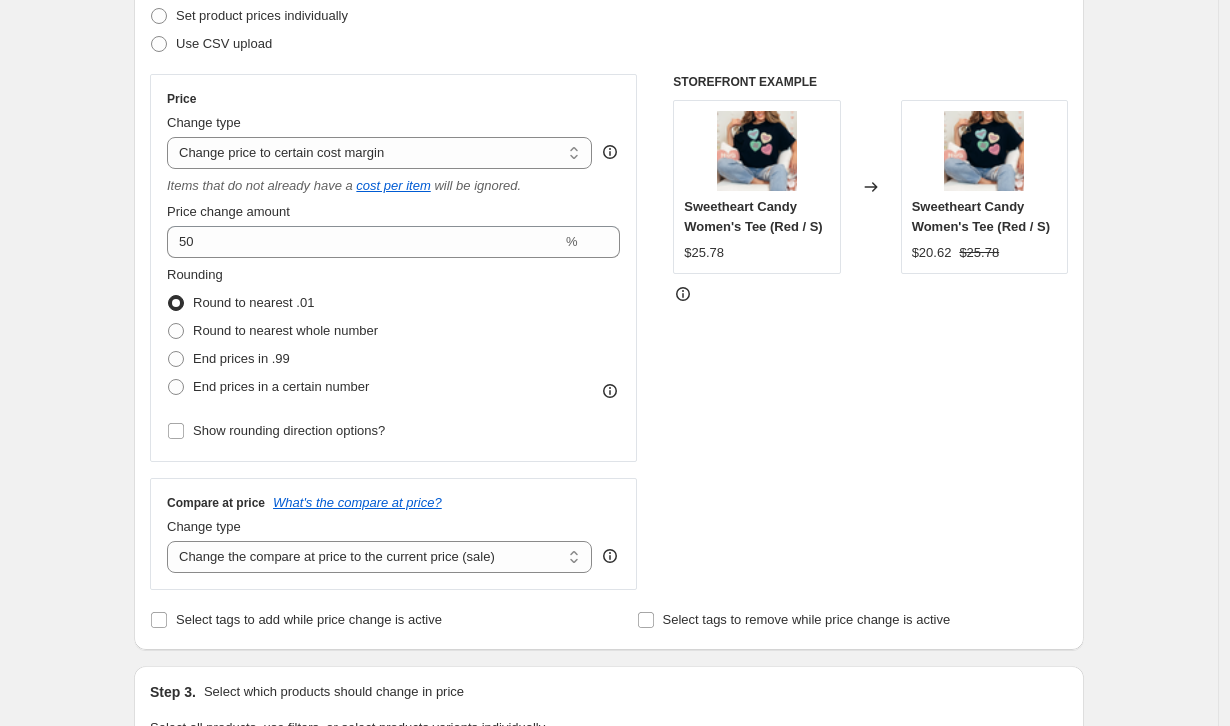scroll, scrollTop: 321, scrollLeft: 0, axis: vertical 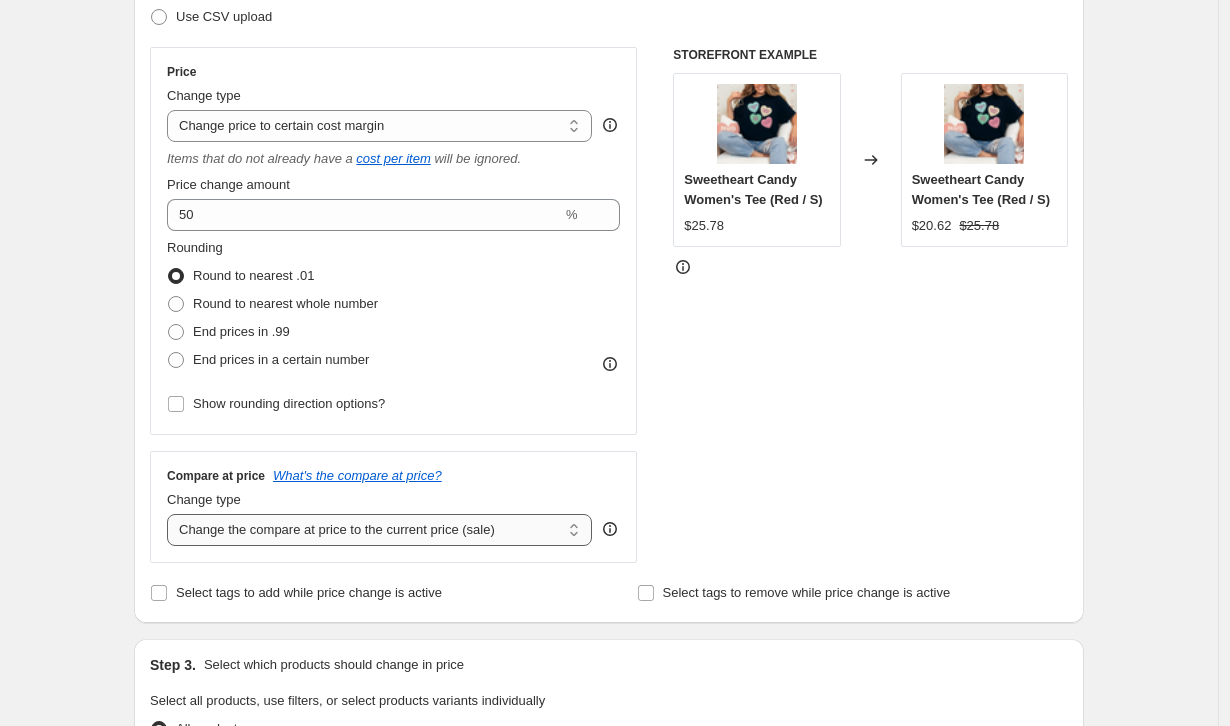 select on "remove" 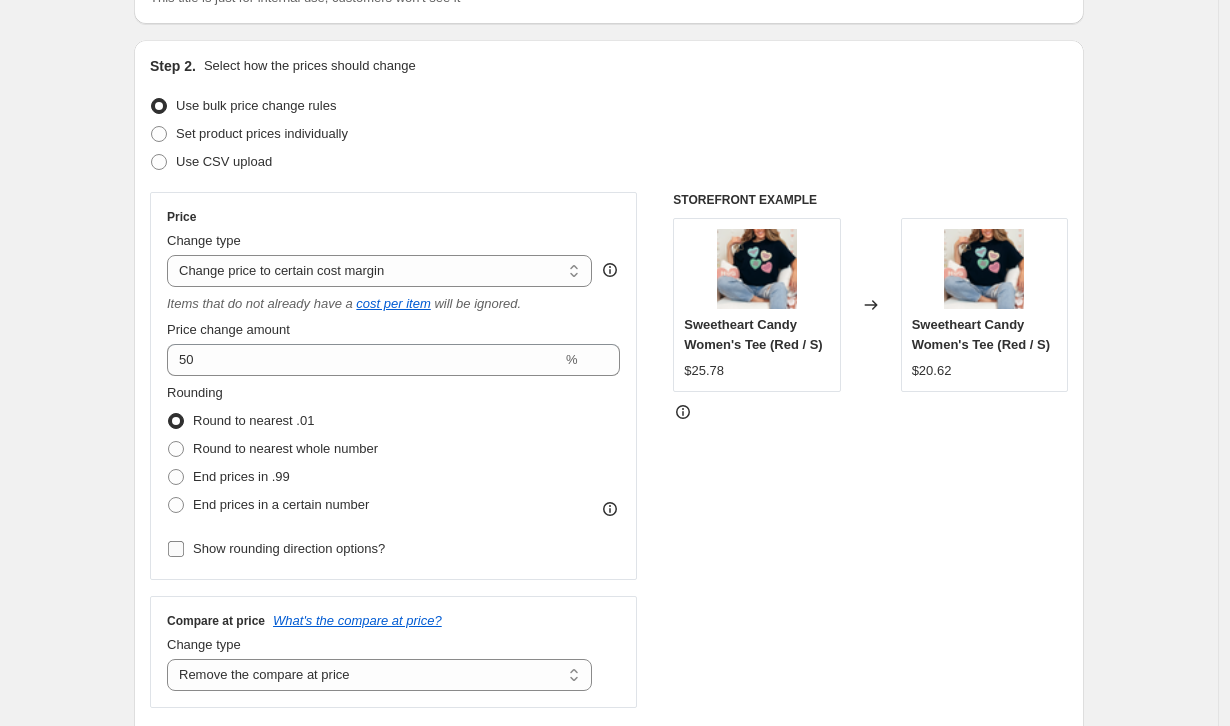 scroll, scrollTop: 174, scrollLeft: 0, axis: vertical 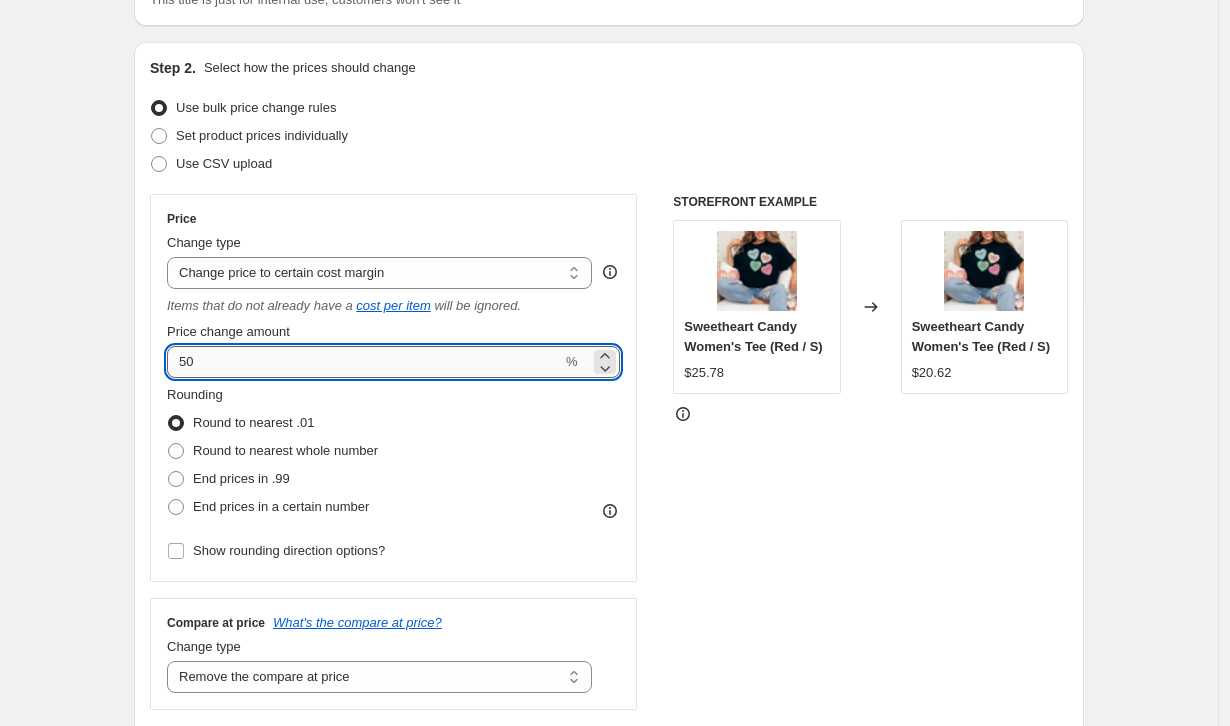 click on "50" at bounding box center [364, 362] 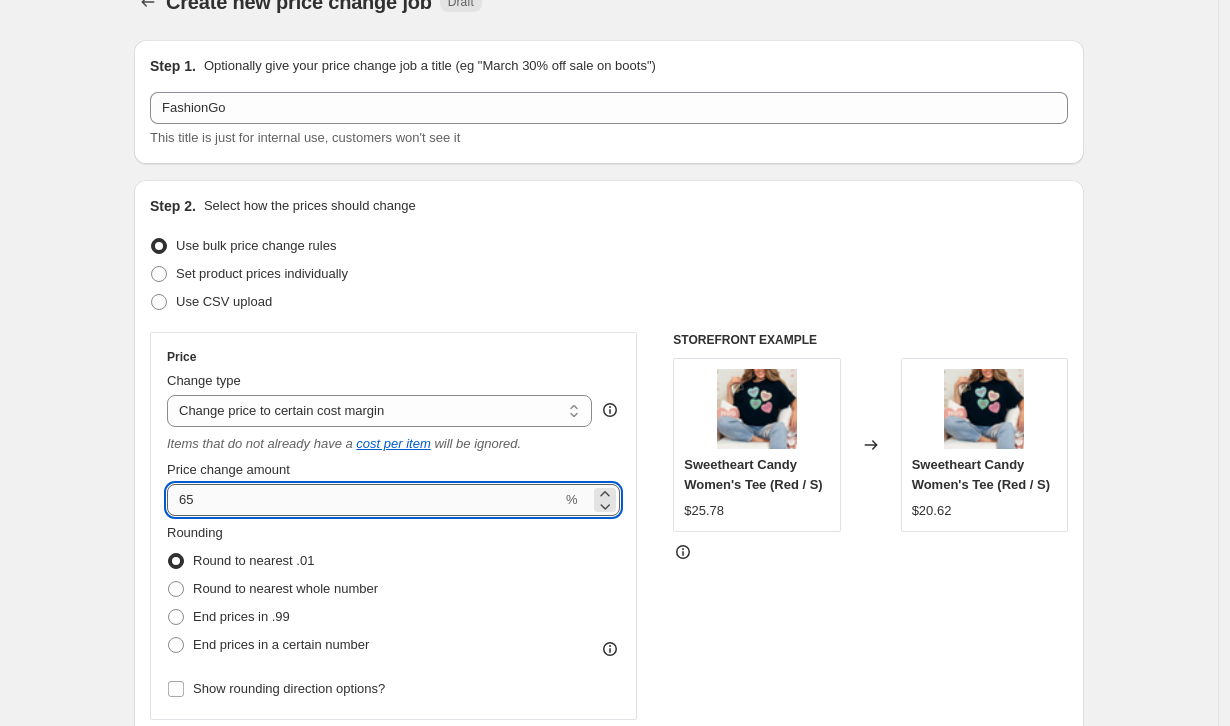 scroll, scrollTop: 33, scrollLeft: 0, axis: vertical 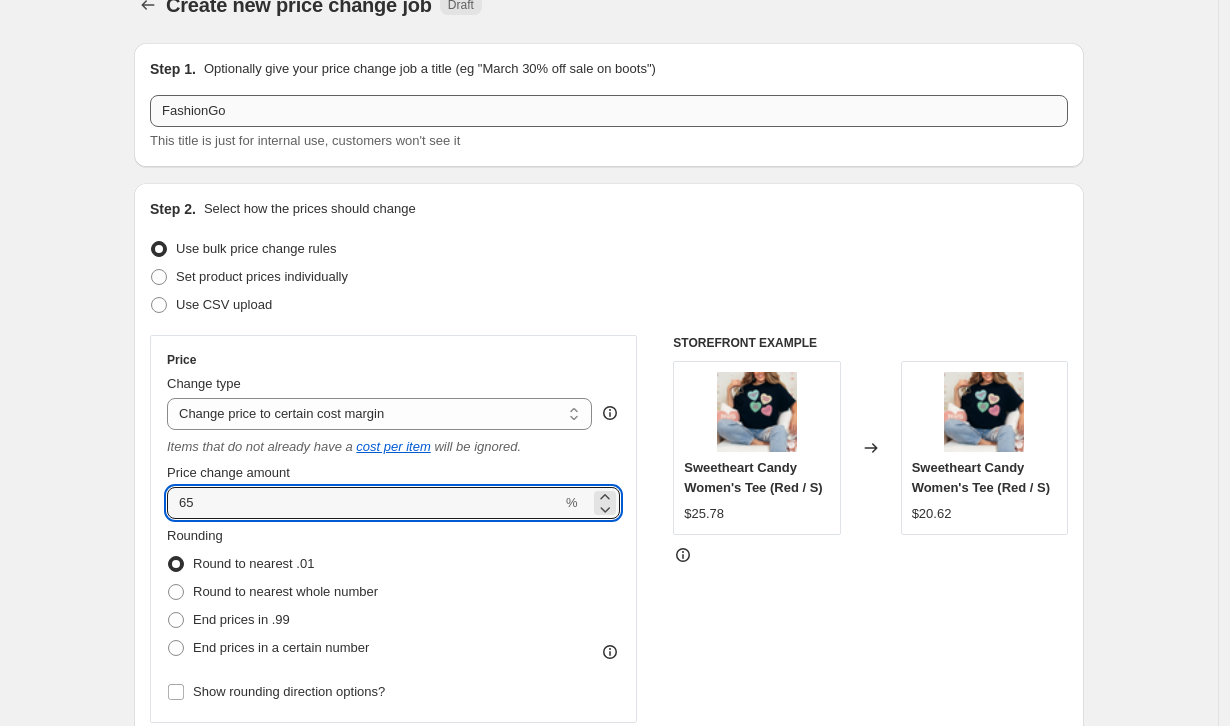 type on "65" 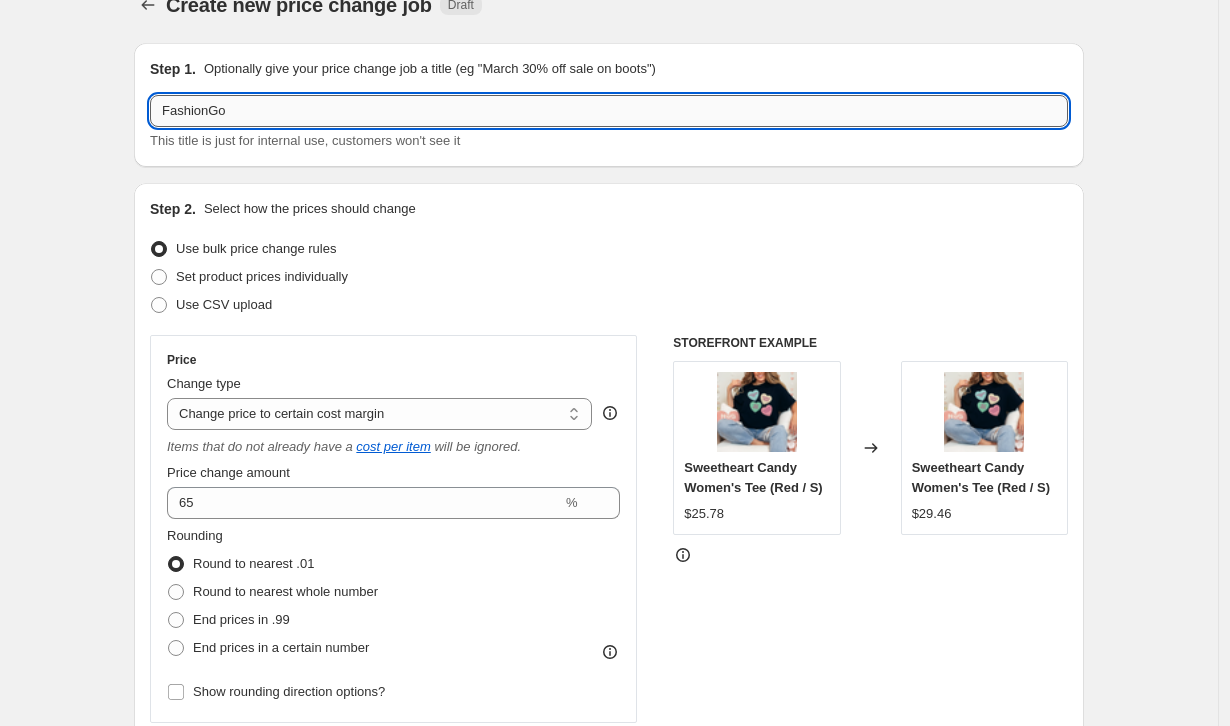 click on "FashionGo" at bounding box center [609, 111] 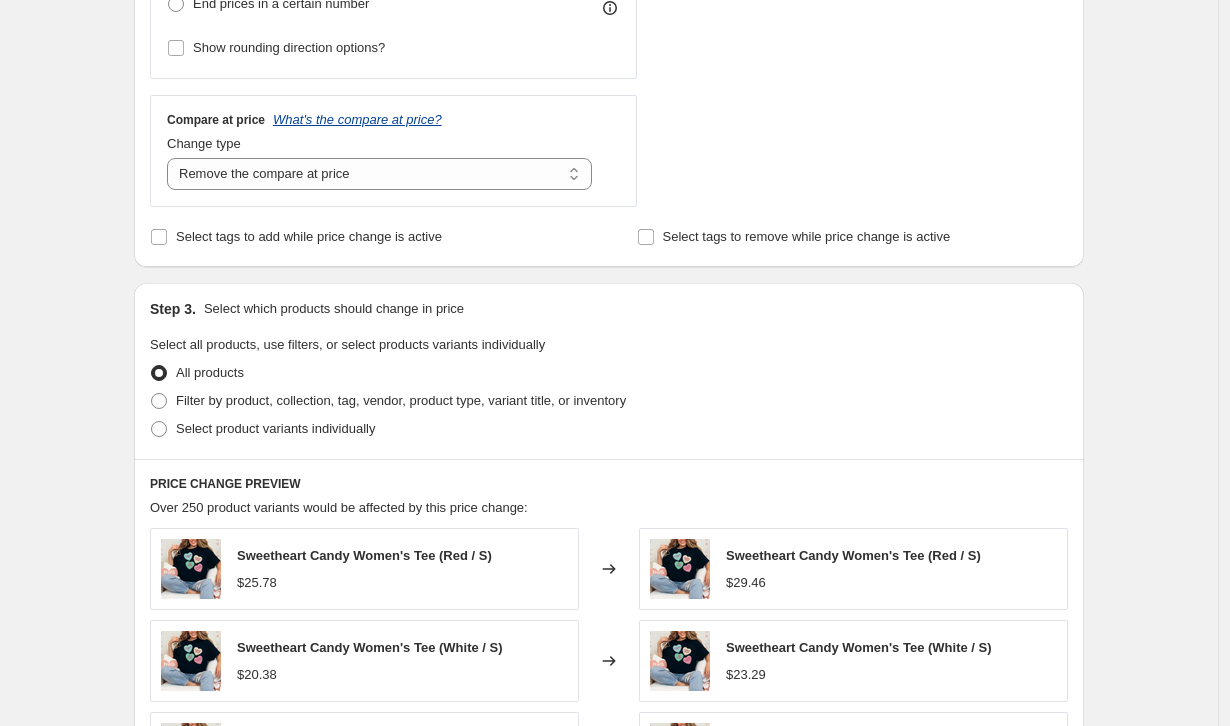 scroll, scrollTop: 679, scrollLeft: 0, axis: vertical 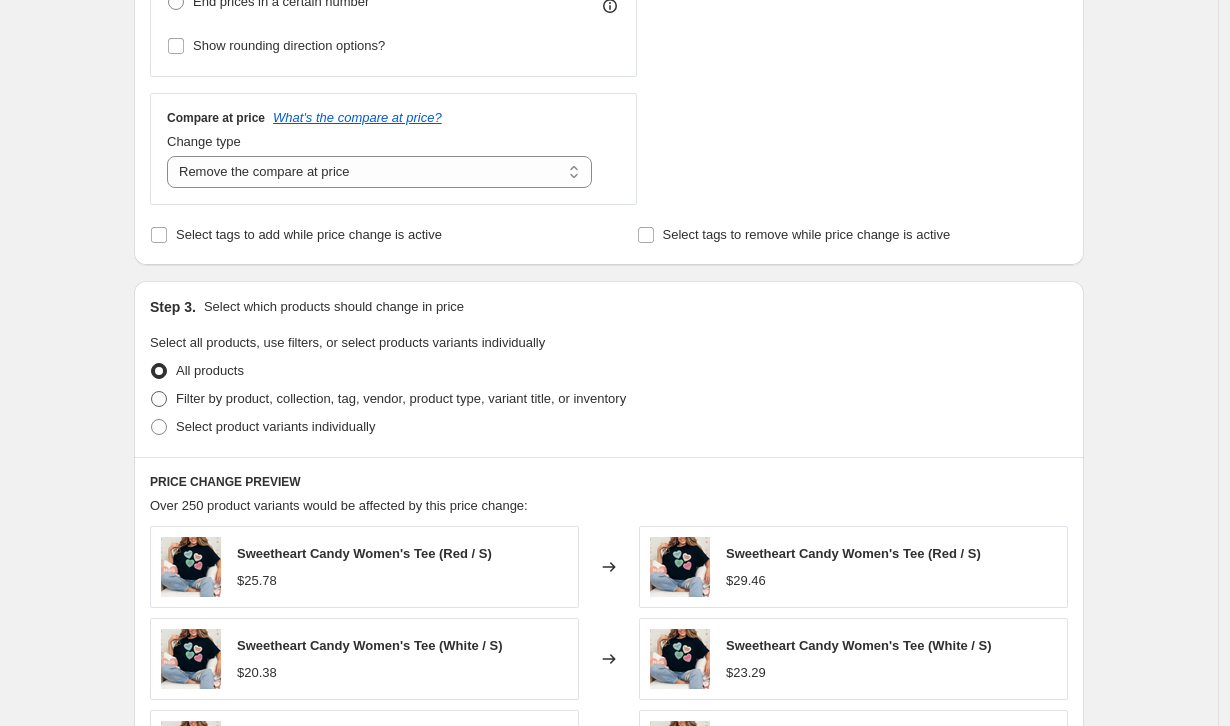 type on "FashionGo 65%" 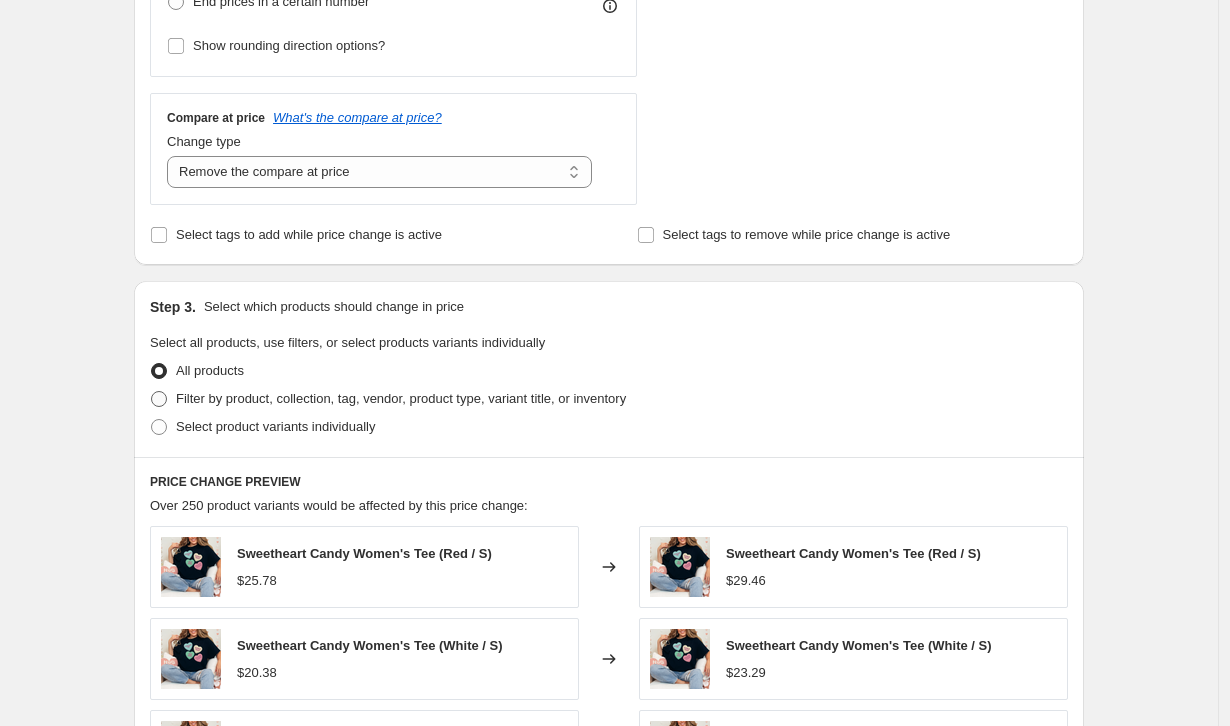 radio on "true" 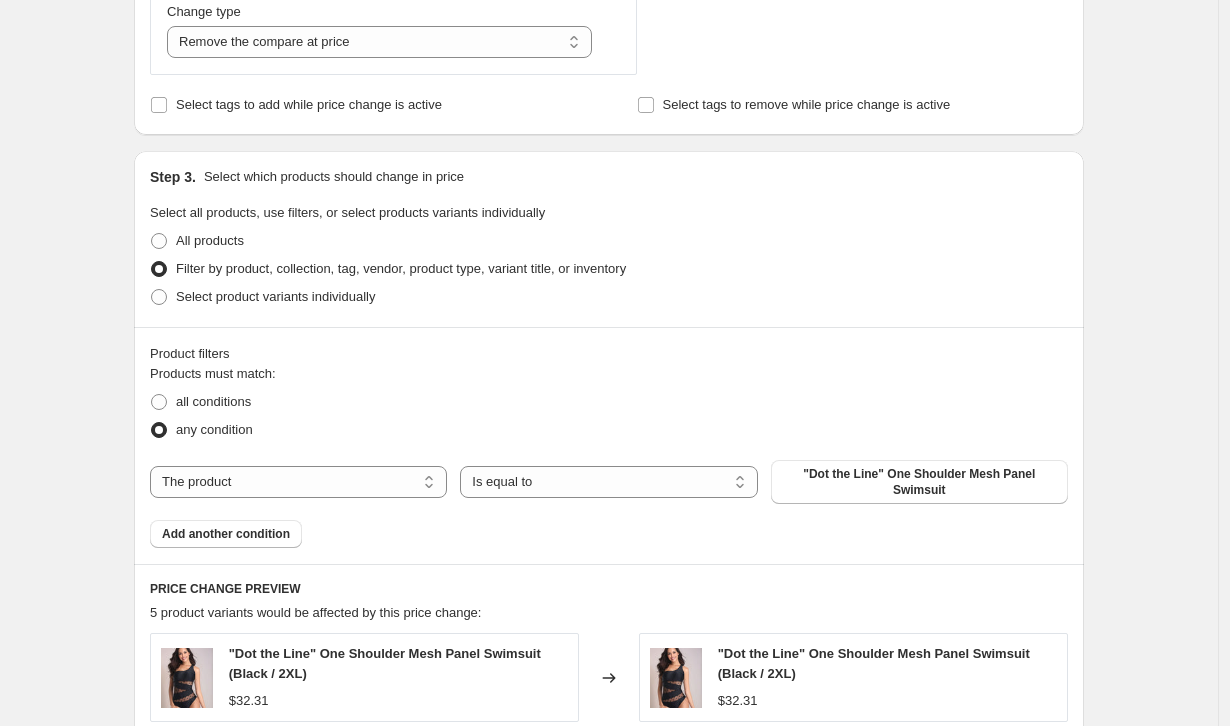 scroll, scrollTop: 845, scrollLeft: 0, axis: vertical 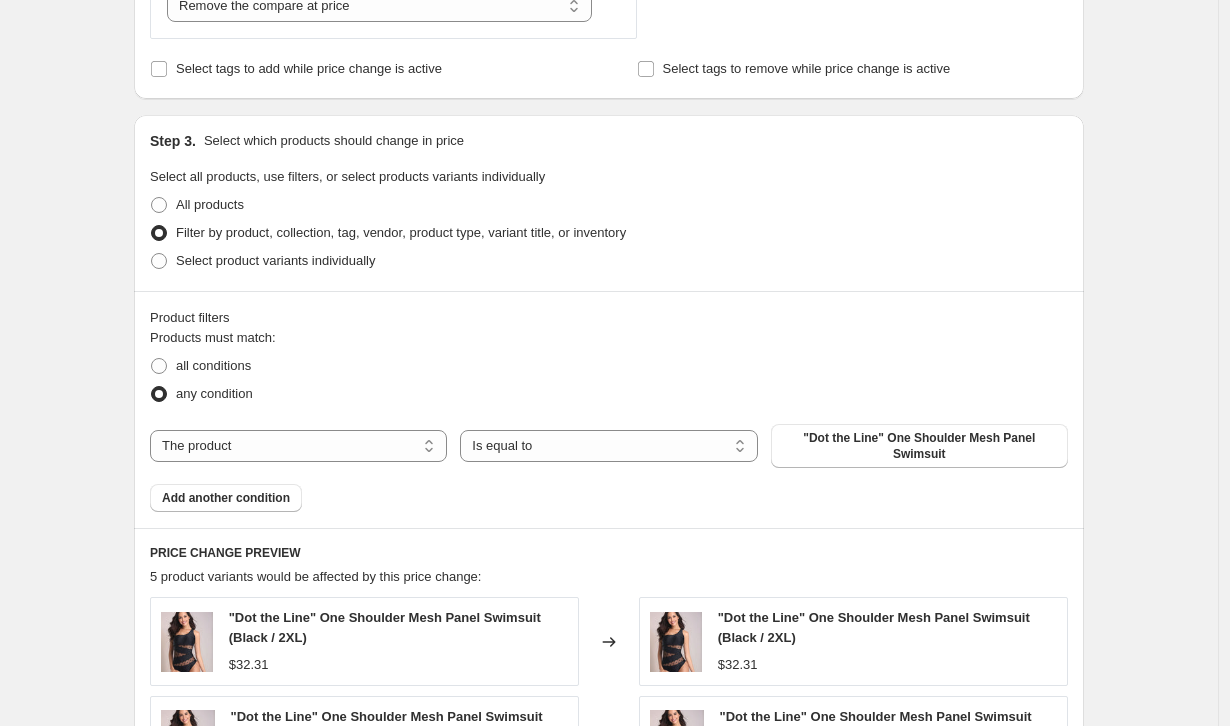 click on "The product The product's collection The product's tag The product's vendor The product's type The product's status The variant's title Inventory quantity The product Is equal to Is not equal to Is equal to "Dot the Line" One Shoulder Mesh Panel Swimsuit" at bounding box center [609, 446] 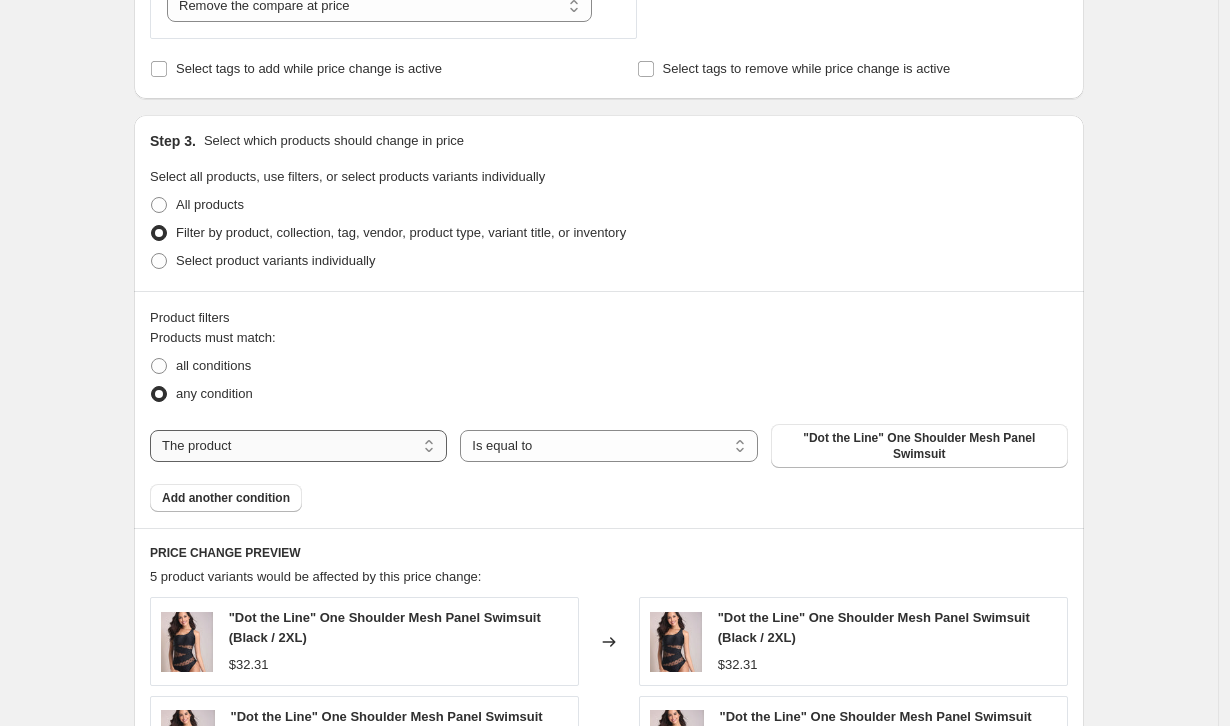 select on "vendor" 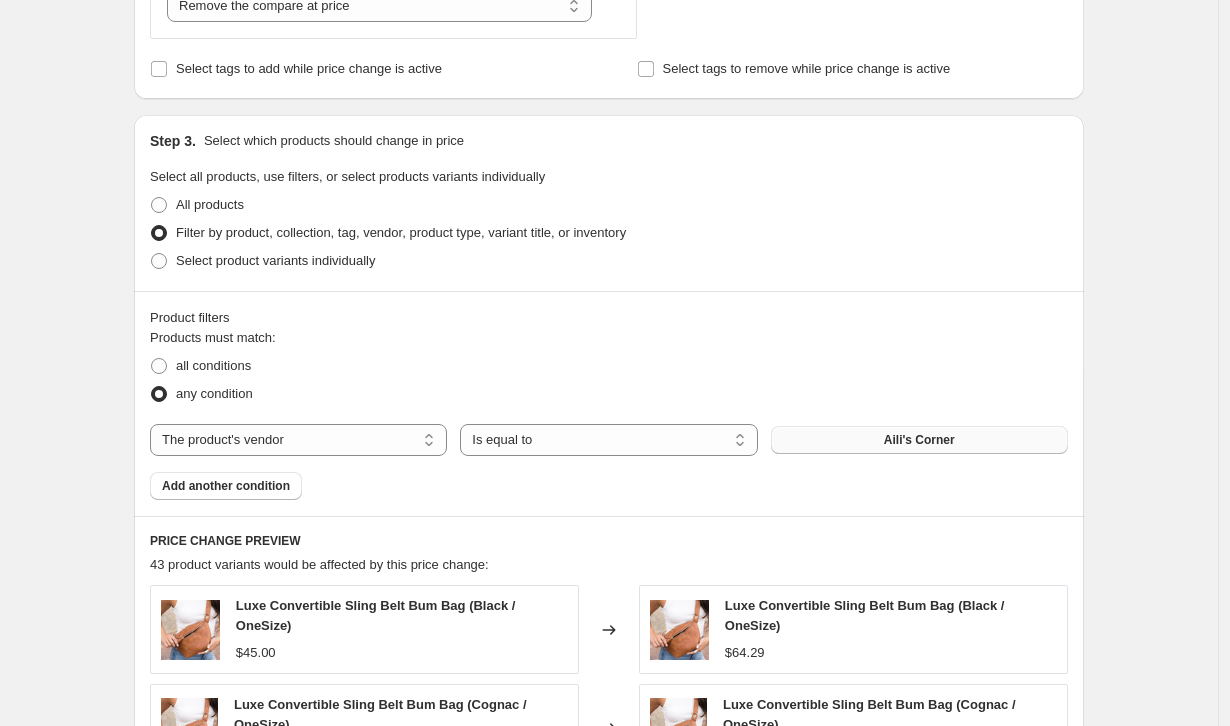 click on "Aili's Corner" at bounding box center [919, 440] 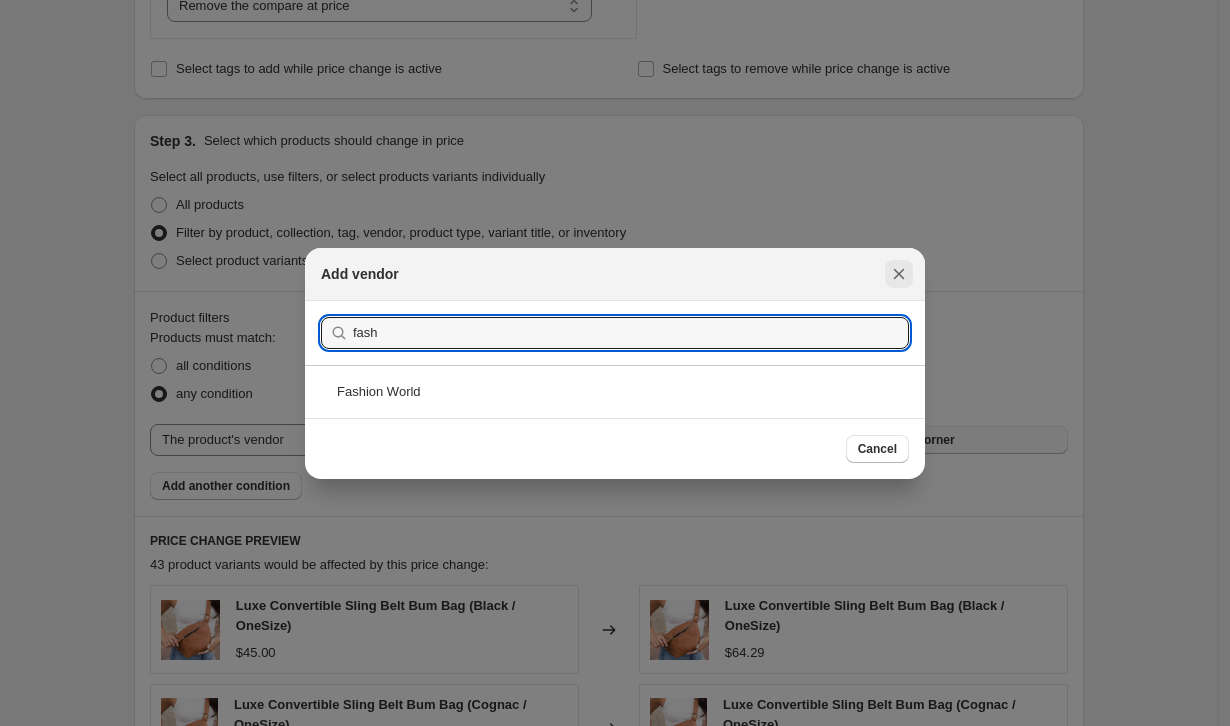 type on "fash" 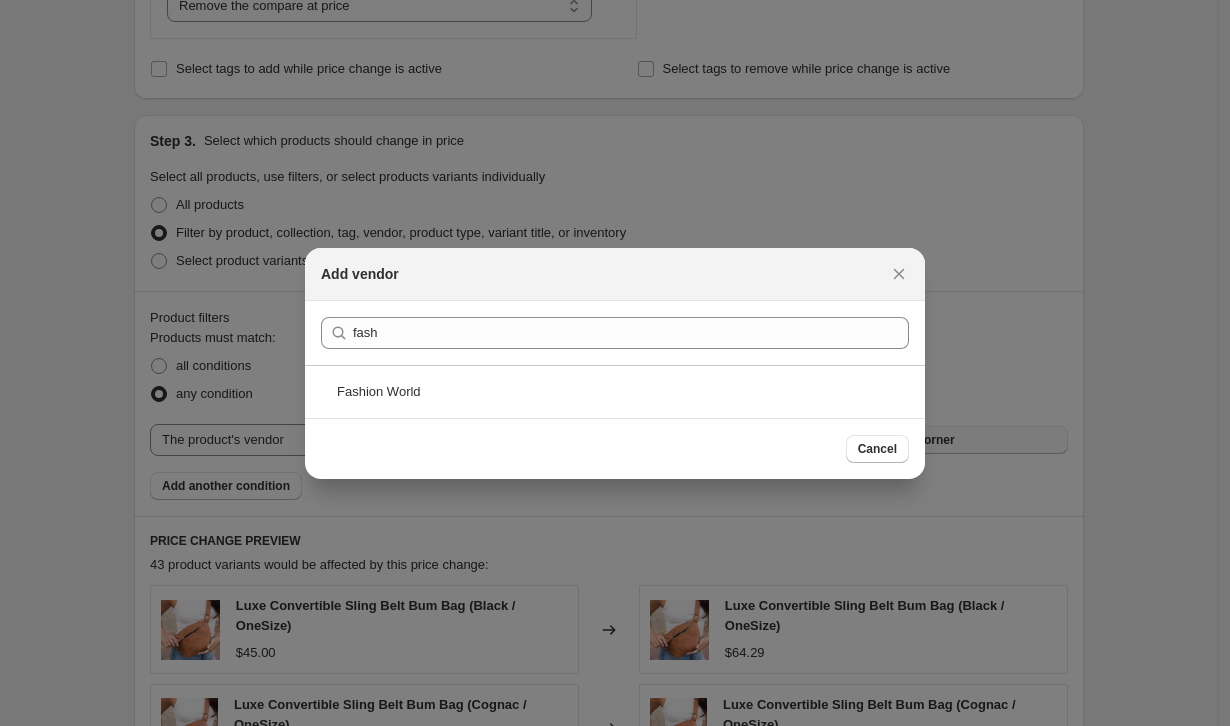 click on "Add vendor" at bounding box center (615, 274) 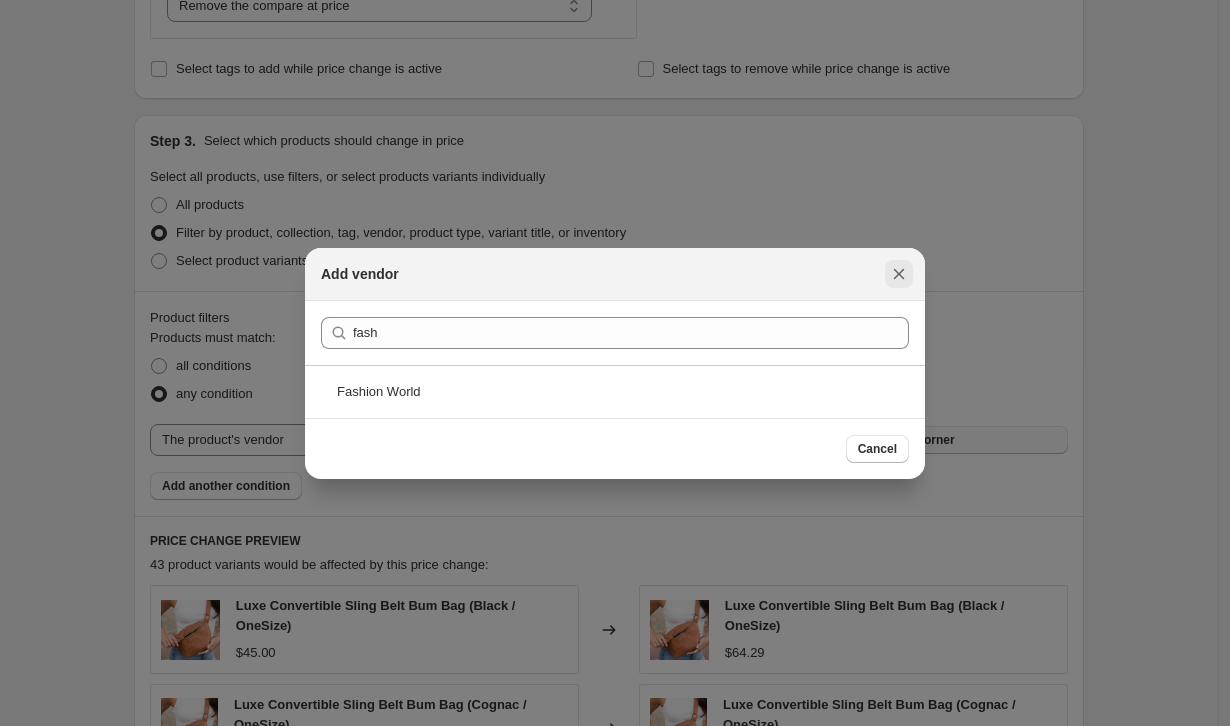 click 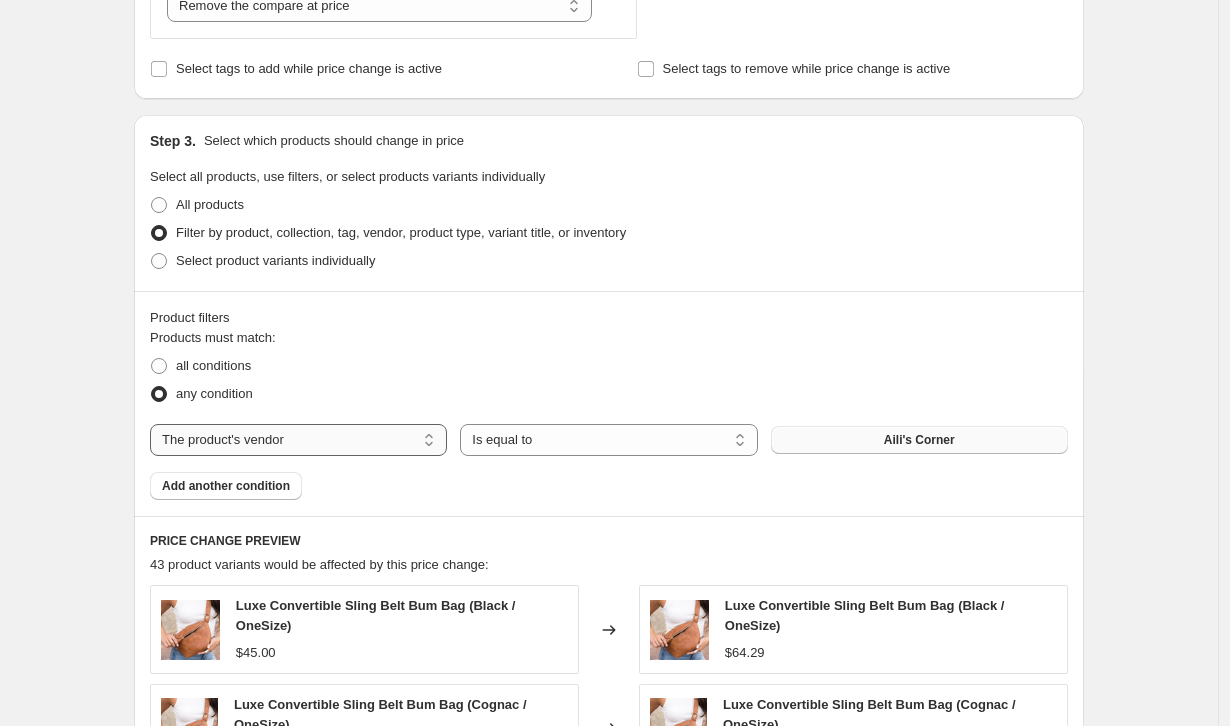 select on "tag" 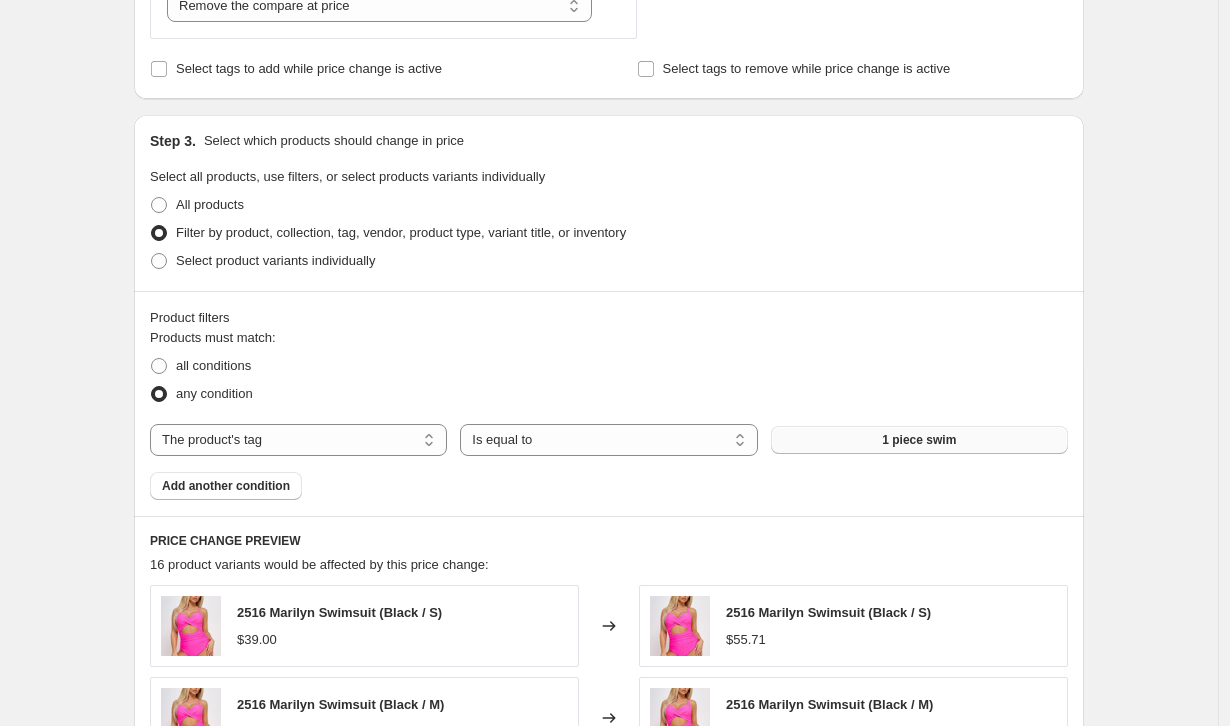 click on "1 piece swim" at bounding box center (919, 440) 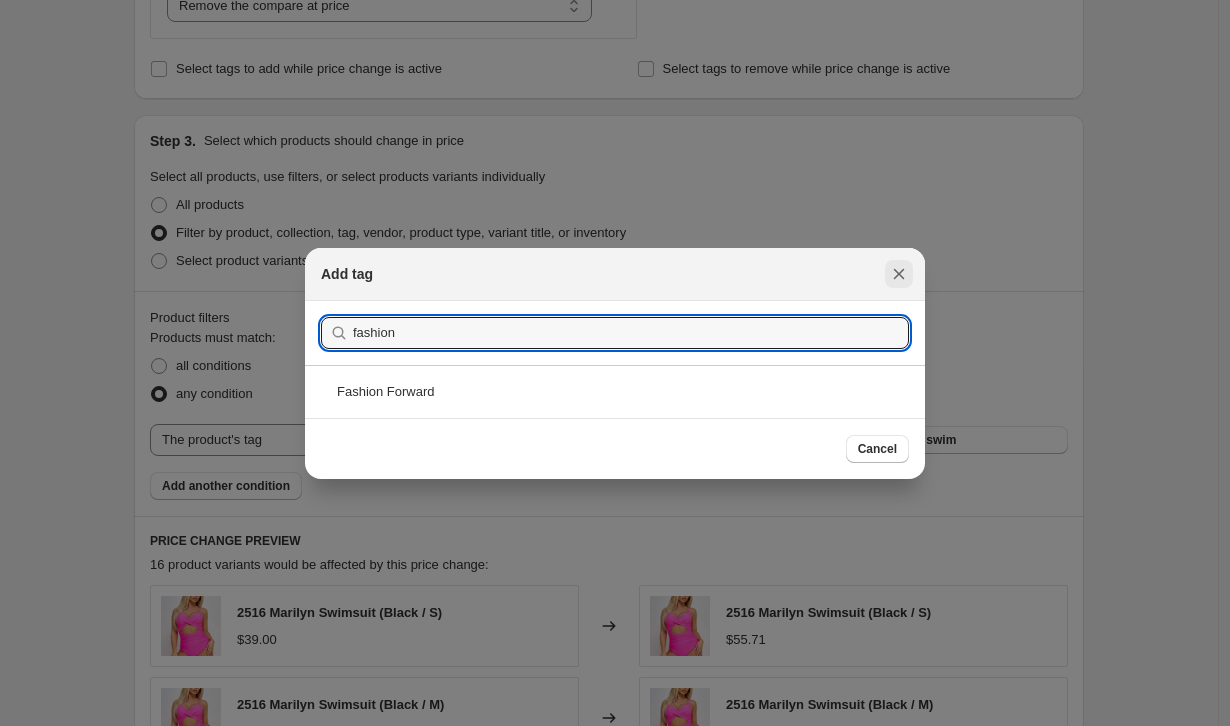 type on "fashion" 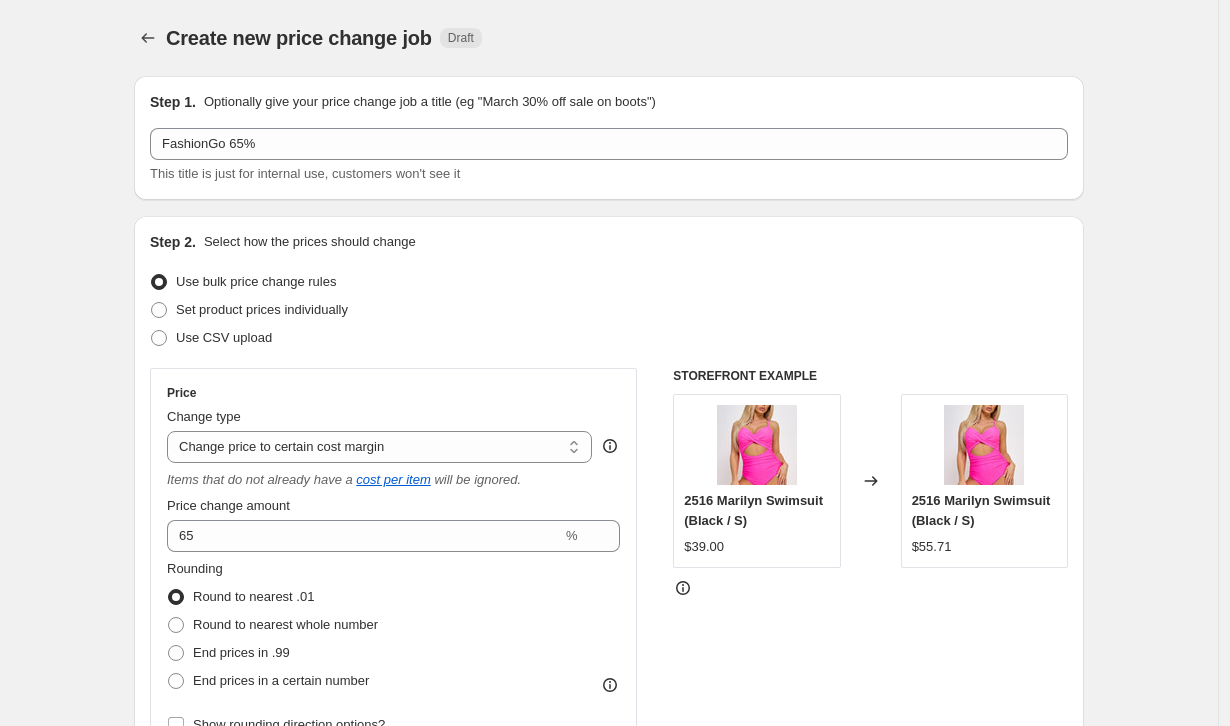 scroll, scrollTop: 845, scrollLeft: 0, axis: vertical 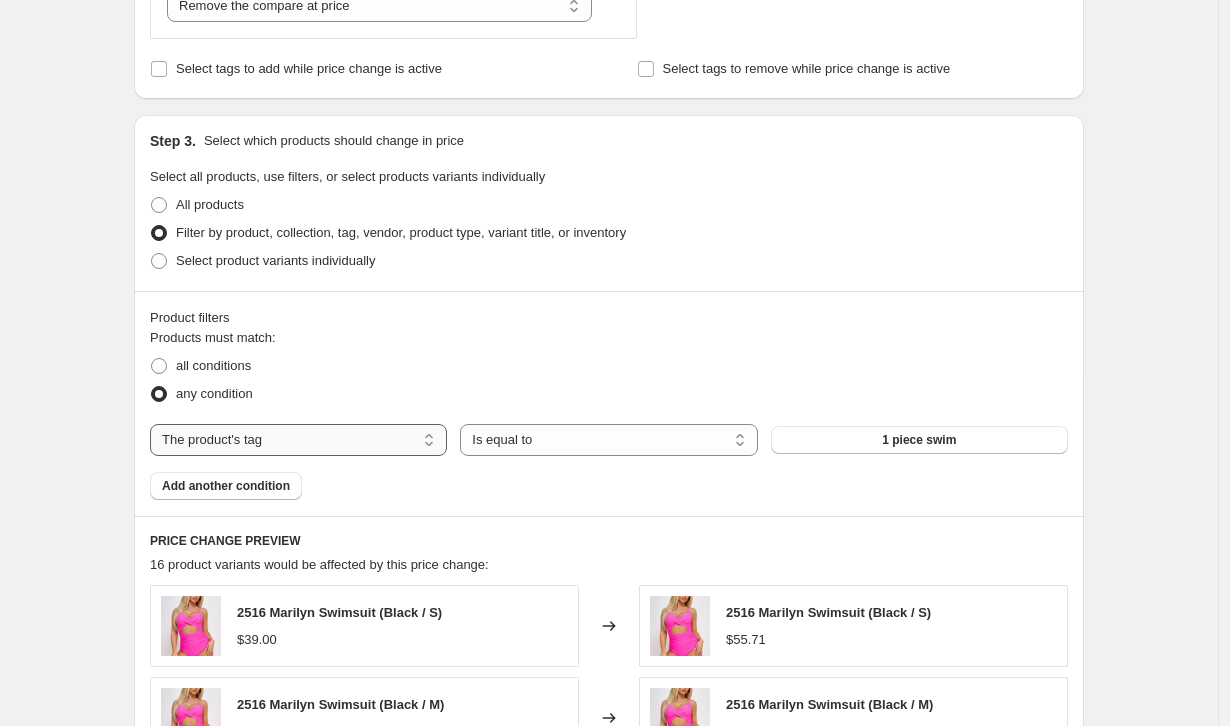 select on "vendor" 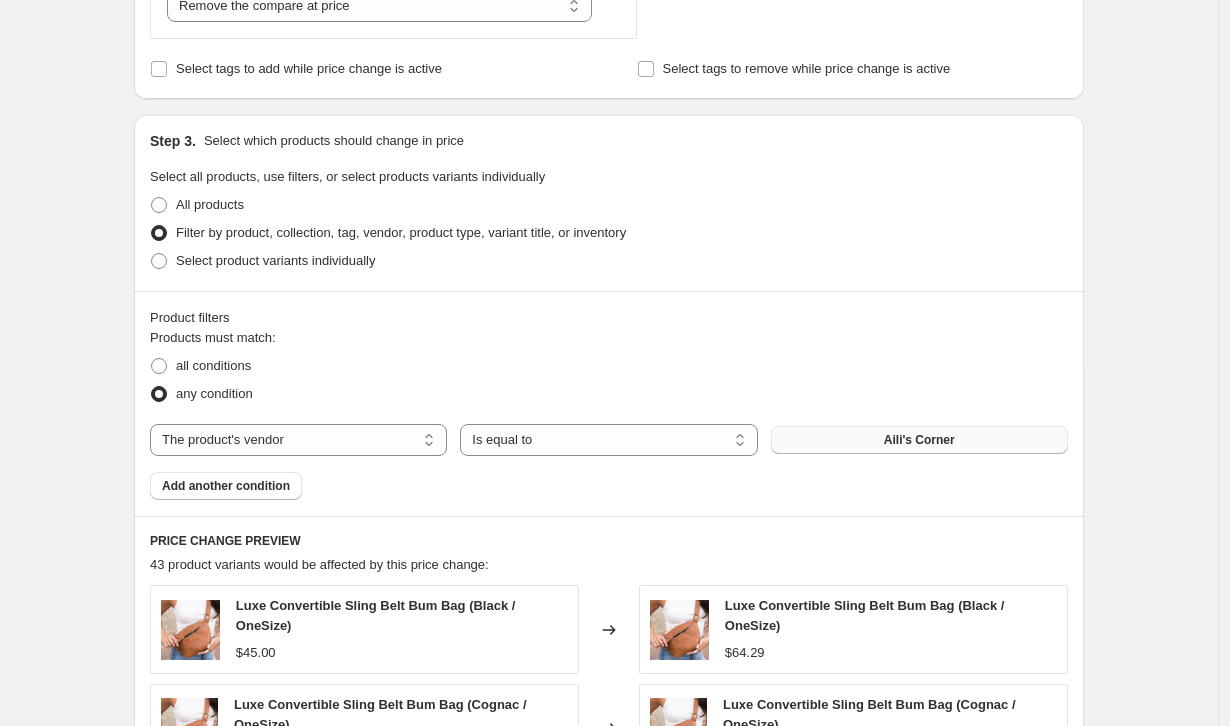 click on "Aili's Corner" at bounding box center (919, 440) 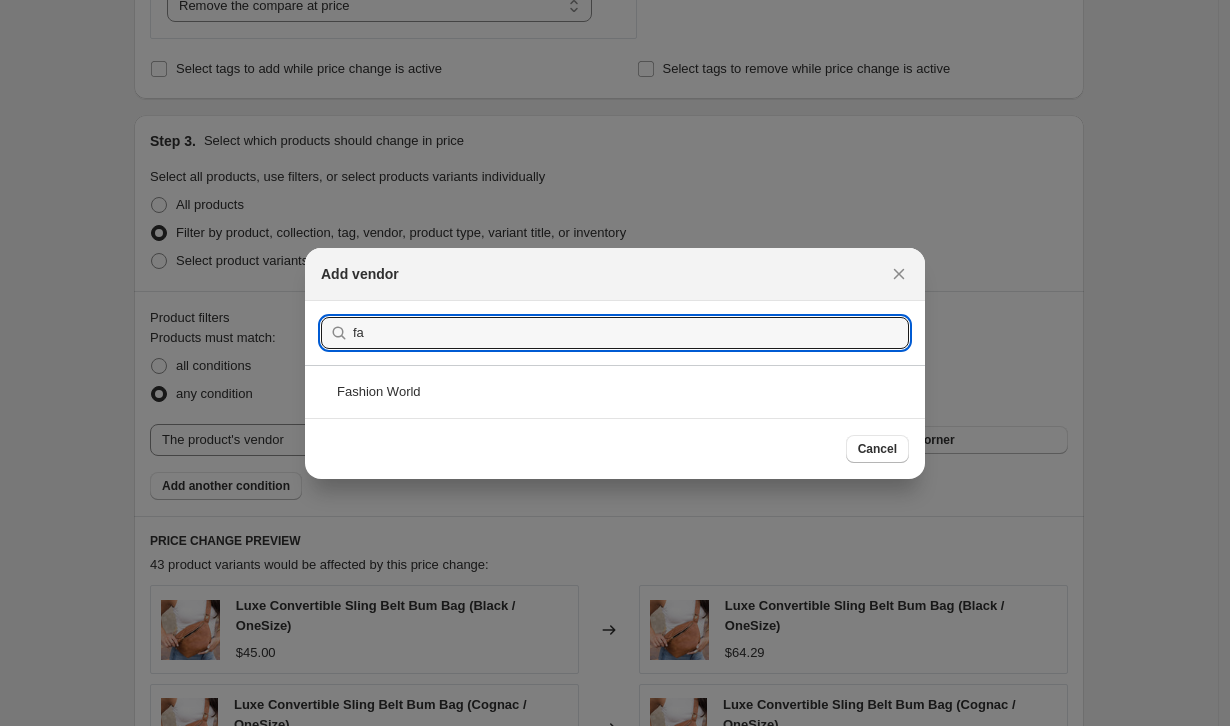 type on "f" 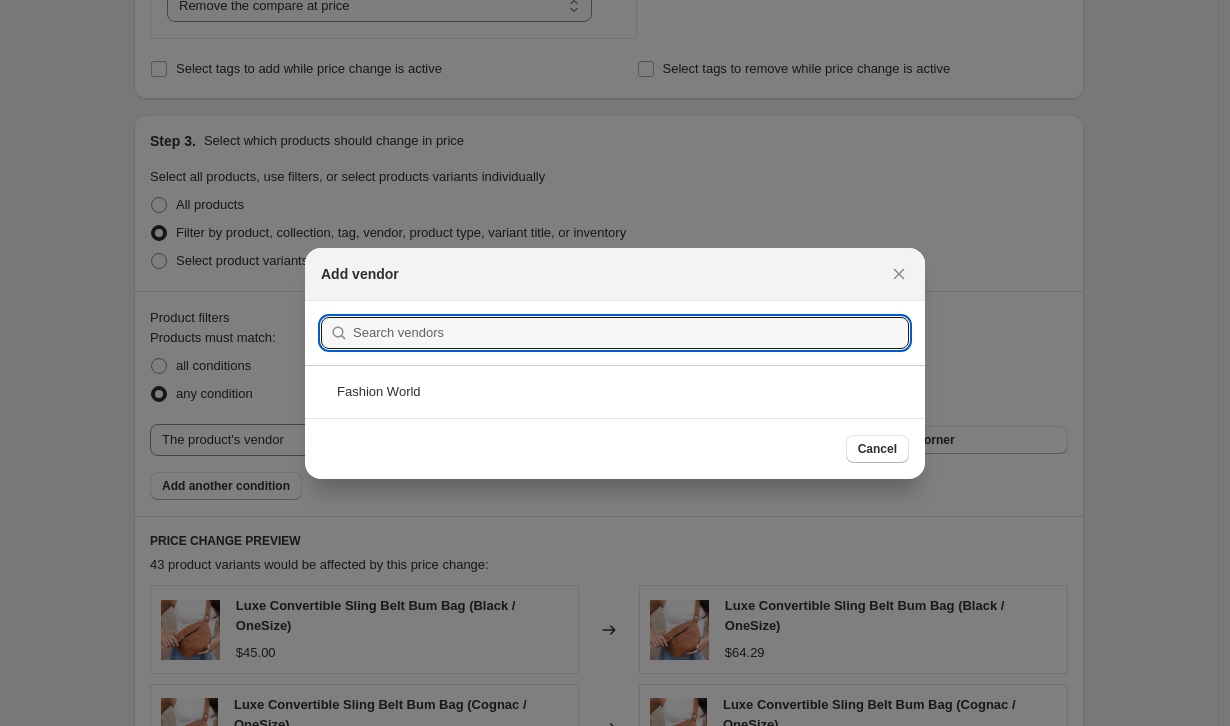 type on "d" 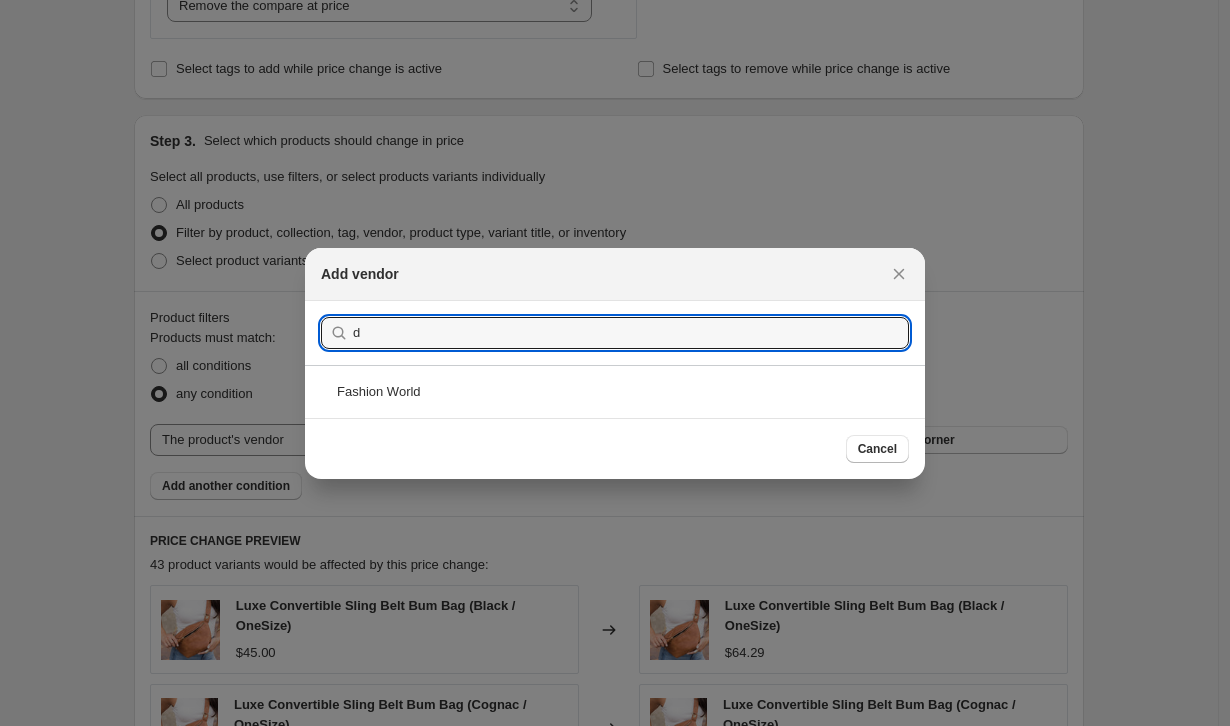 type 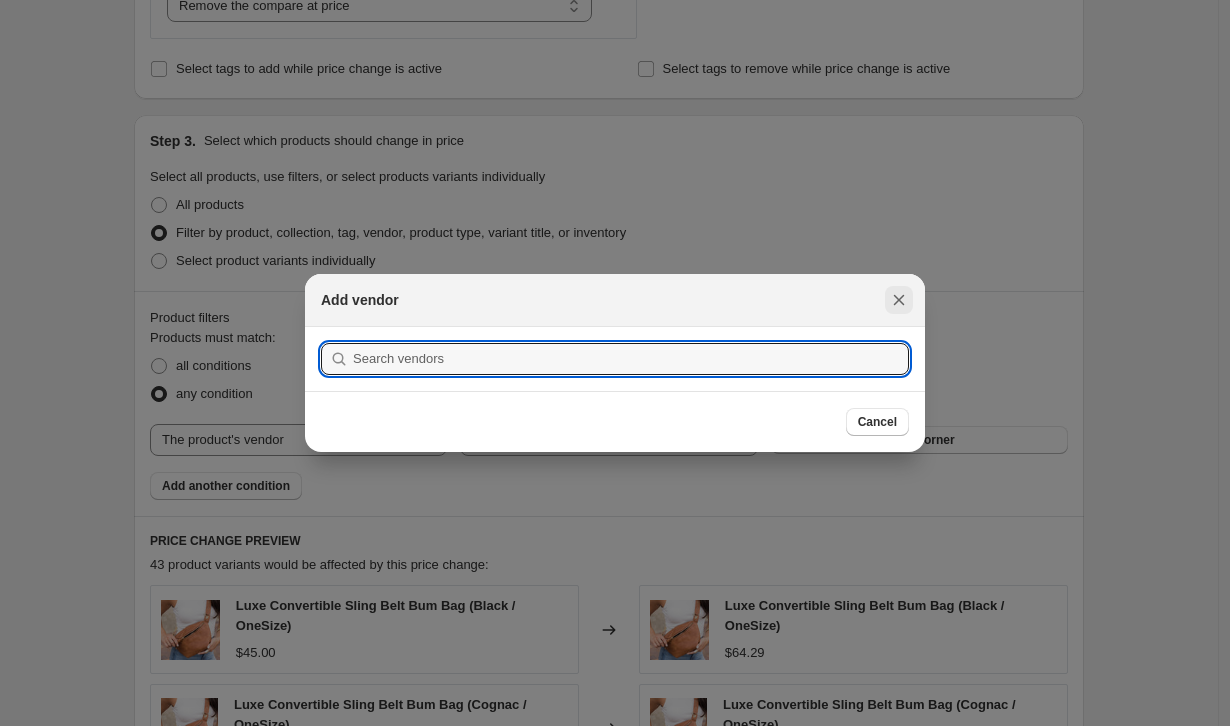click 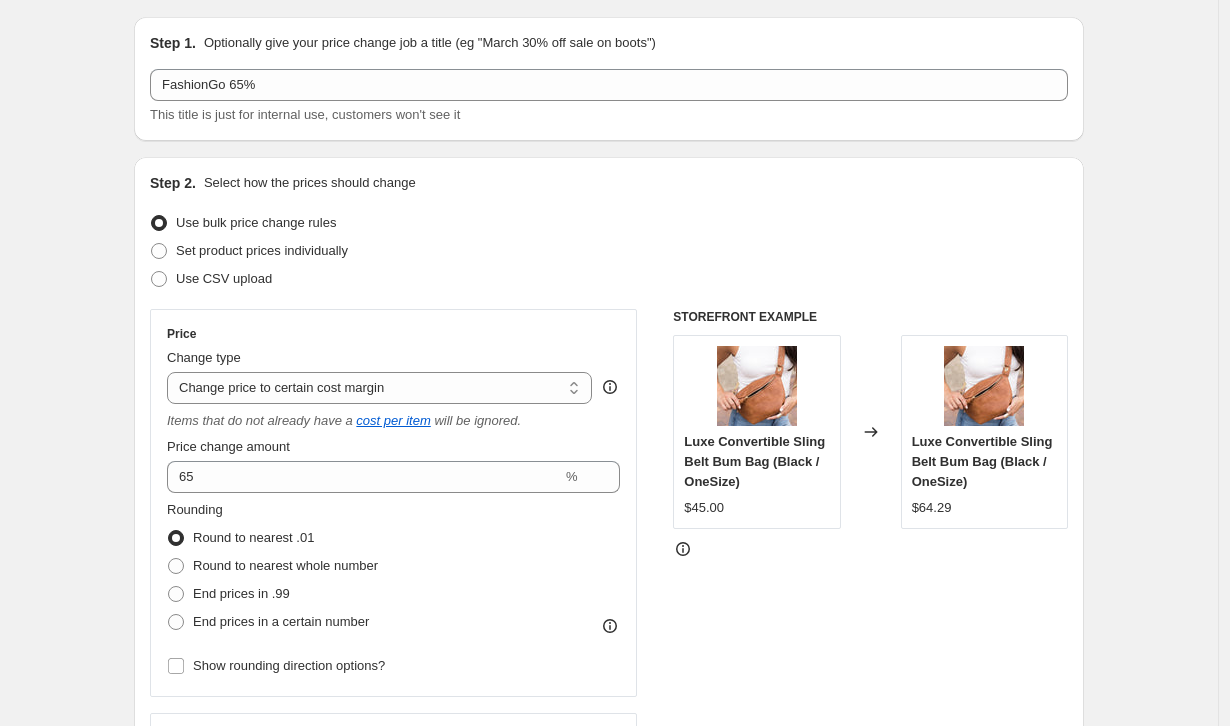 scroll, scrollTop: 0, scrollLeft: 0, axis: both 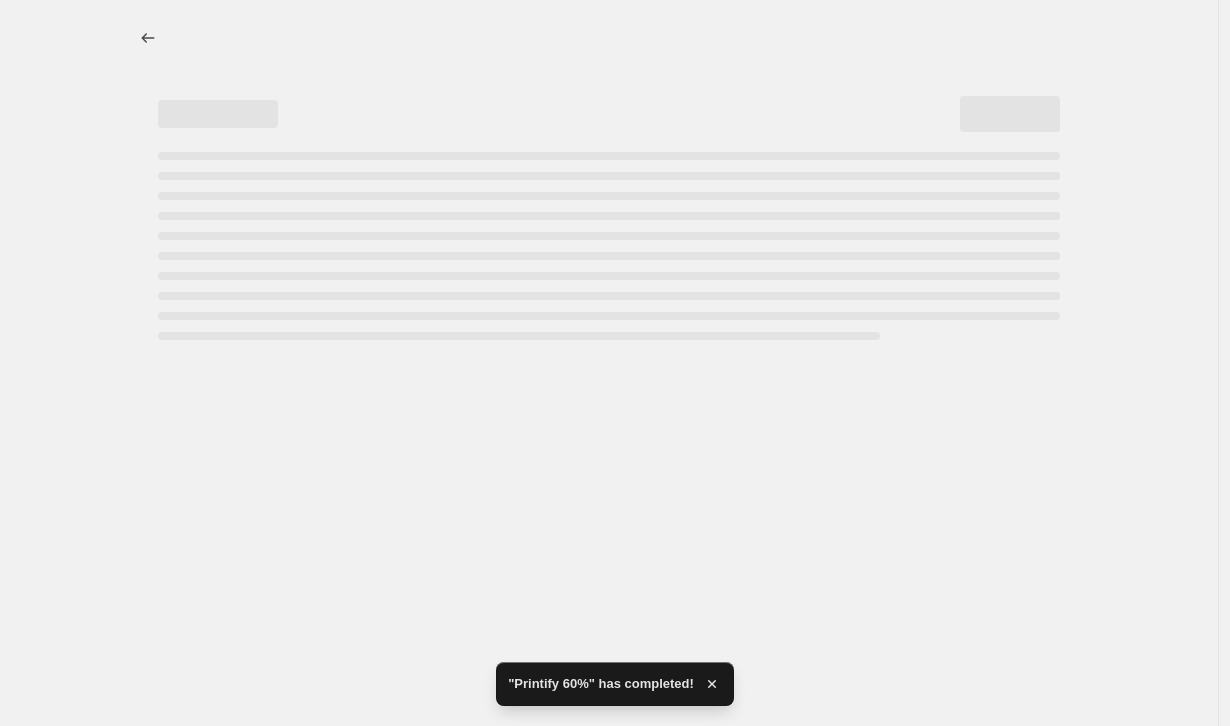 select on "margin" 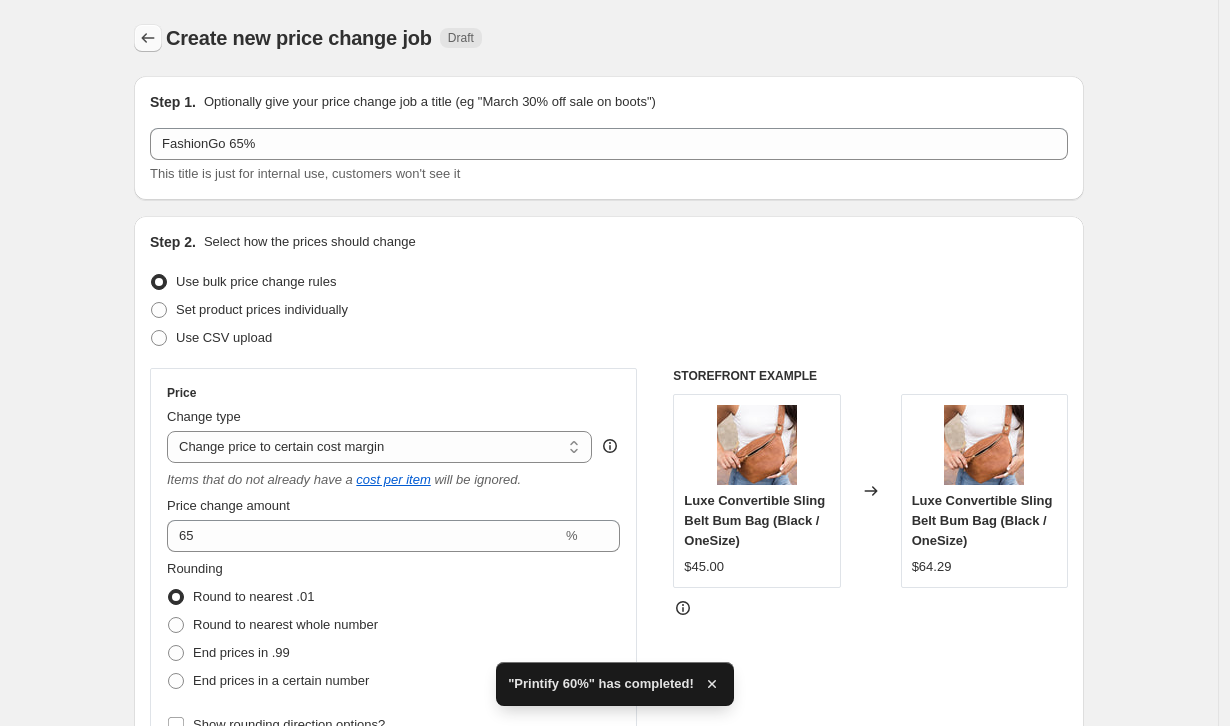 click 